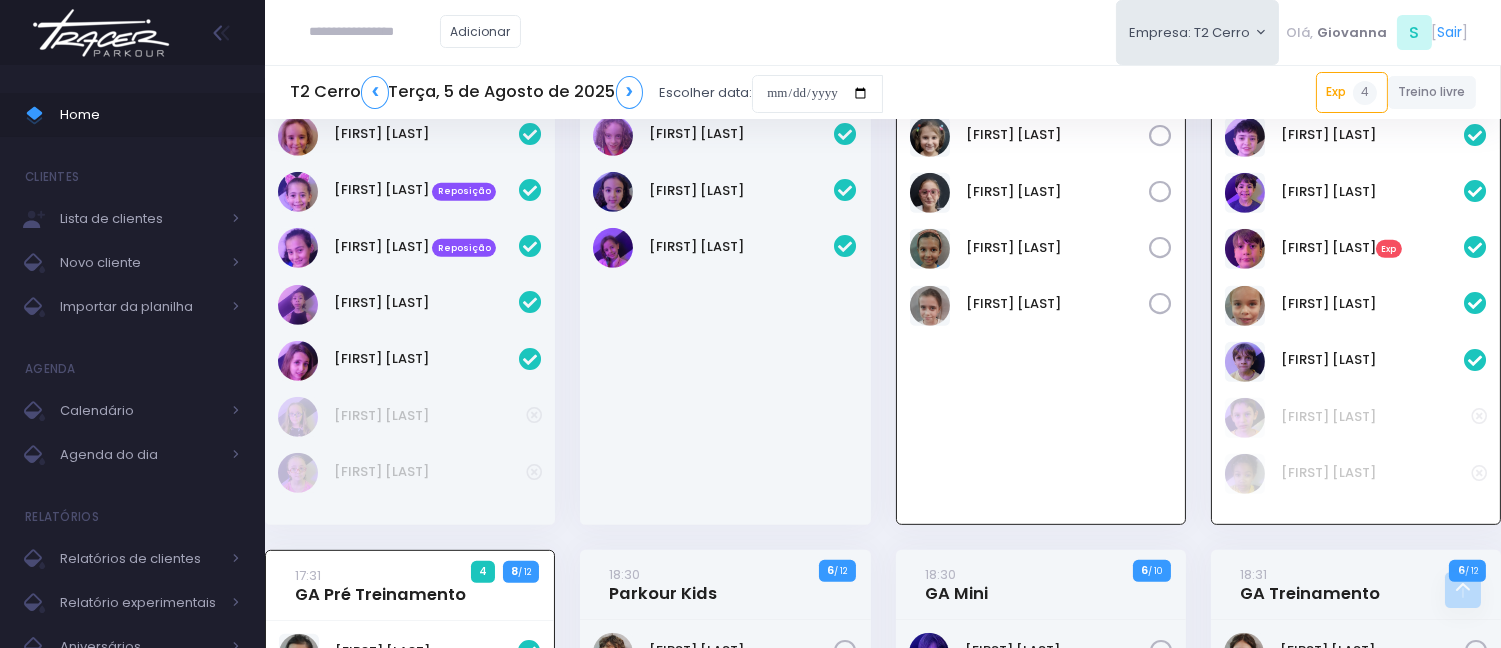 scroll, scrollTop: 1514, scrollLeft: 0, axis: vertical 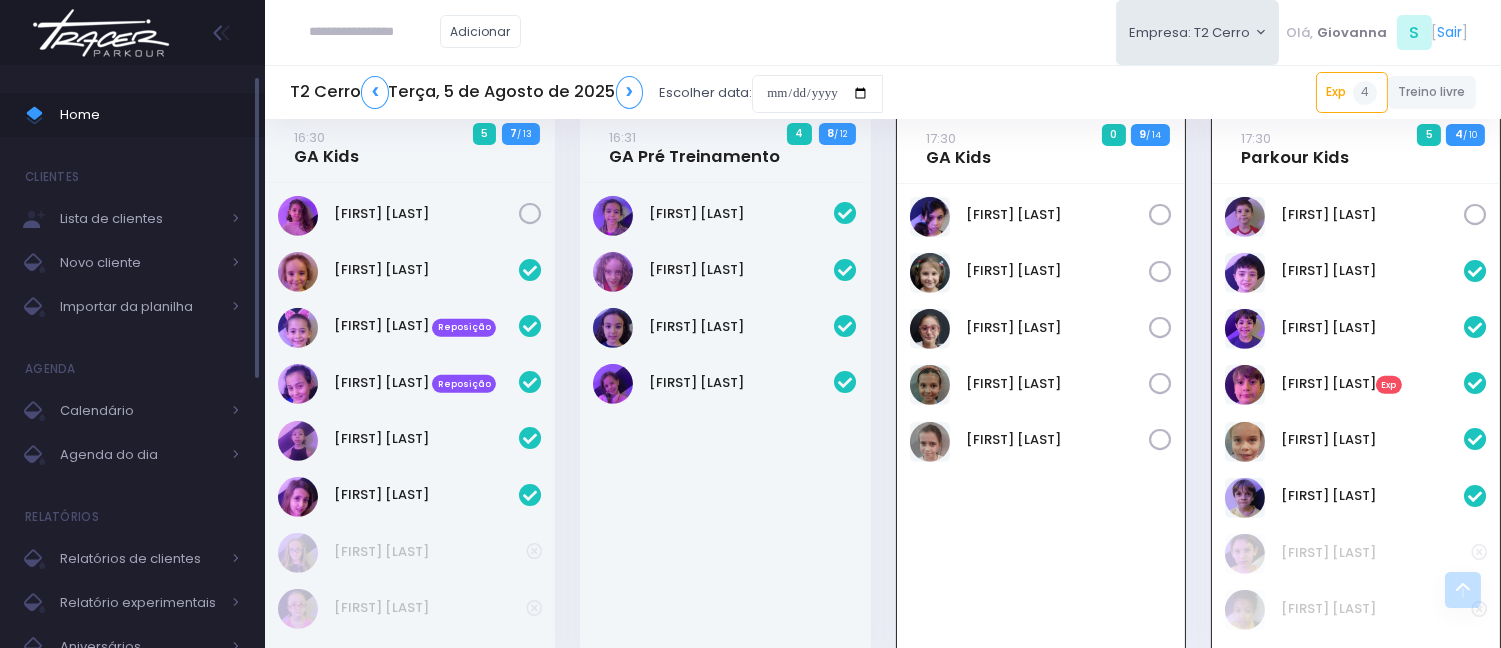click on "Home" at bounding box center (150, 115) 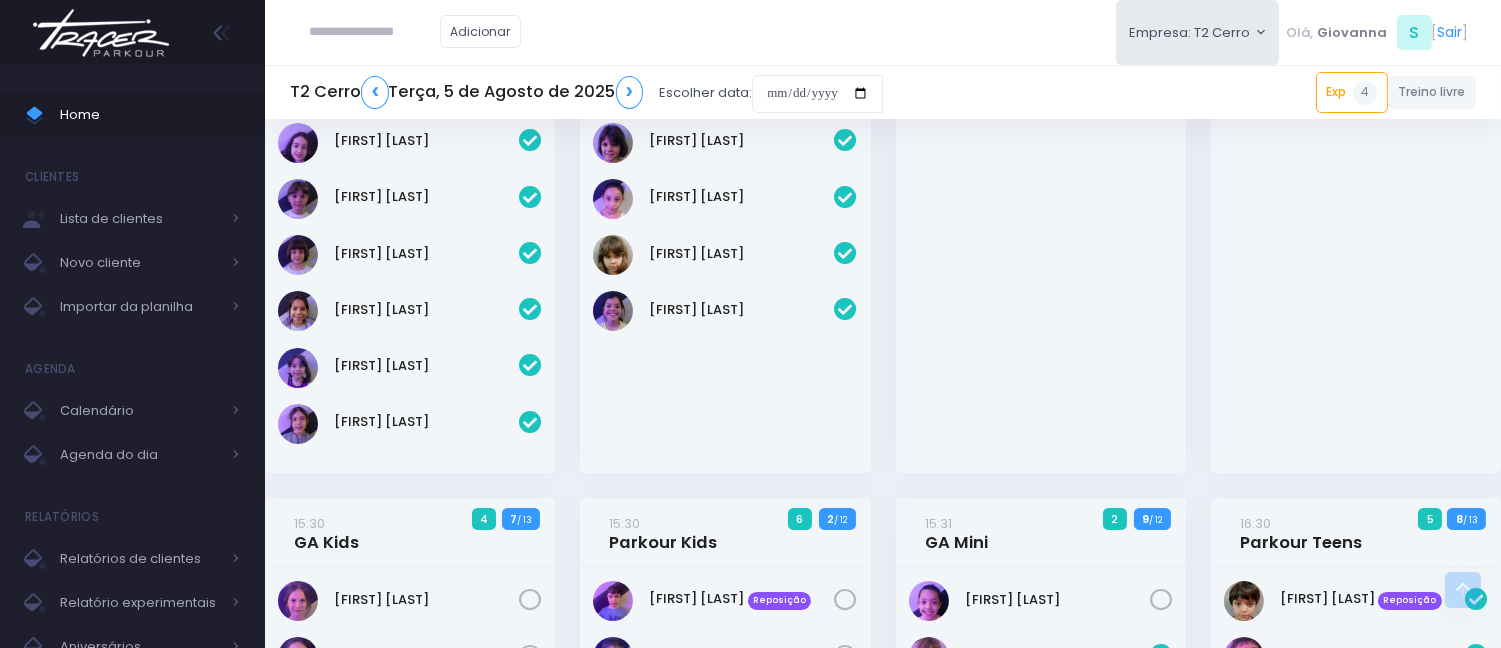 scroll, scrollTop: 403, scrollLeft: 0, axis: vertical 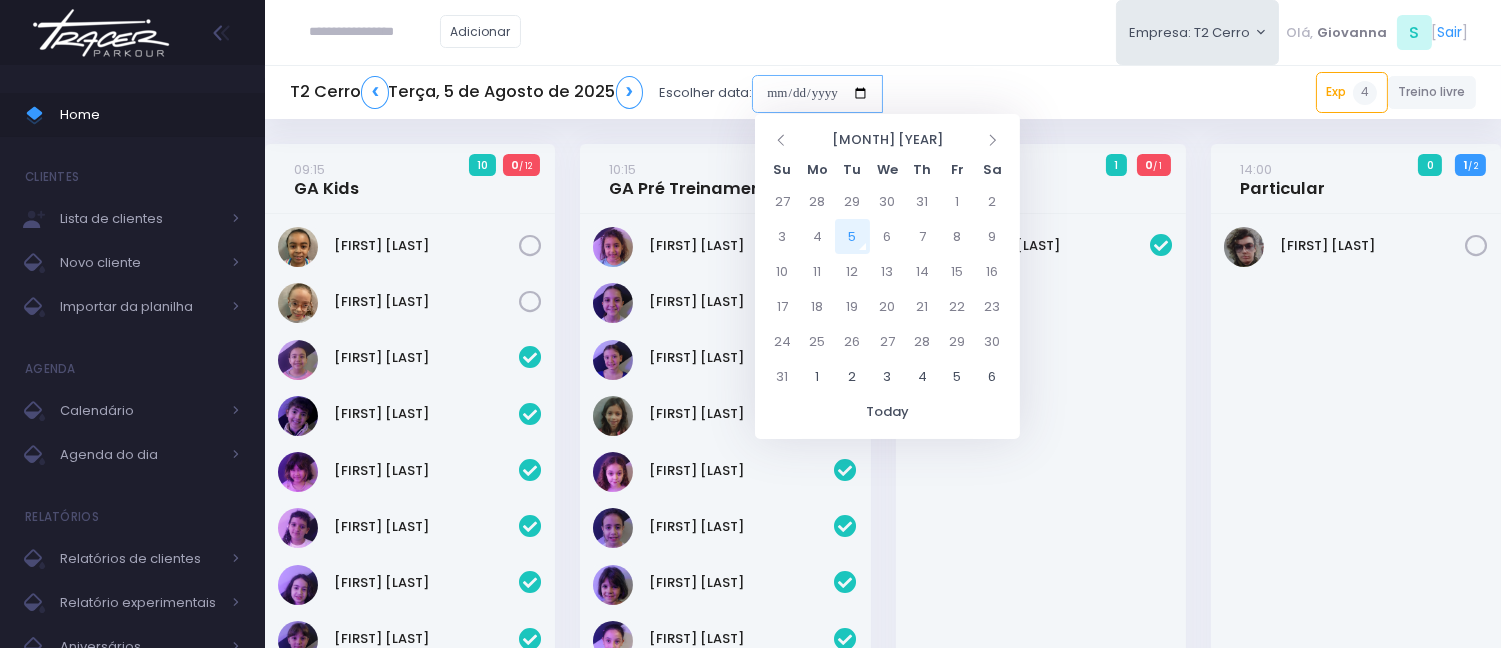 click at bounding box center [817, 94] 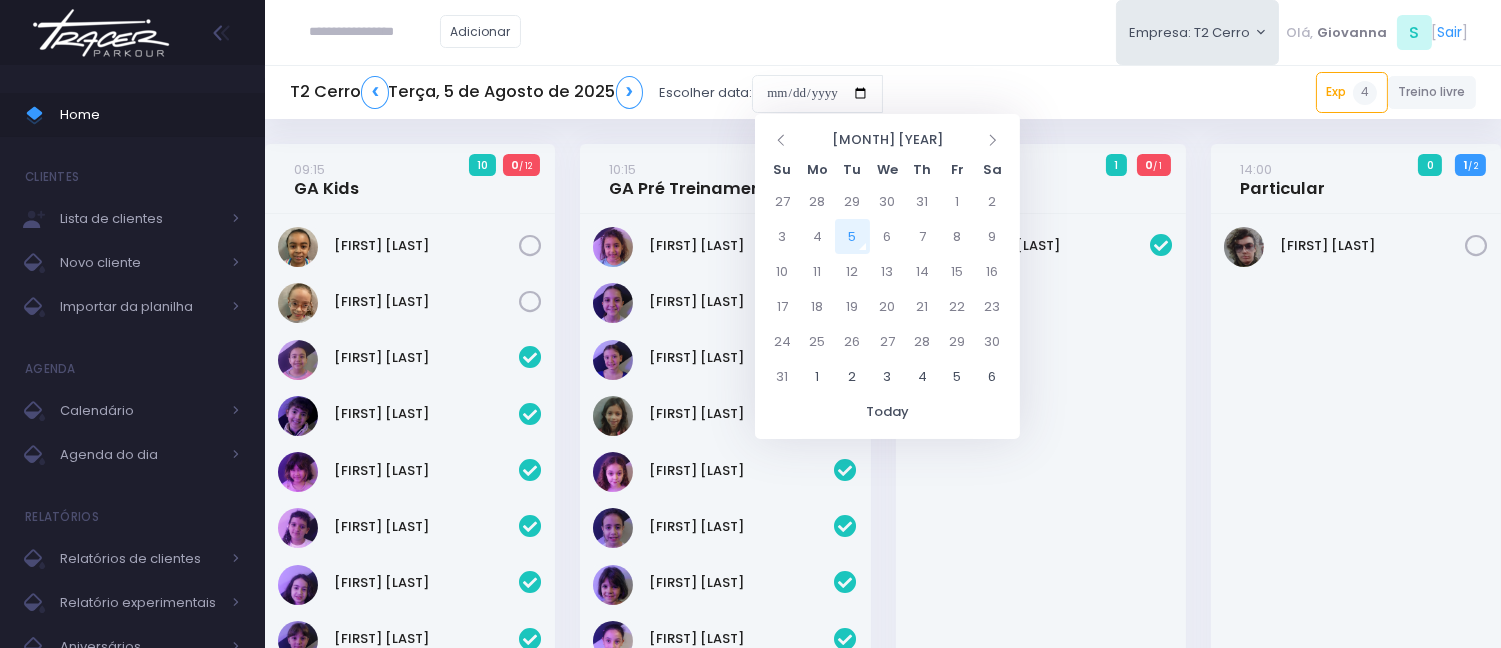 click on "5" at bounding box center (852, 236) 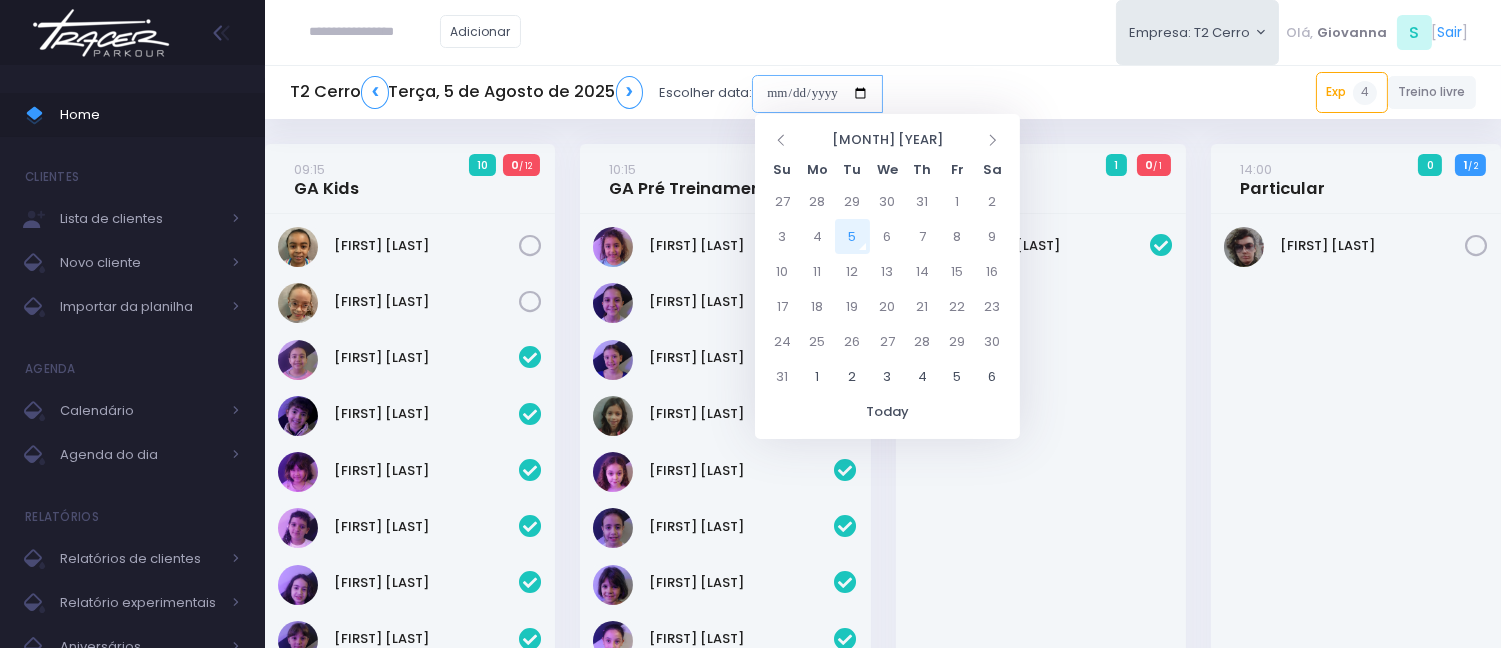 type on "**********" 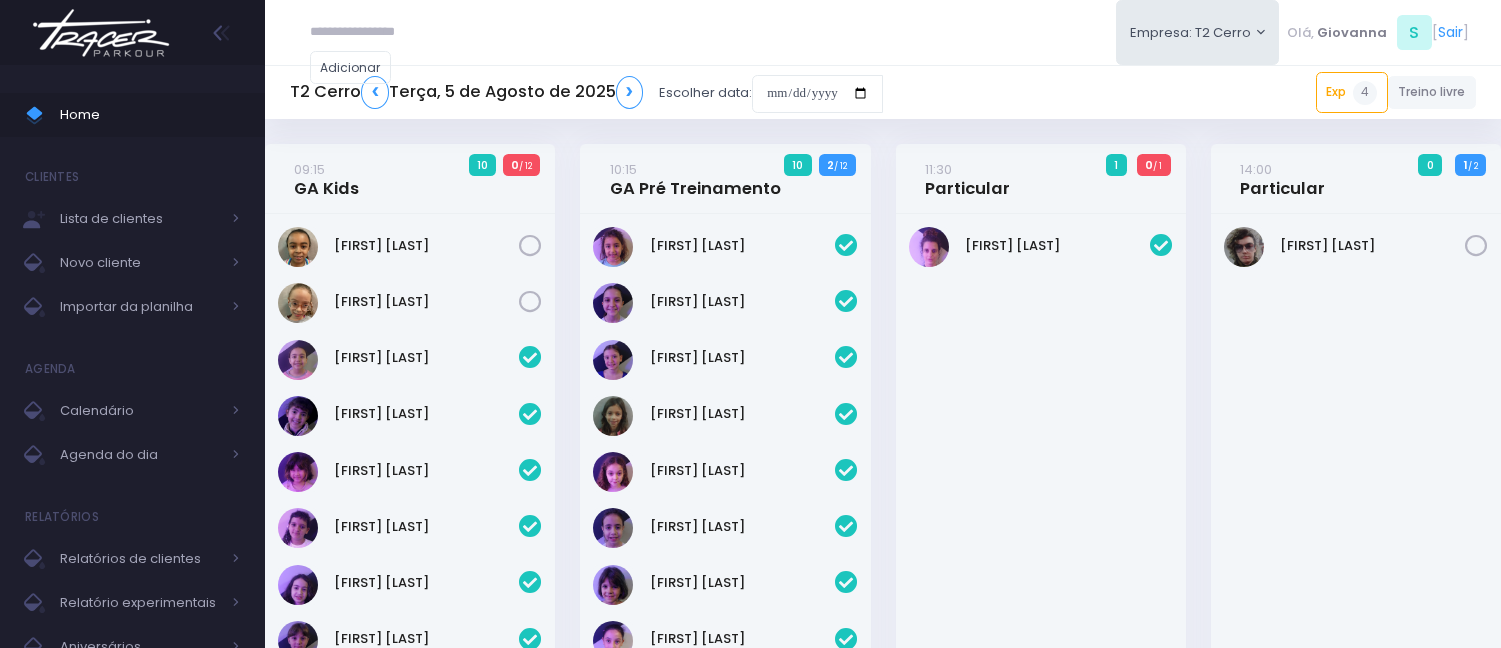 scroll, scrollTop: 0, scrollLeft: 0, axis: both 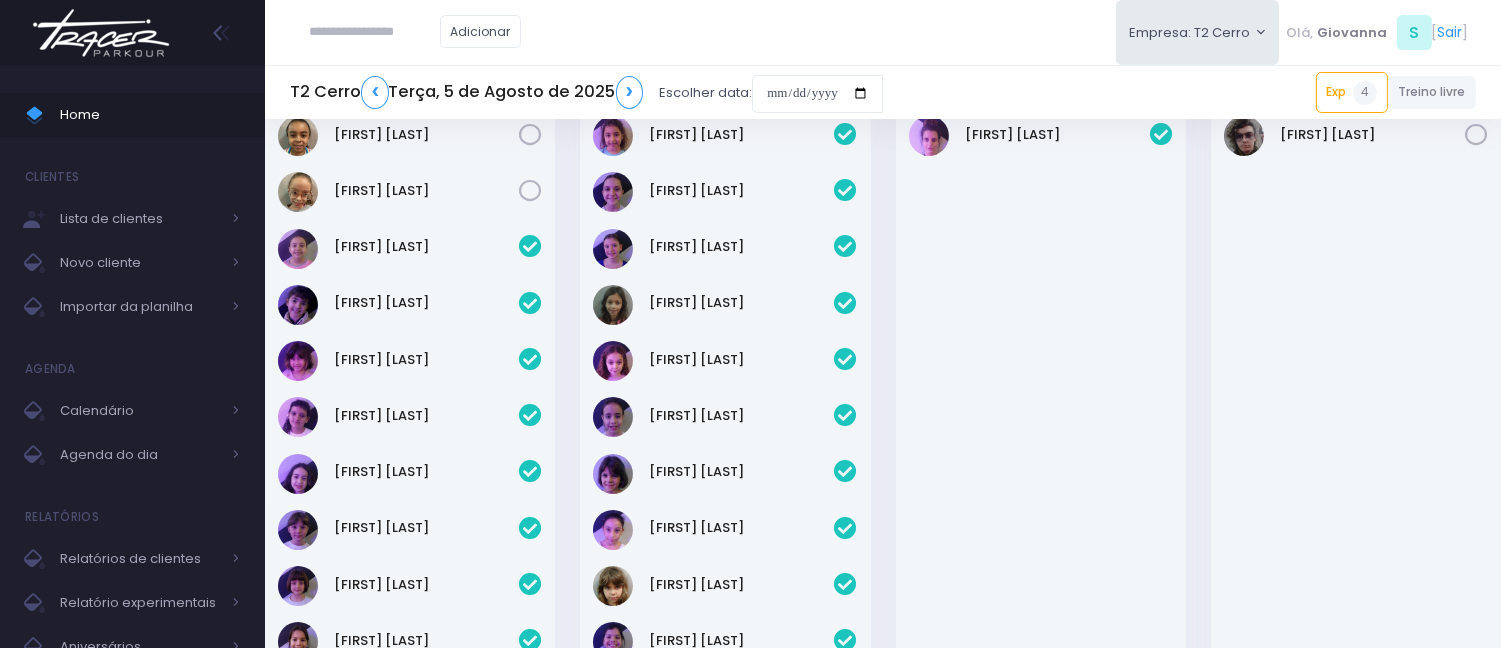 click on "Adicionar
Empresa: T2 Cerro
T2 Cerro T3 Santana T4 Pompeia Olá, S [" at bounding box center [883, 32] 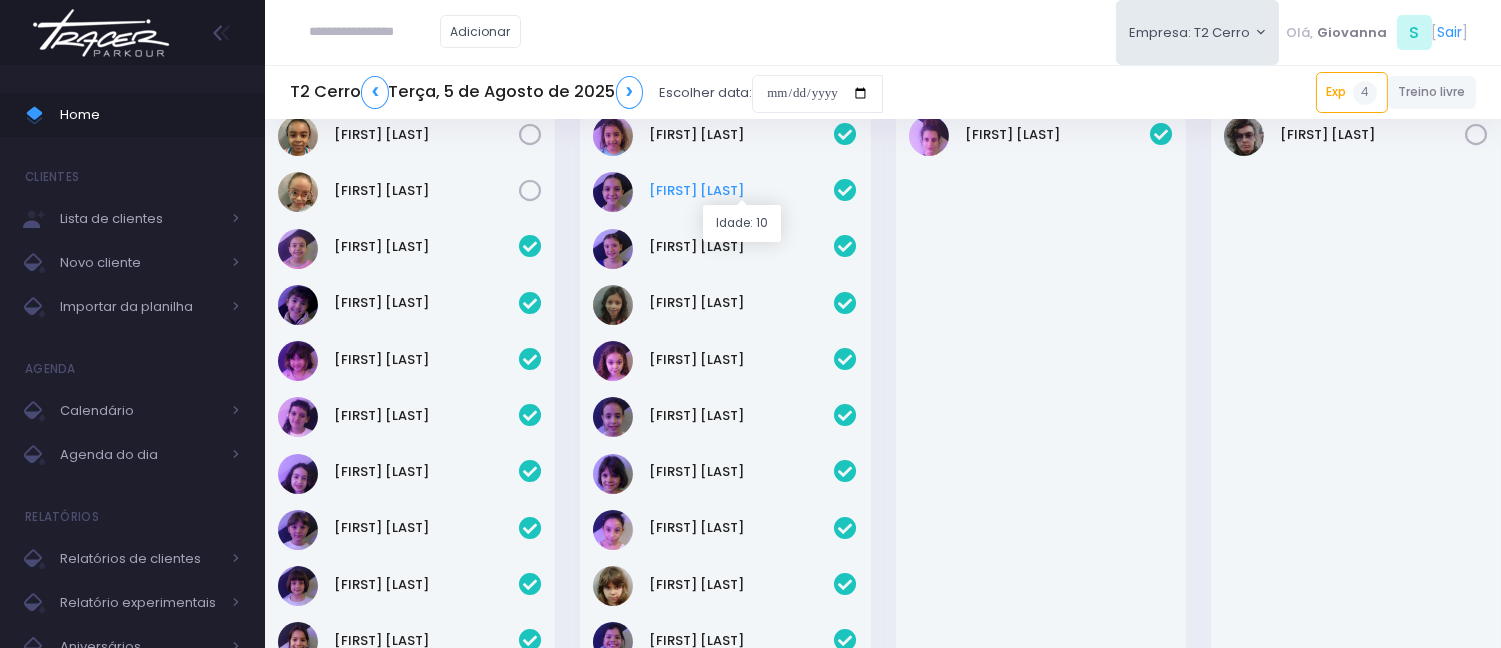 click on "Ana Helena Soutello" at bounding box center (742, 191) 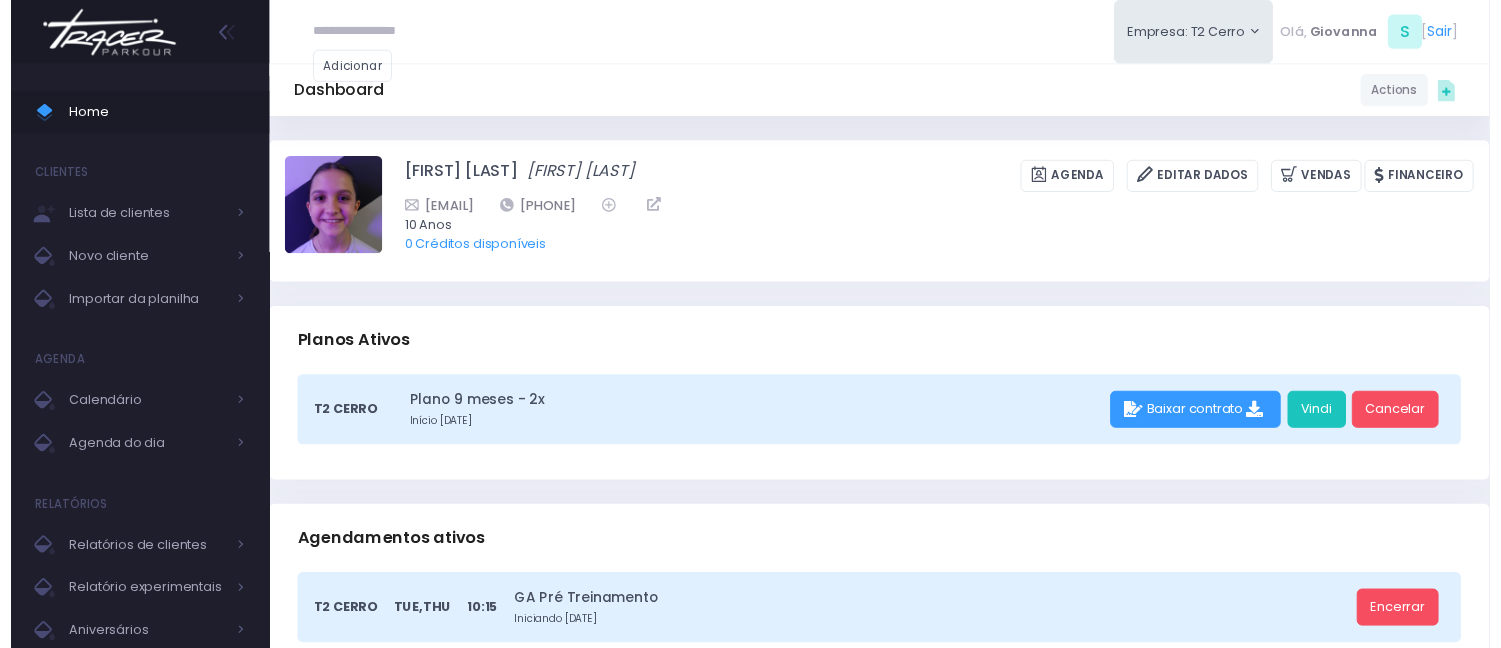 scroll, scrollTop: 0, scrollLeft: 0, axis: both 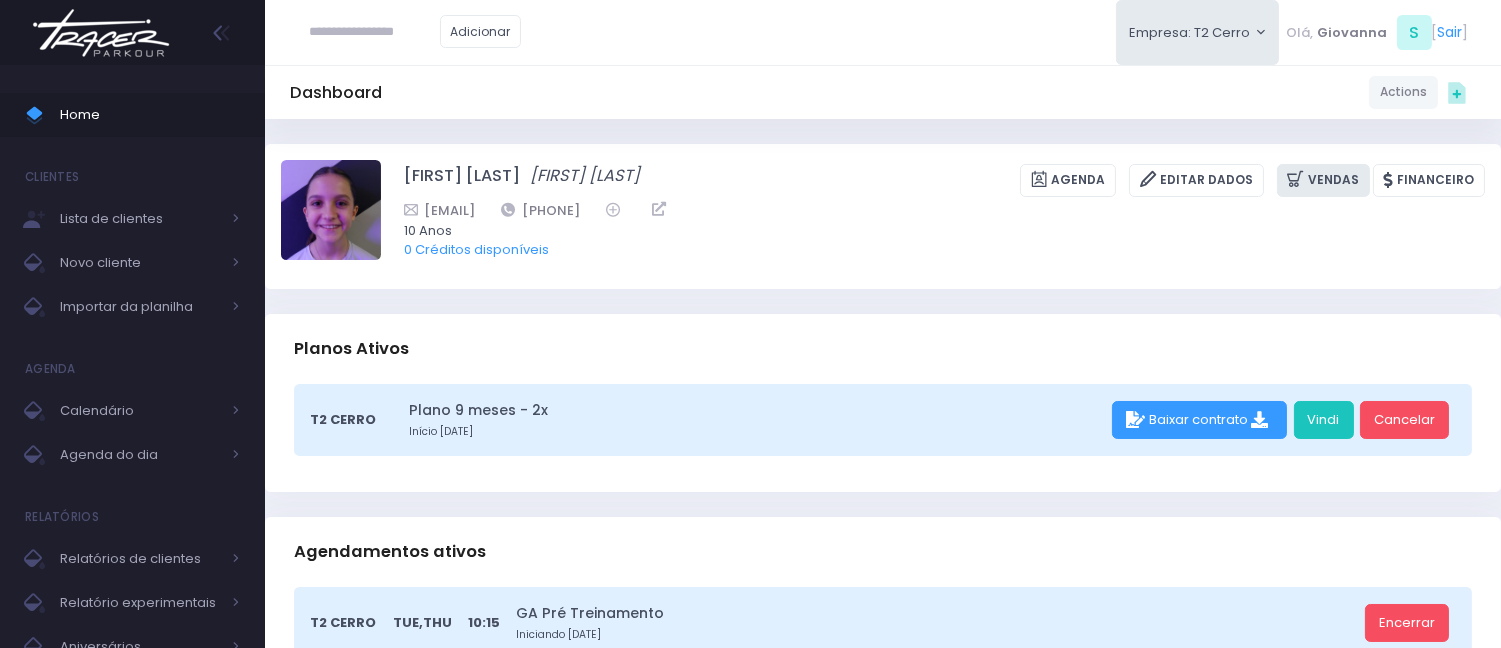 click on "Vendas" at bounding box center (1323, 180) 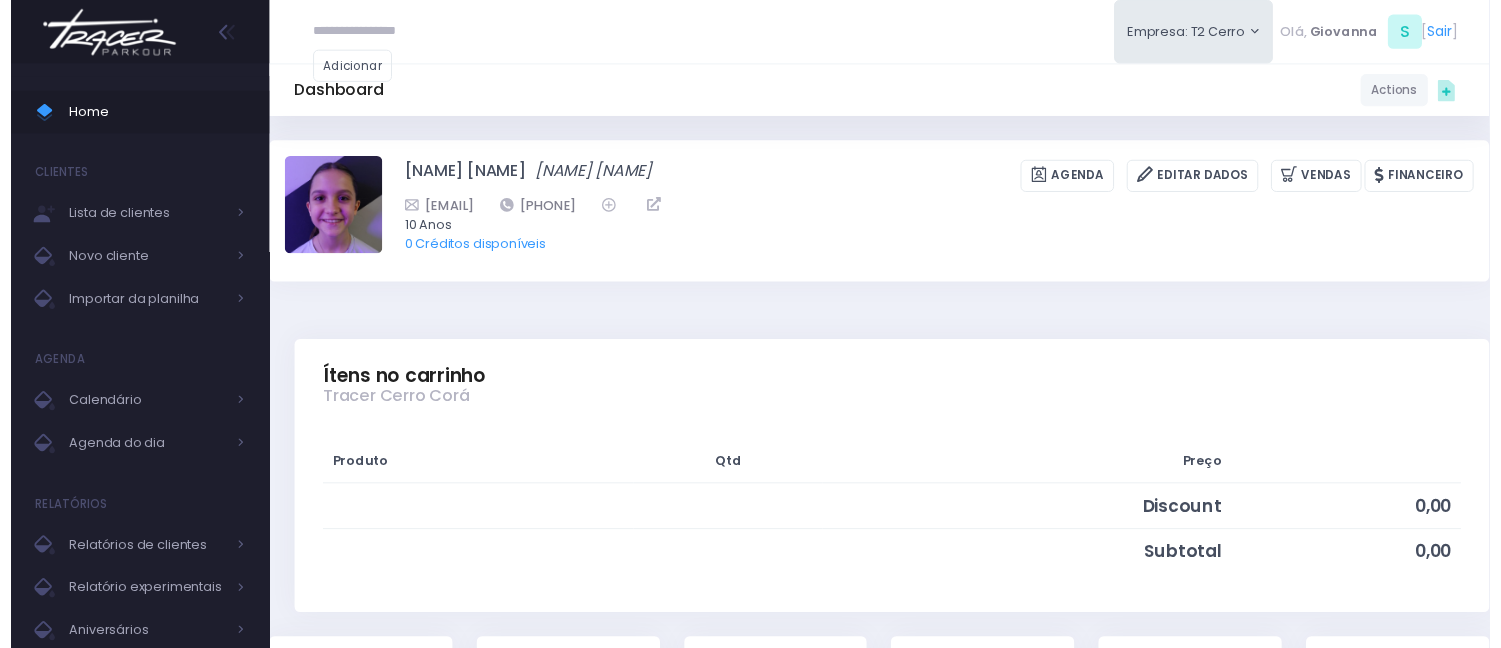 scroll, scrollTop: 0, scrollLeft: 0, axis: both 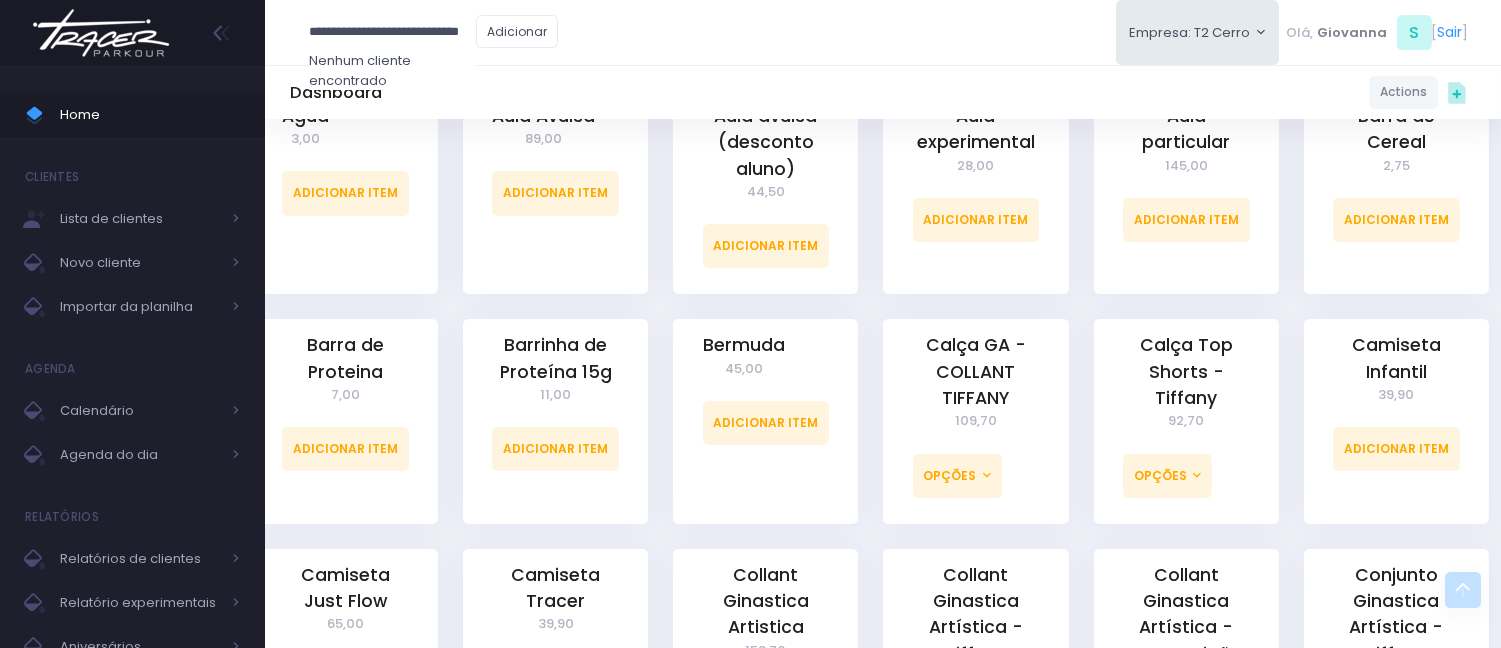 type on "**********" 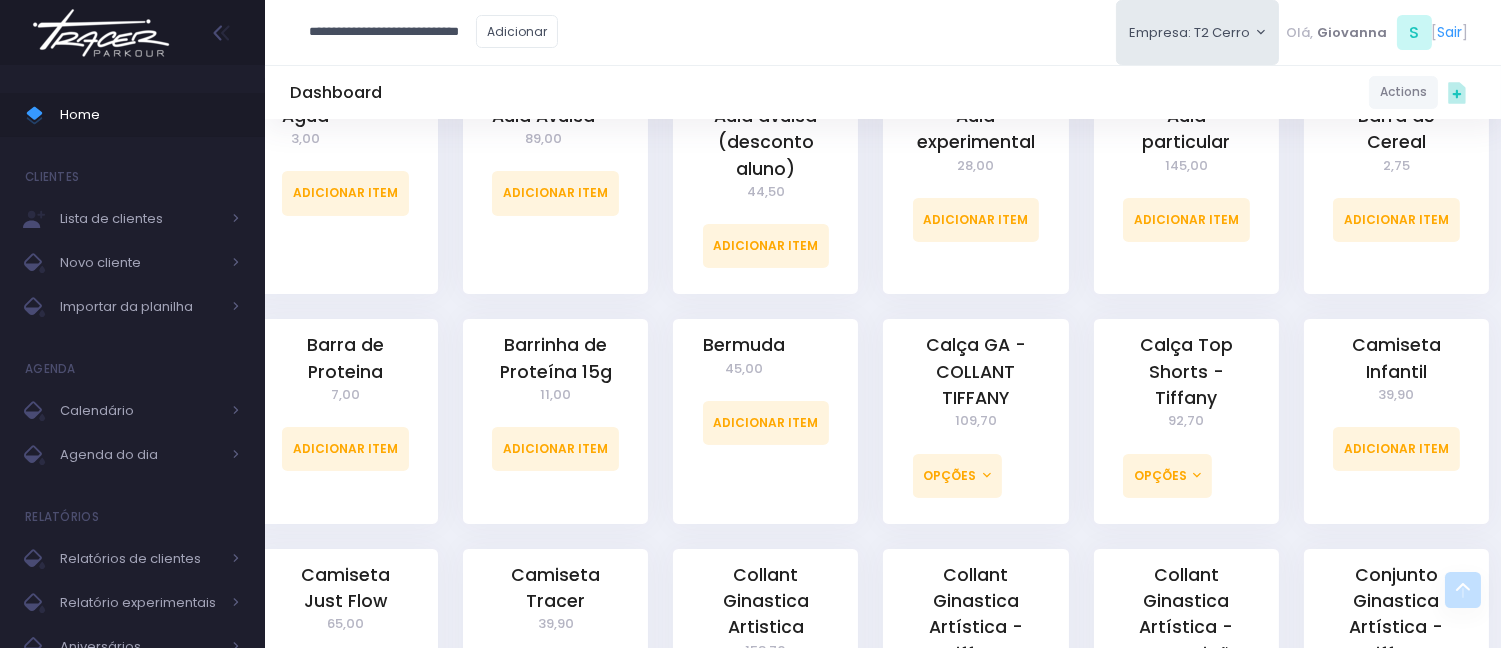 click on "**********" at bounding box center (393, 32) 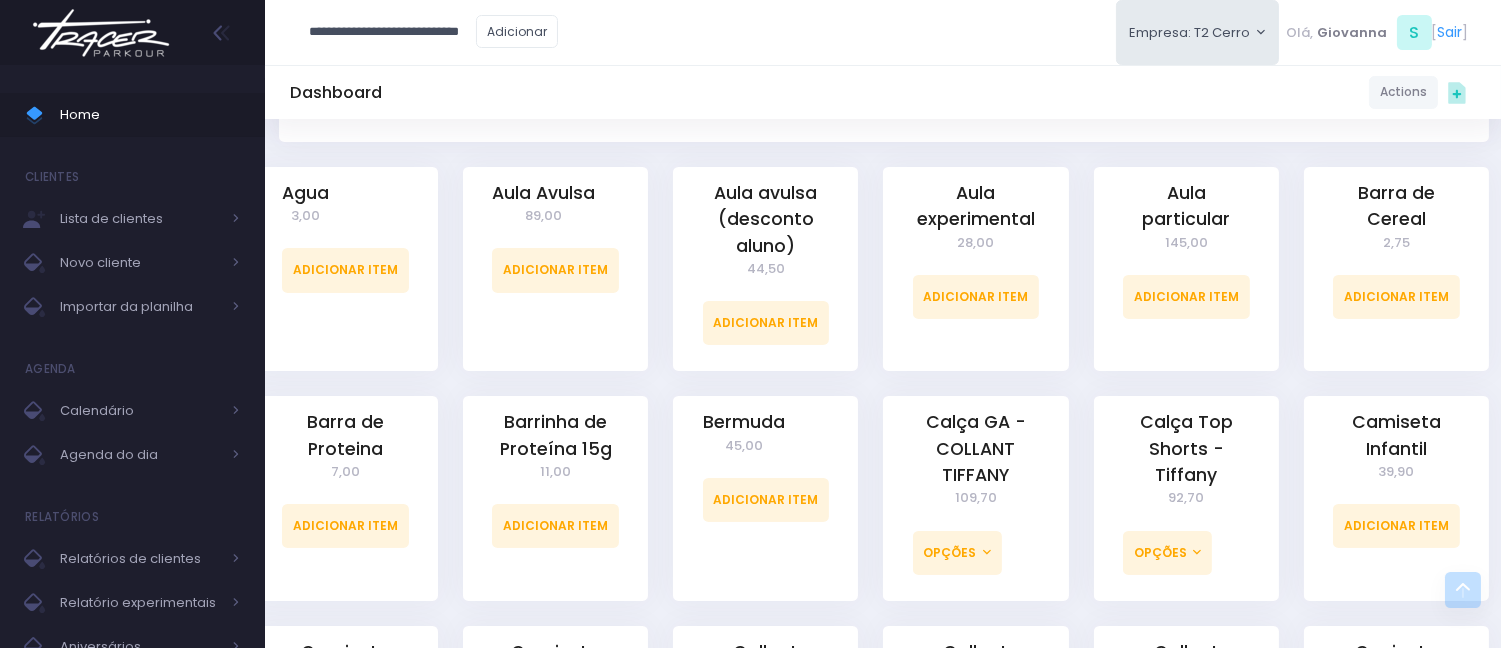 scroll, scrollTop: 452, scrollLeft: 12, axis: both 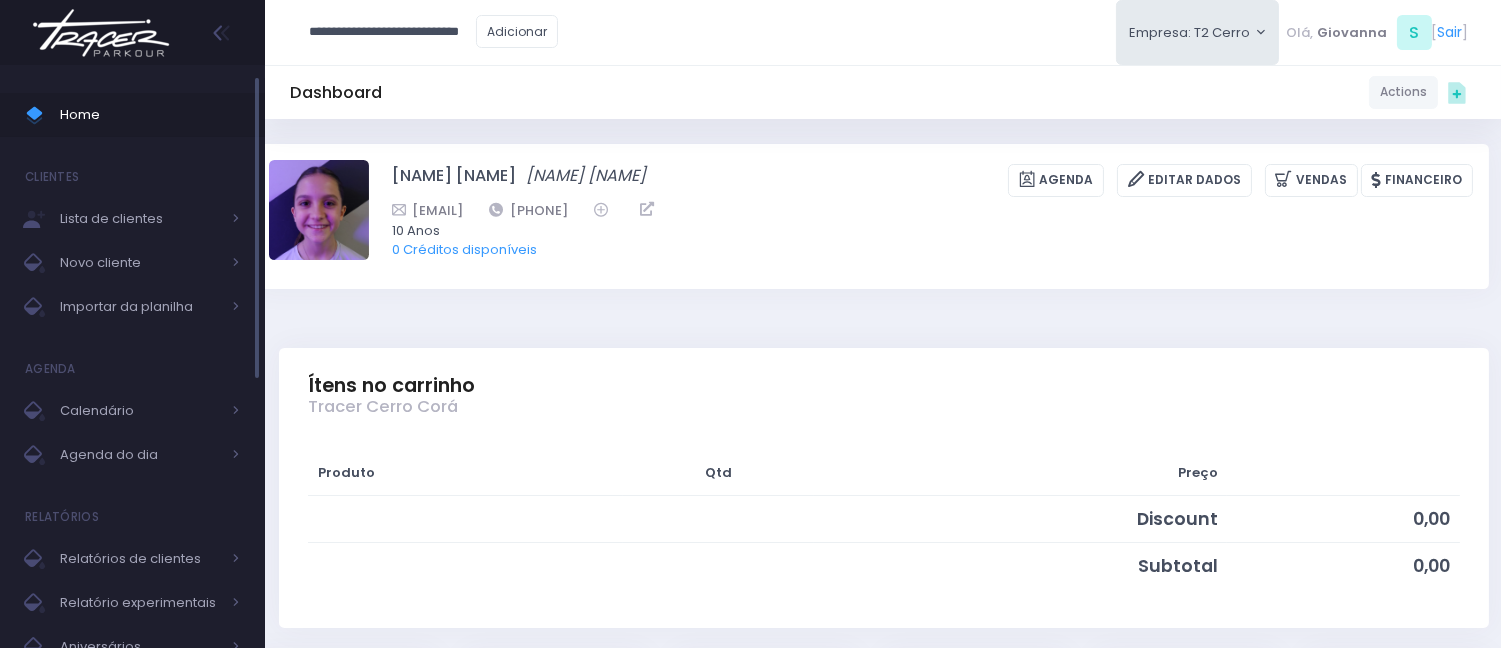 click on "Home" at bounding box center [150, 115] 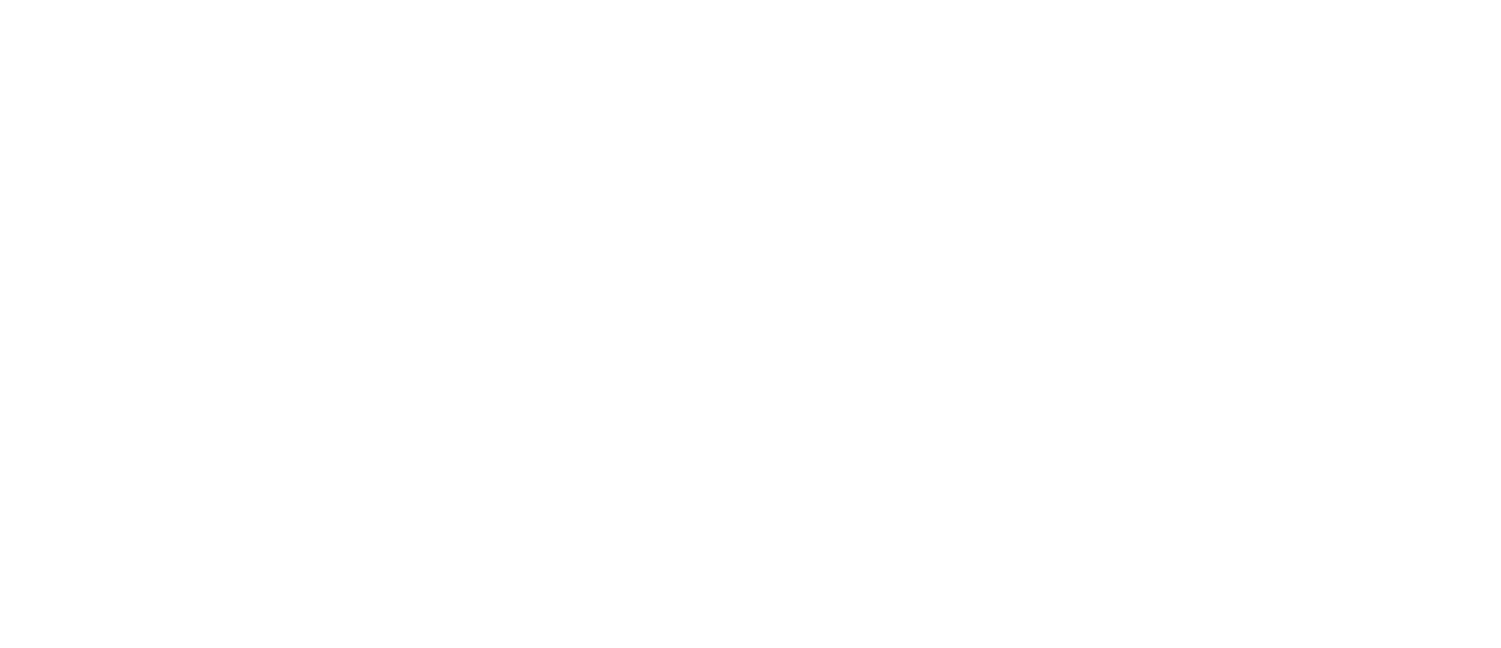 scroll, scrollTop: 0, scrollLeft: 0, axis: both 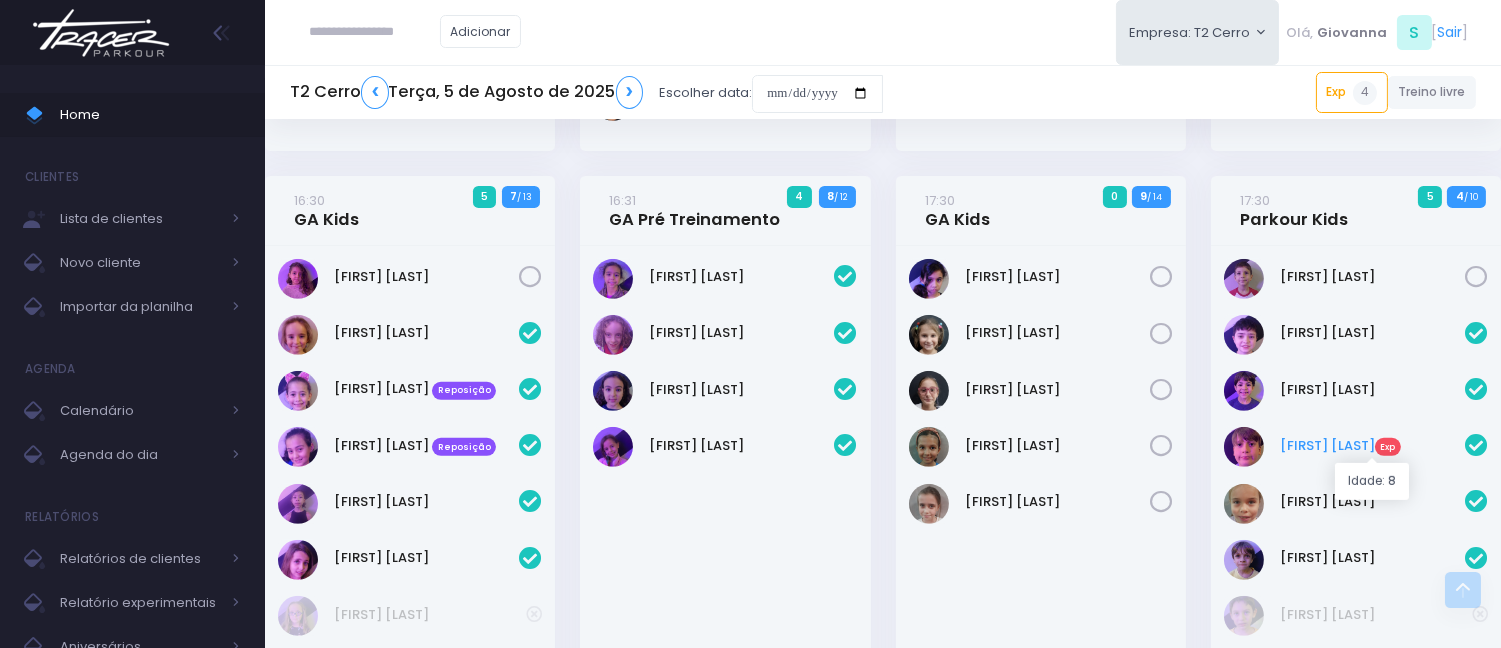 click on "Otto Ogliari
Exp" at bounding box center [1372, 446] 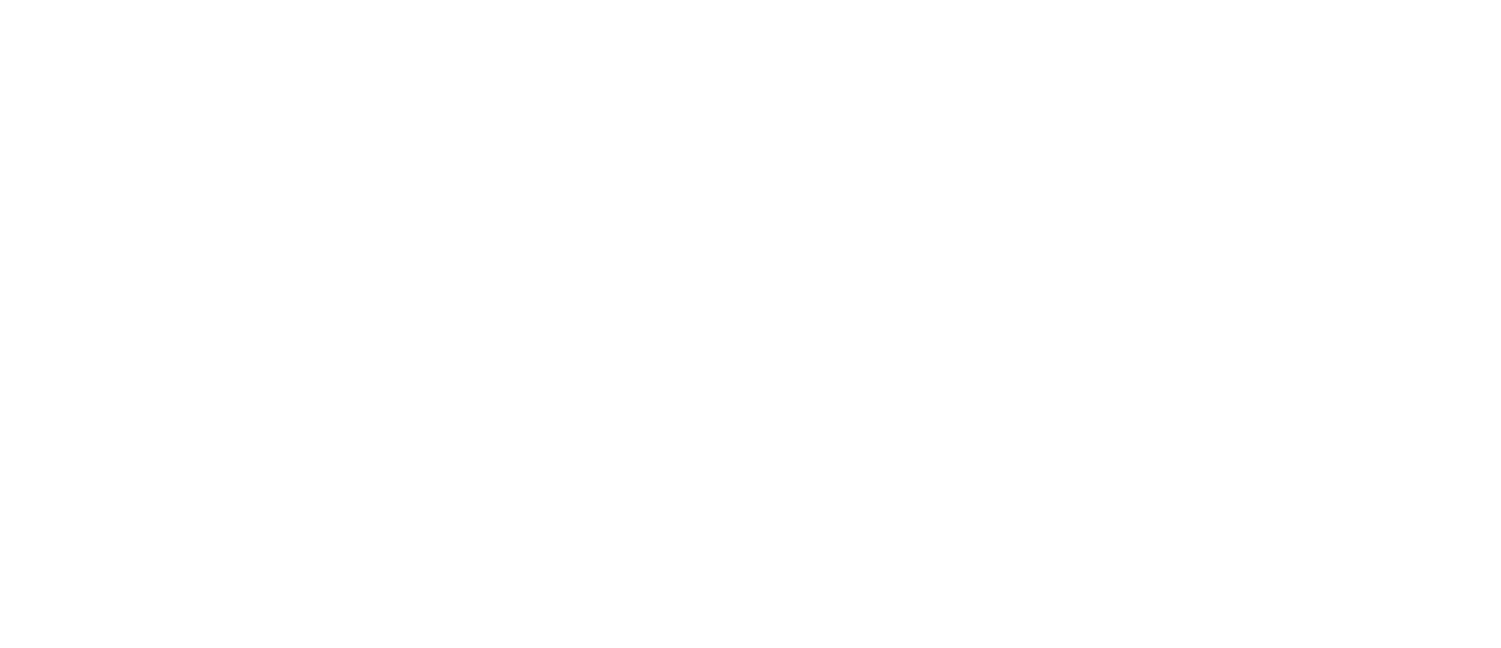 scroll, scrollTop: 0, scrollLeft: 0, axis: both 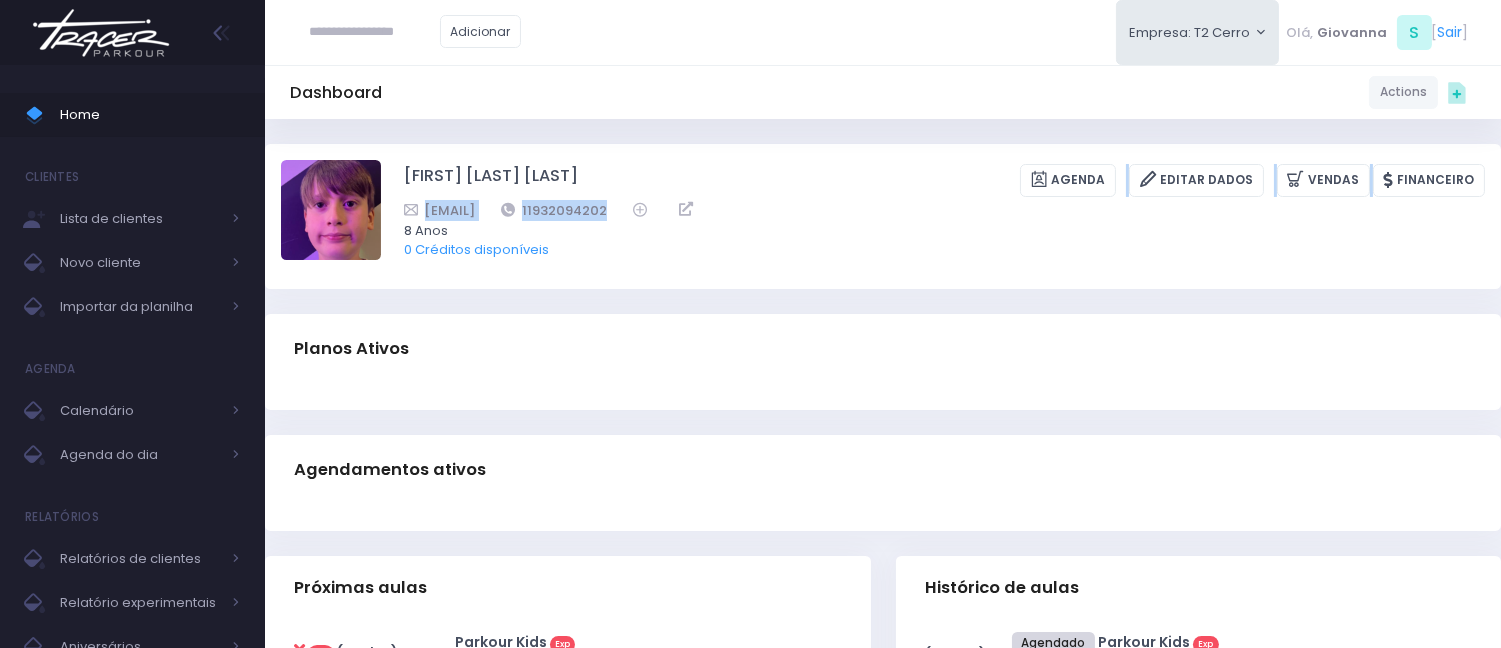 drag, startPoint x: 730, startPoint y: 198, endPoint x: 702, endPoint y: 191, distance: 28.86174 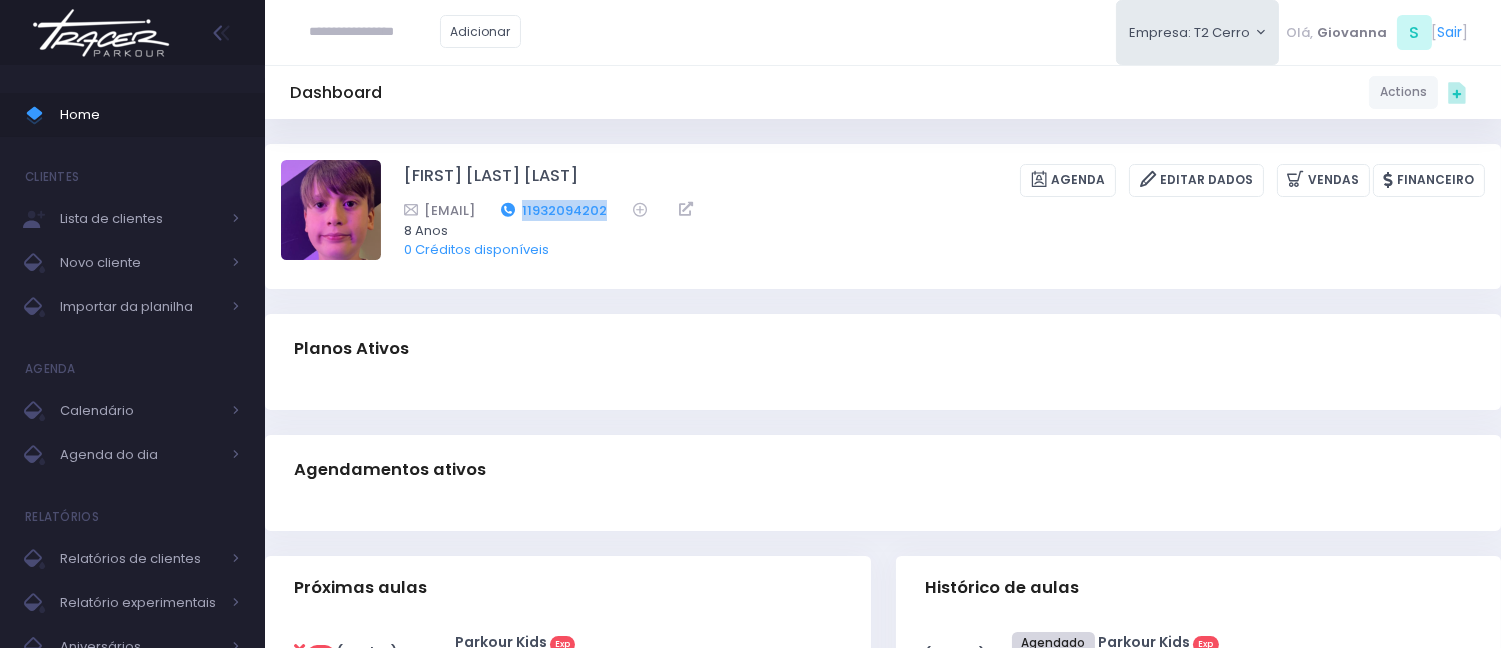 drag, startPoint x: 731, startPoint y: 204, endPoint x: 640, endPoint y: 204, distance: 91 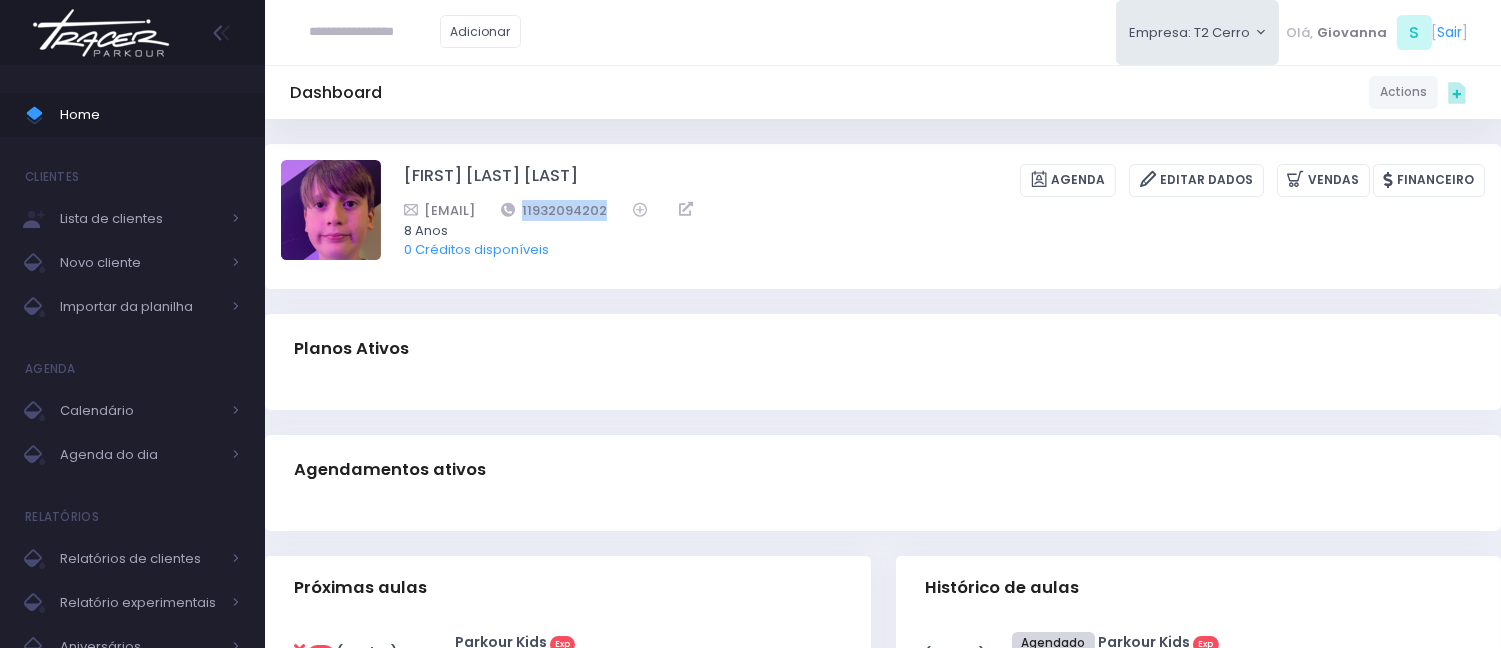 copy on "11932094202" 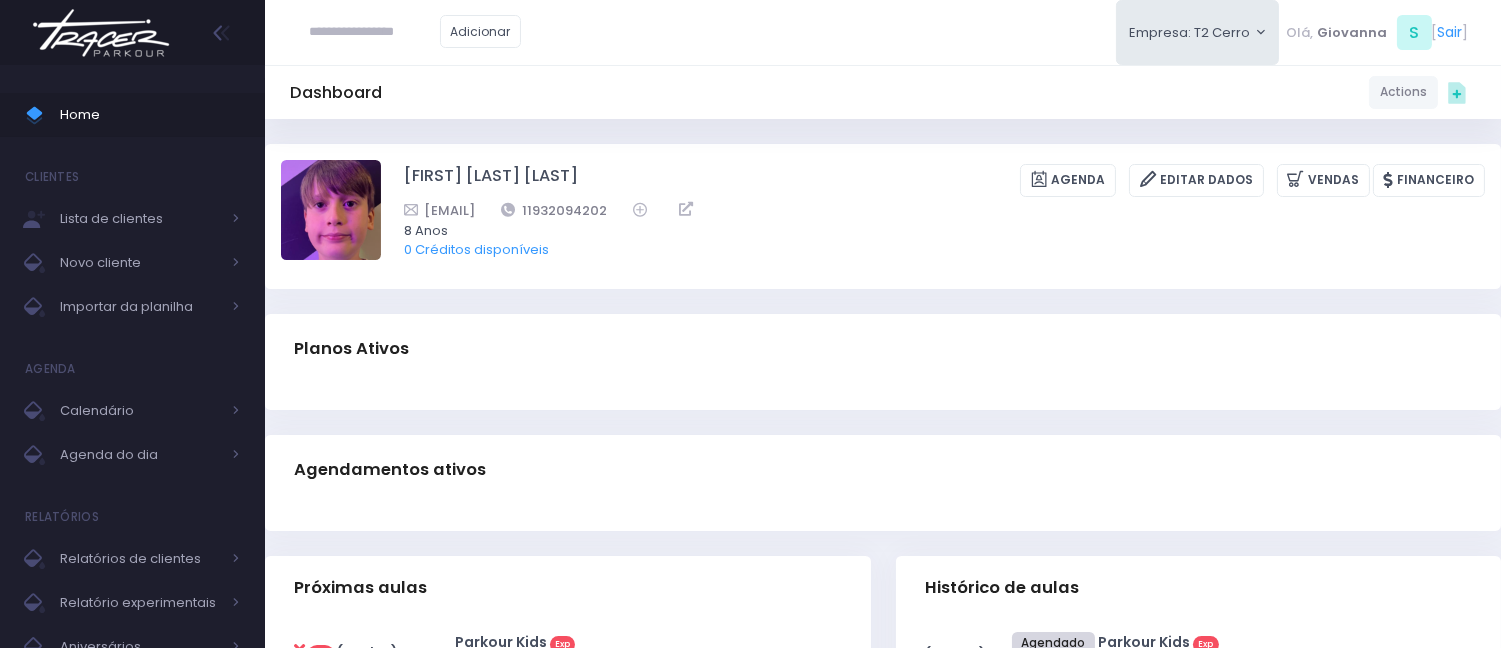 drag, startPoint x: 424, startPoint y: 27, endPoint x: 308, endPoint y: -99, distance: 171.26587 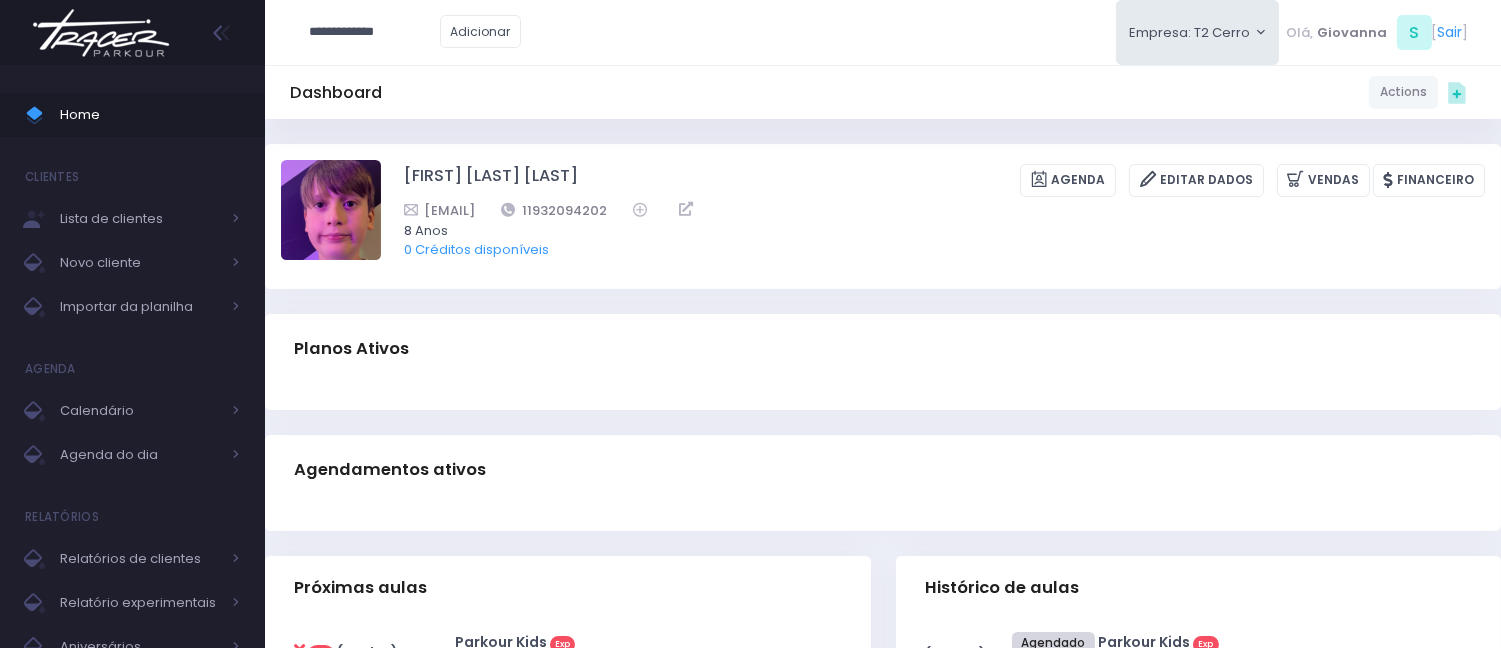 type on "**********" 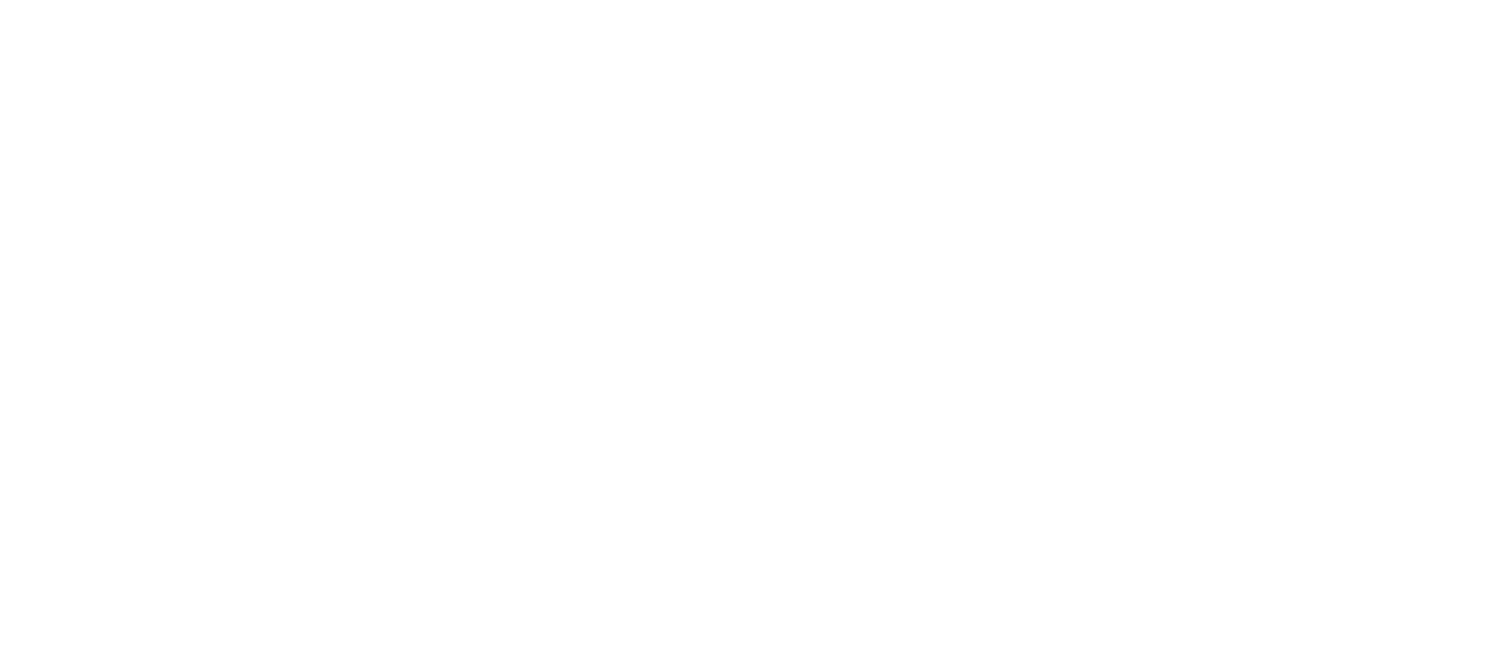 scroll, scrollTop: 0, scrollLeft: 0, axis: both 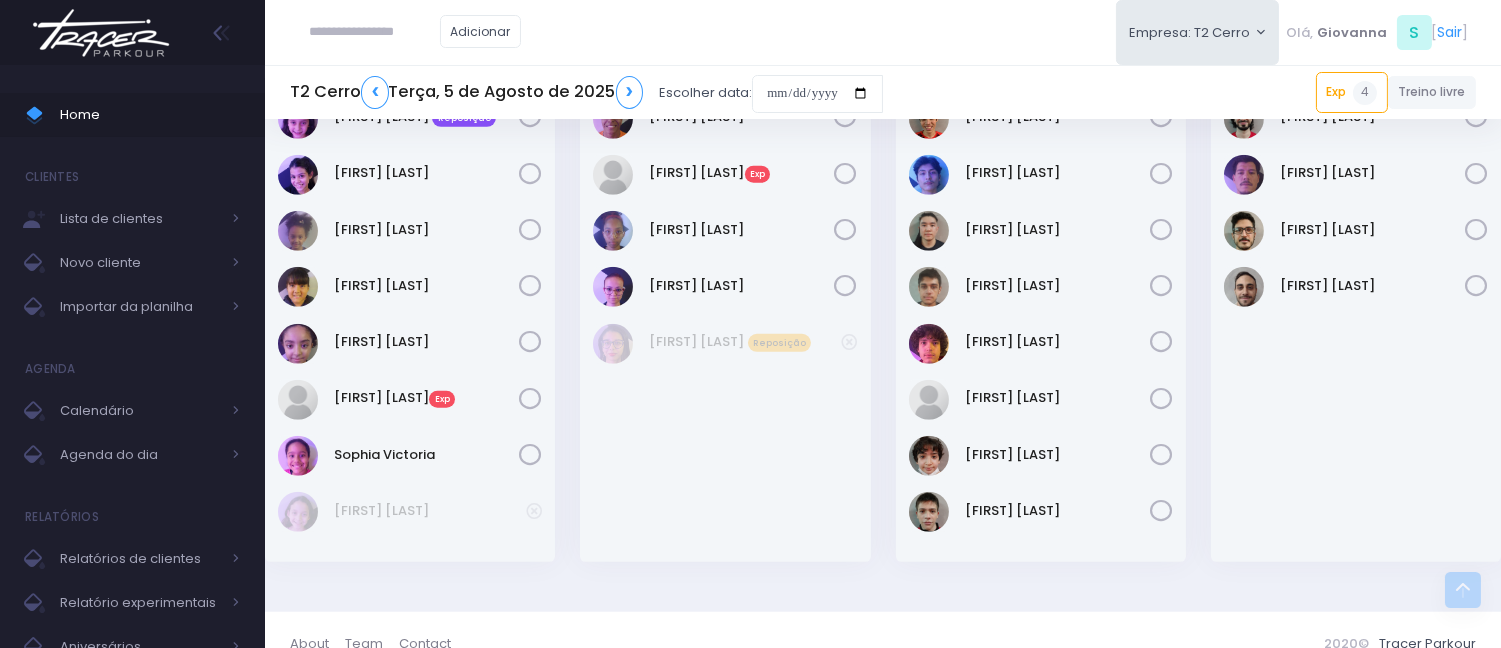 click at bounding box center (375, 32) 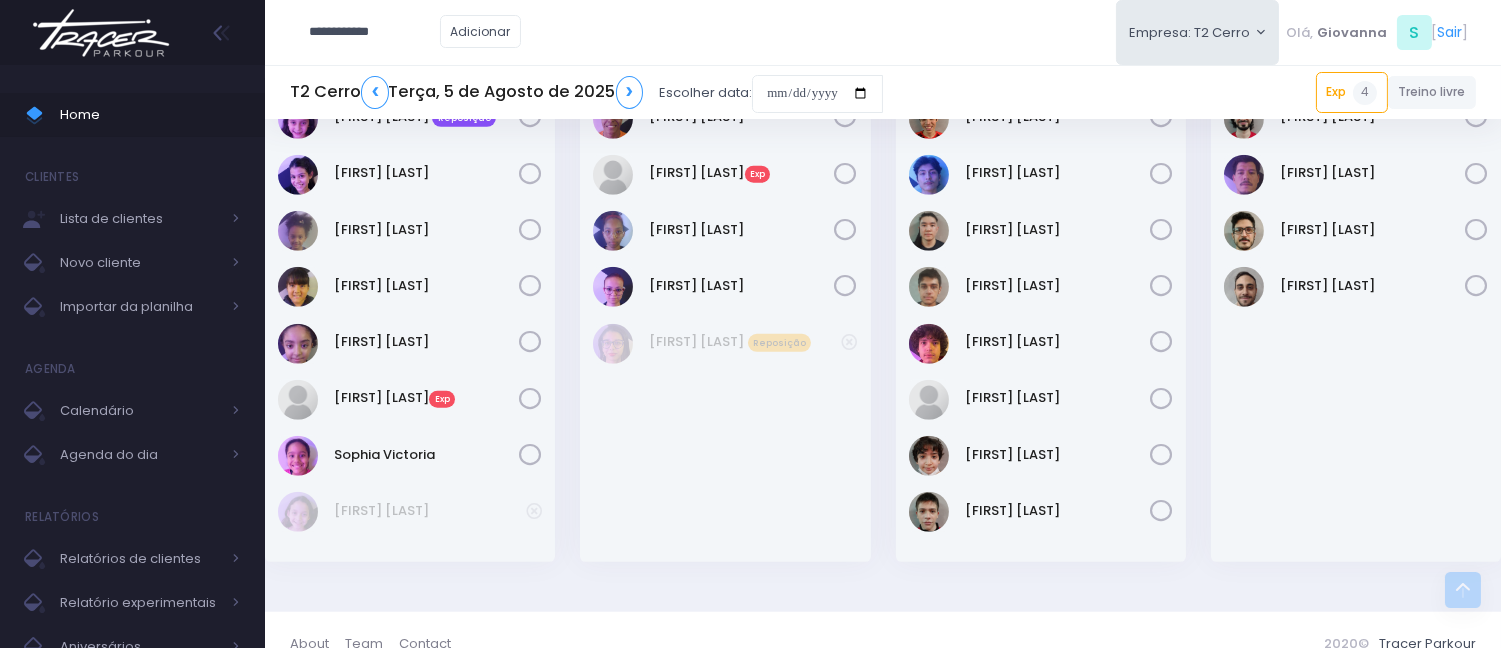 click on "**********" at bounding box center (375, 32) 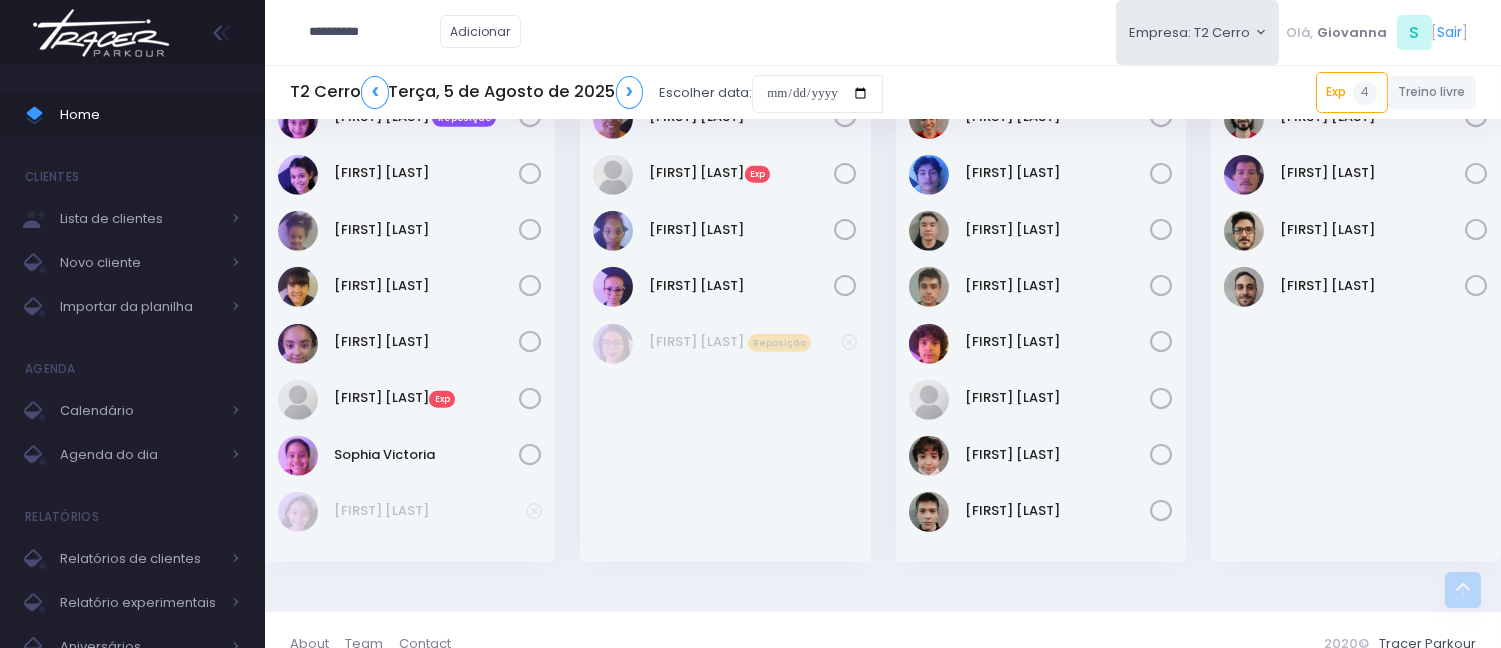 click on "**********" at bounding box center [375, 32] 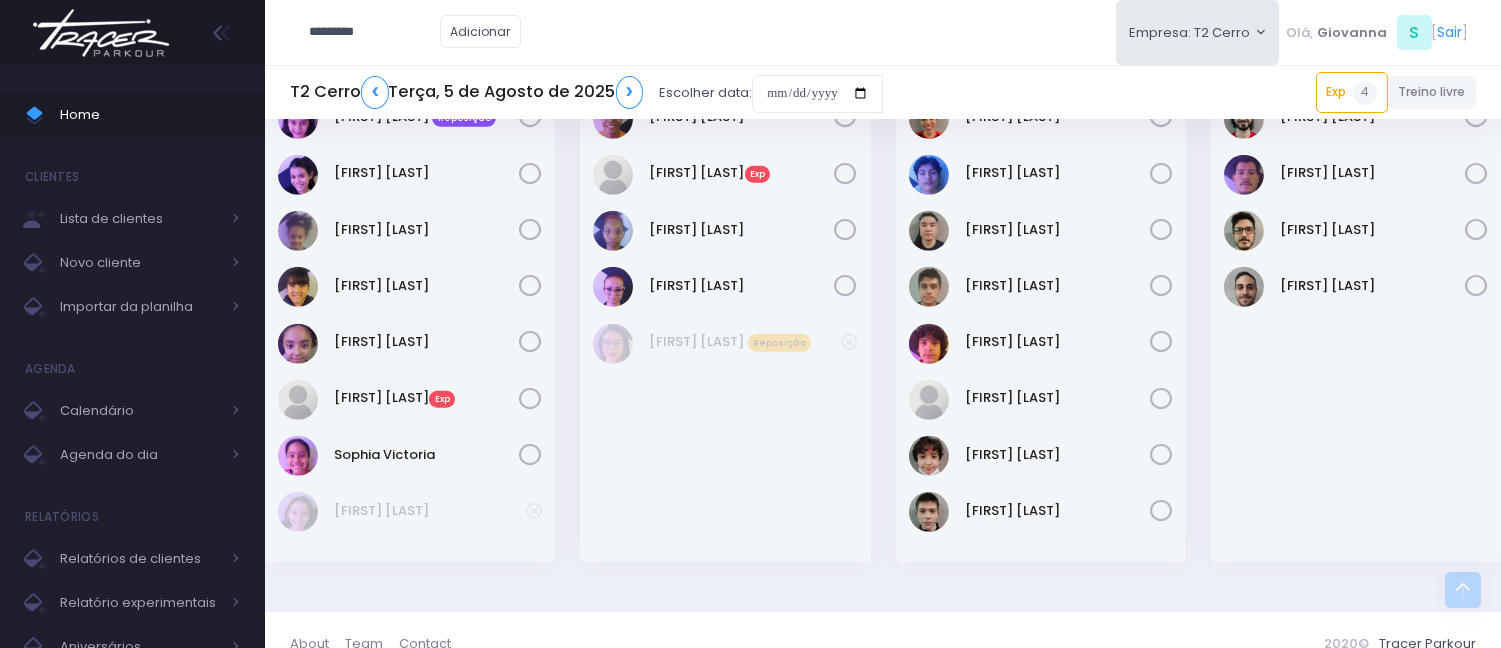 type on "*********" 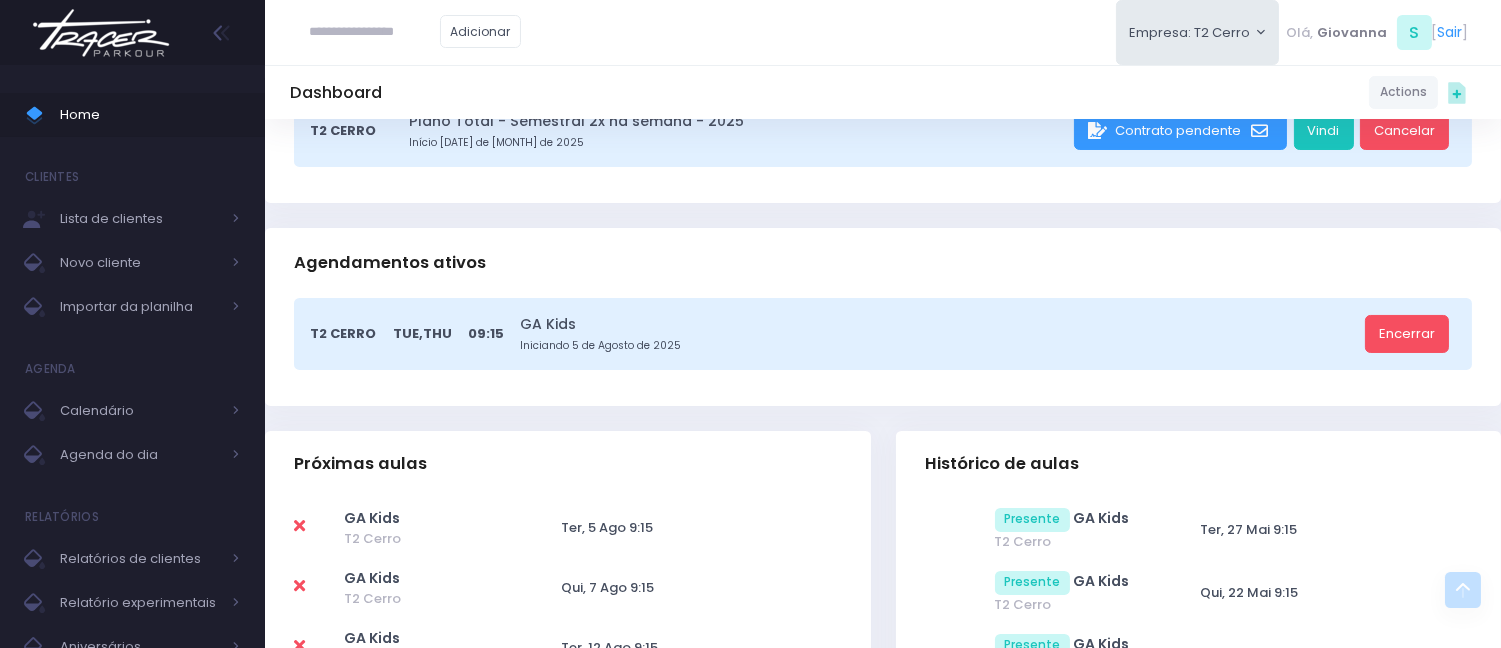 scroll, scrollTop: 333, scrollLeft: 0, axis: vertical 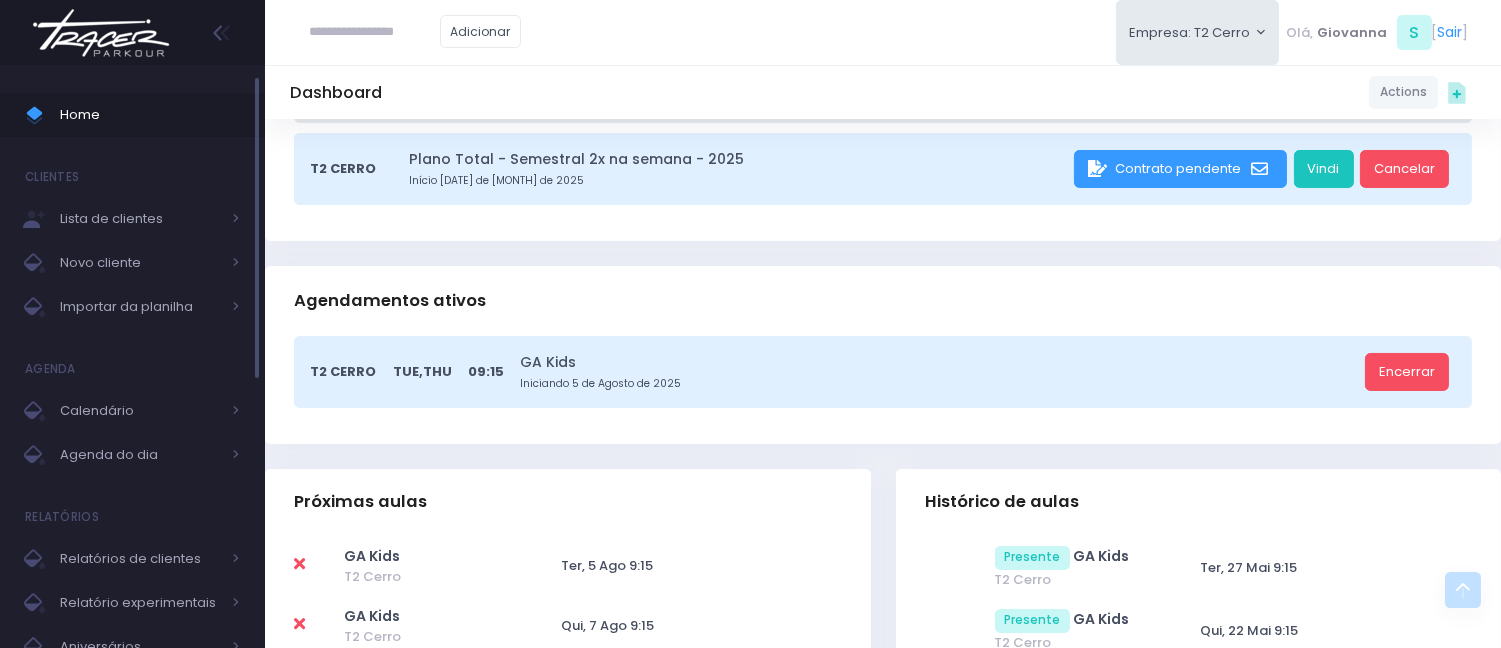 click on "Home" at bounding box center (150, 115) 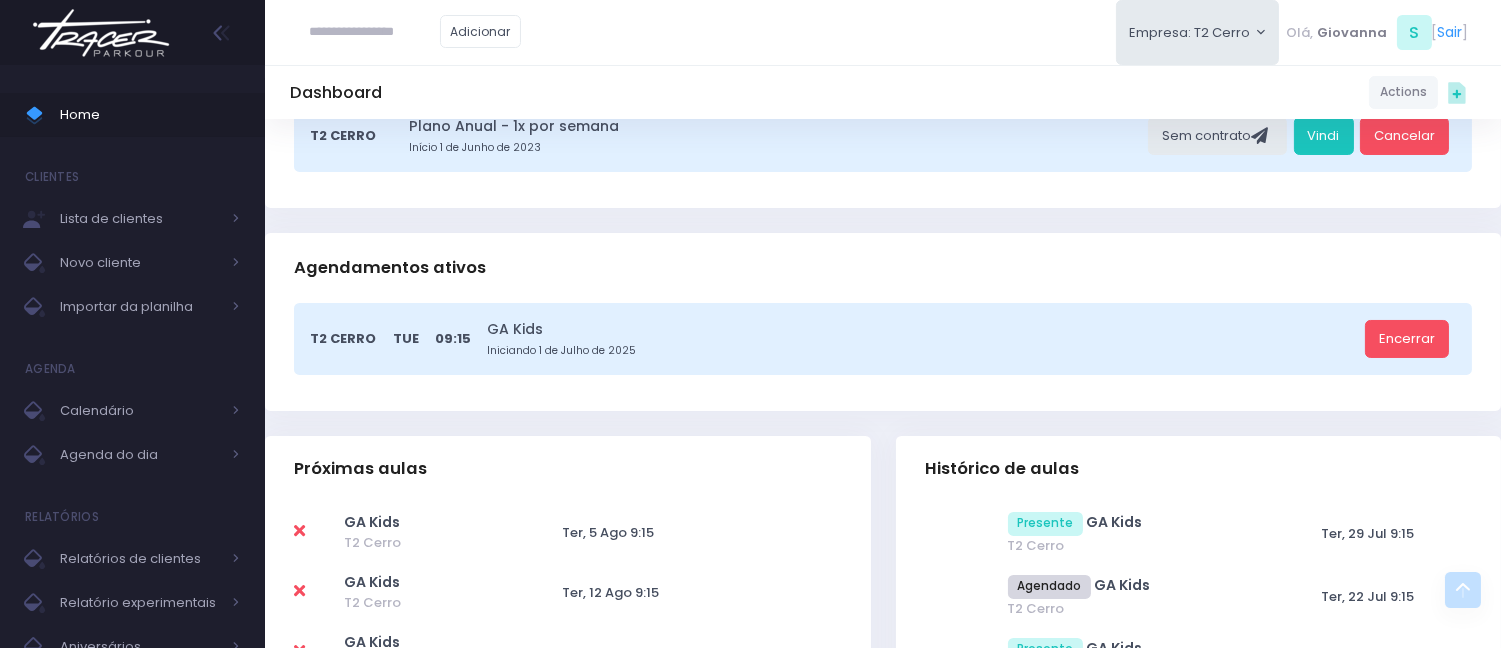 scroll, scrollTop: 0, scrollLeft: 0, axis: both 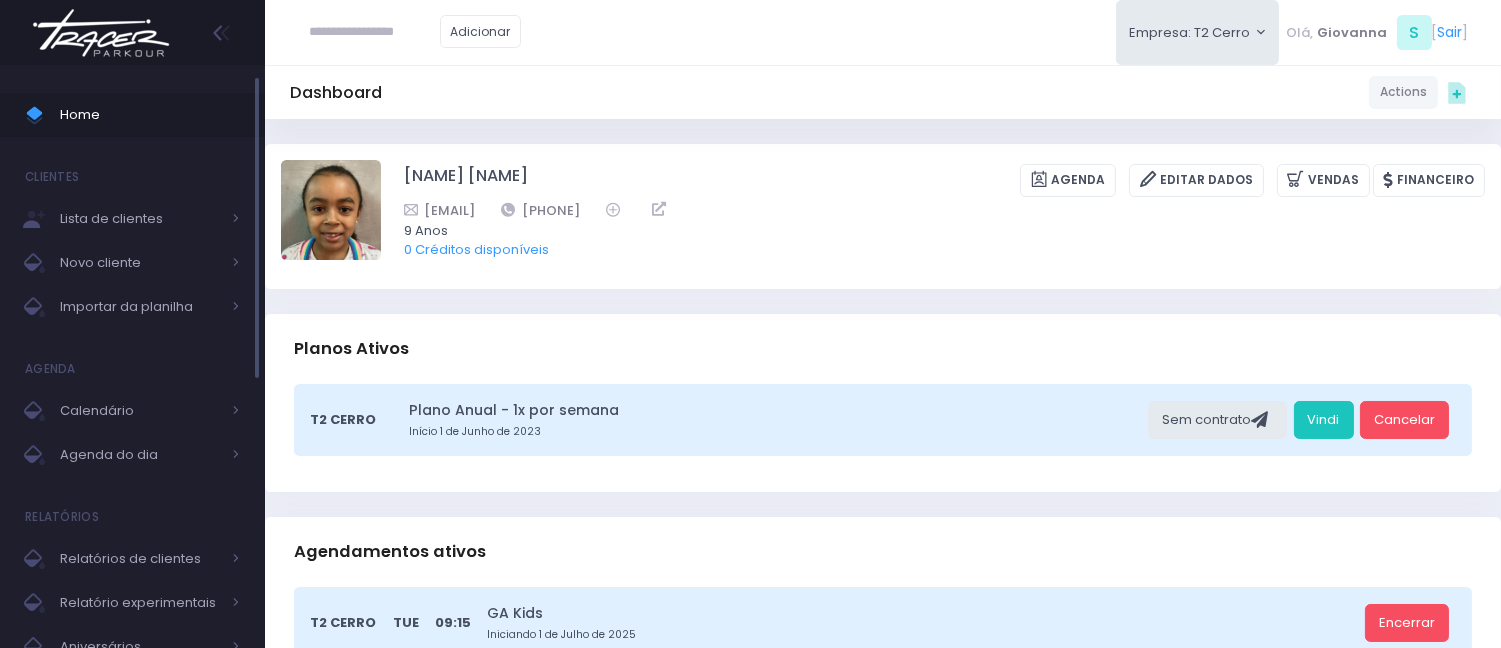 click on "Home" at bounding box center [132, 115] 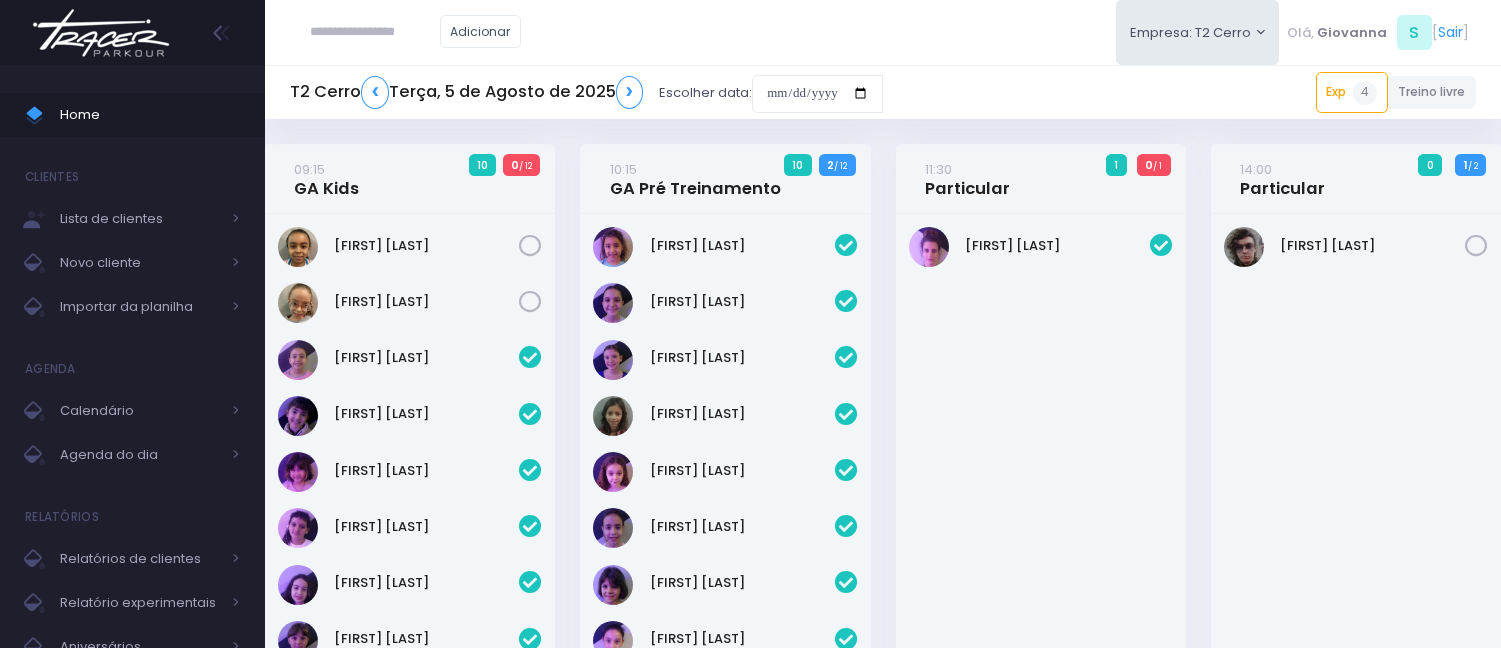 scroll, scrollTop: 2196, scrollLeft: 0, axis: vertical 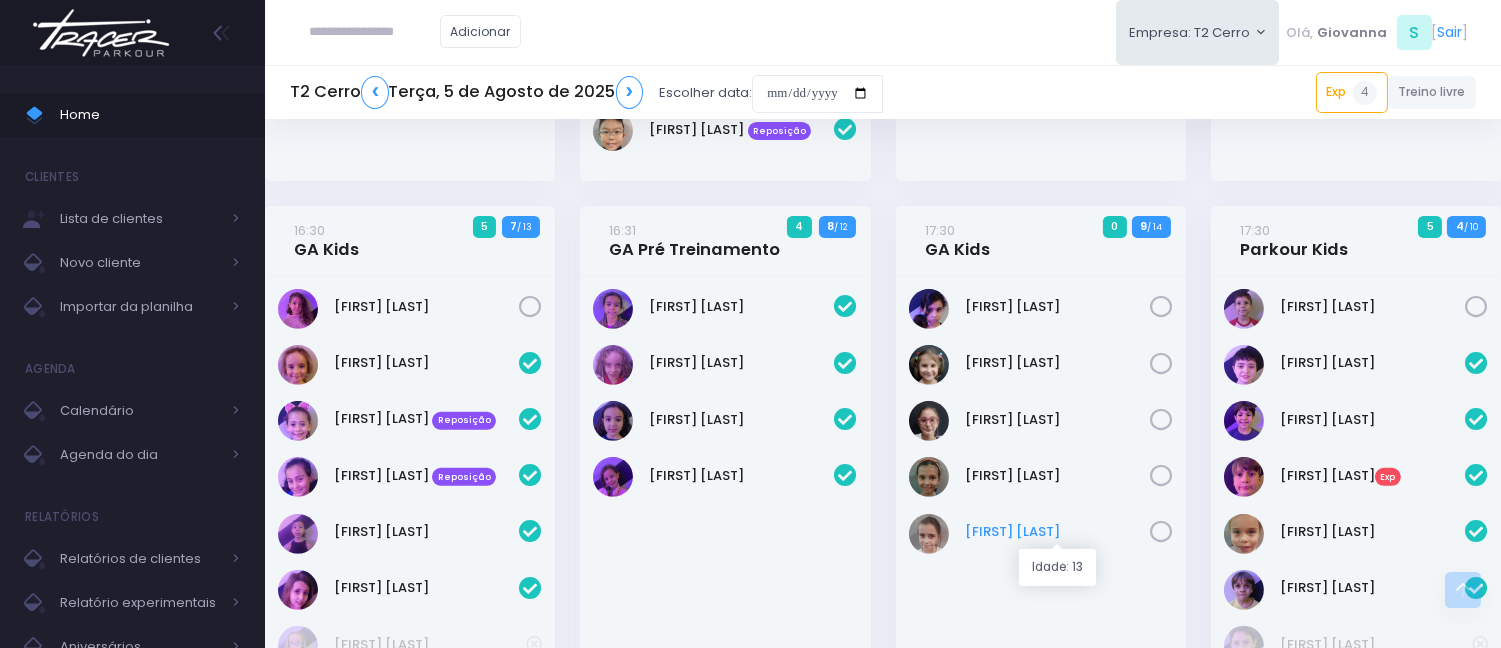 click on "[FIRST] [LAST]" at bounding box center [1057, 532] 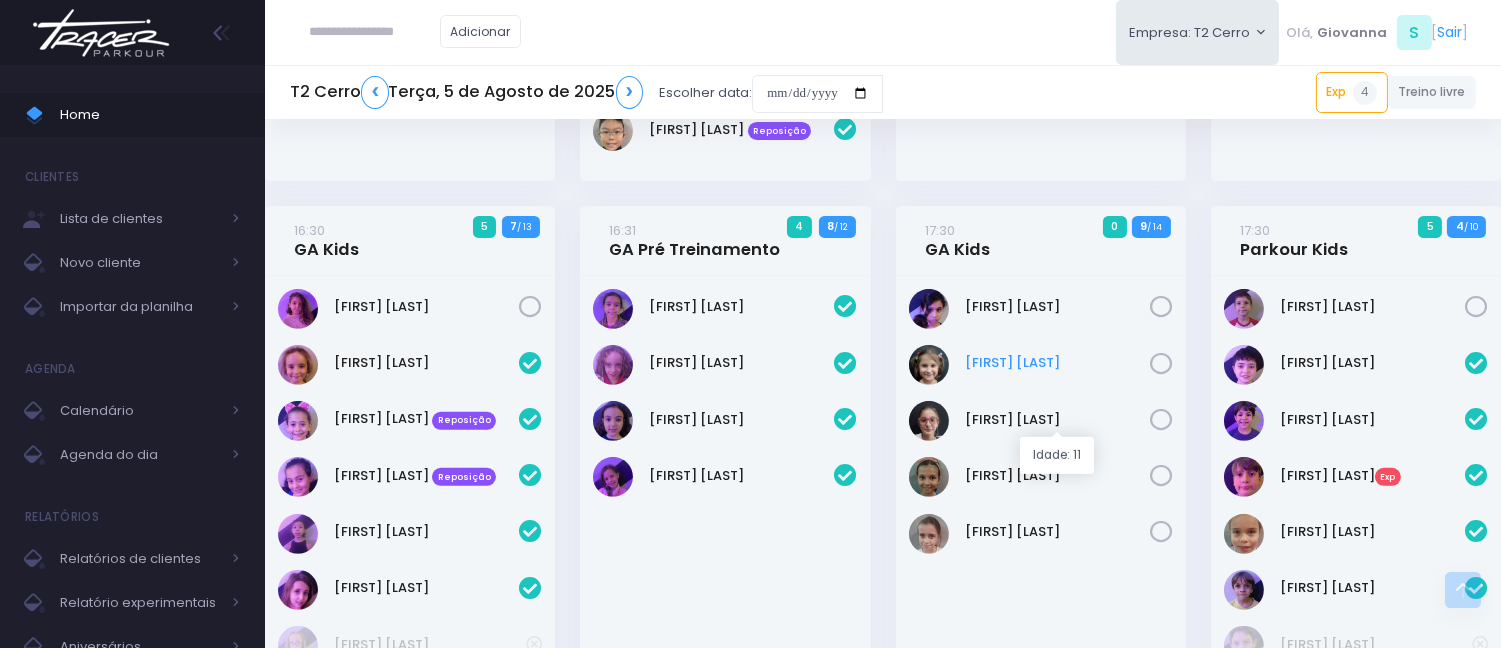scroll, scrollTop: 1530, scrollLeft: 0, axis: vertical 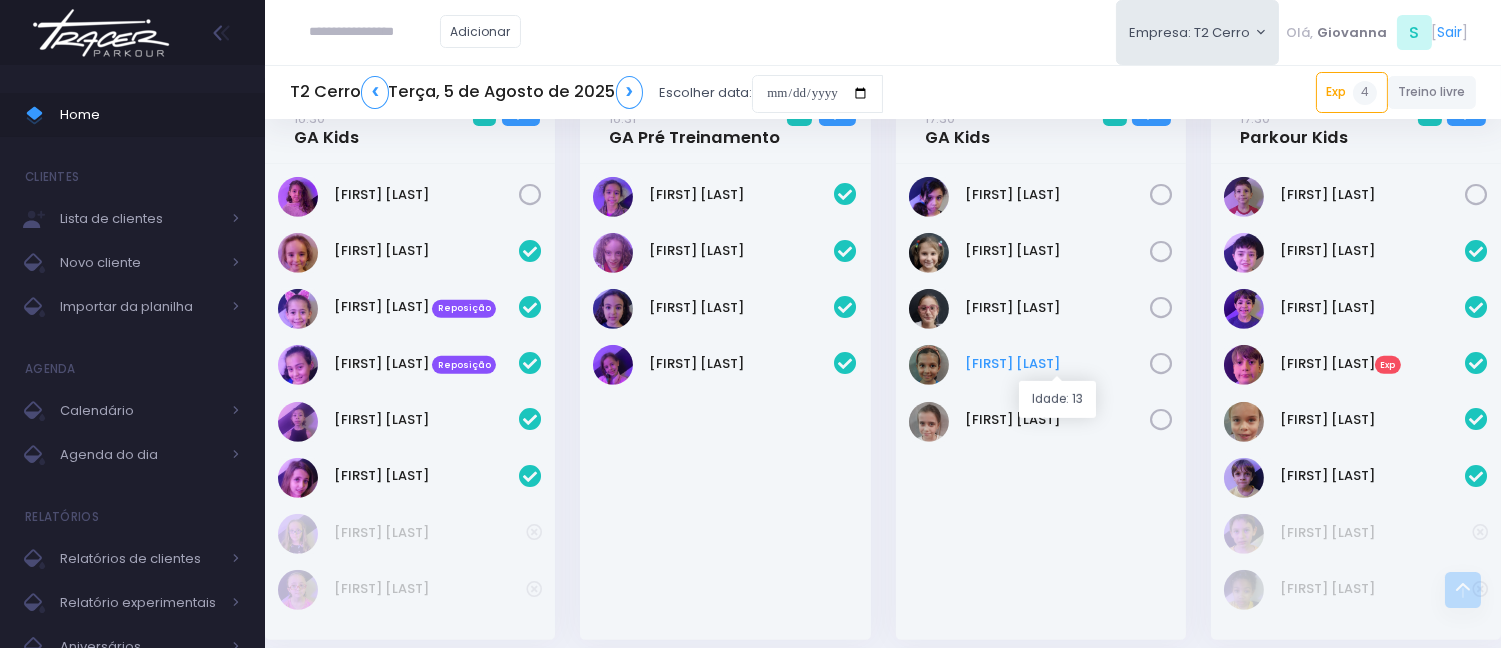 click on "[FIRST] [LAST]" at bounding box center (1057, 364) 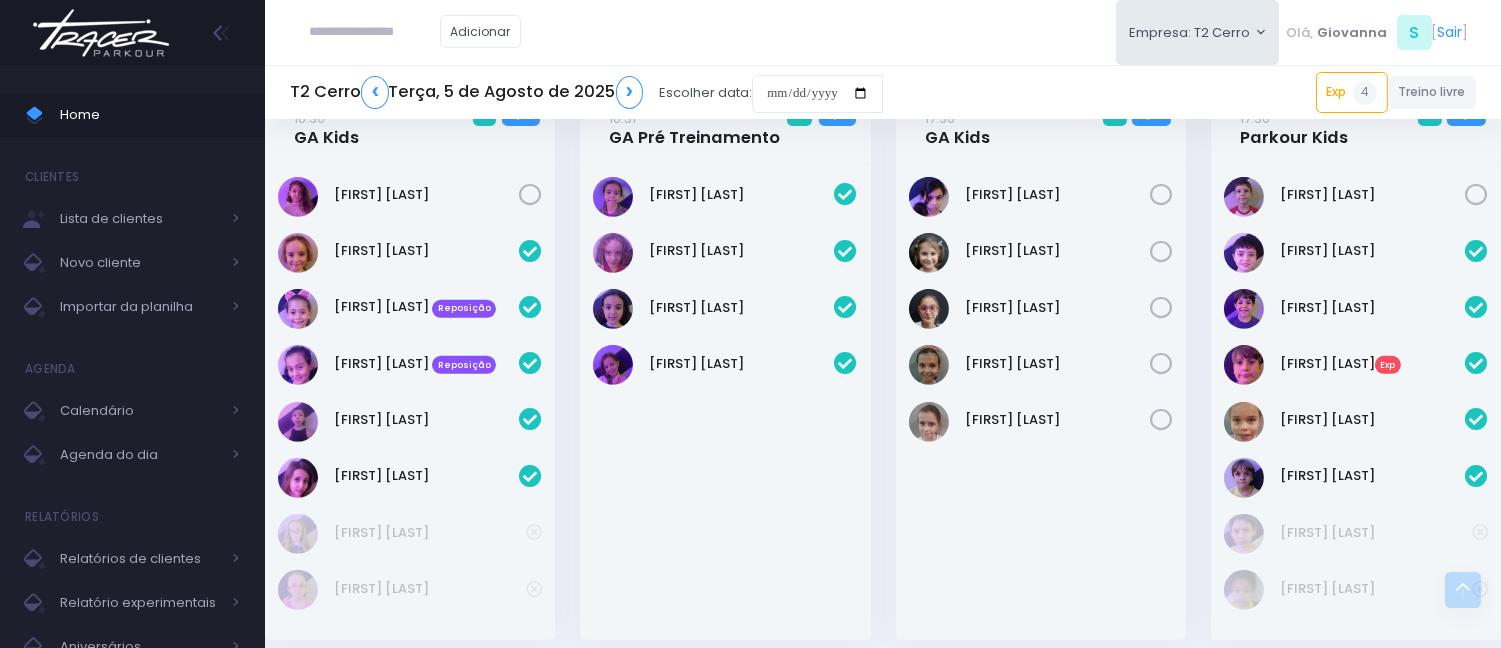 click on "[FIRST] [LAST]" at bounding box center [1041, 197] 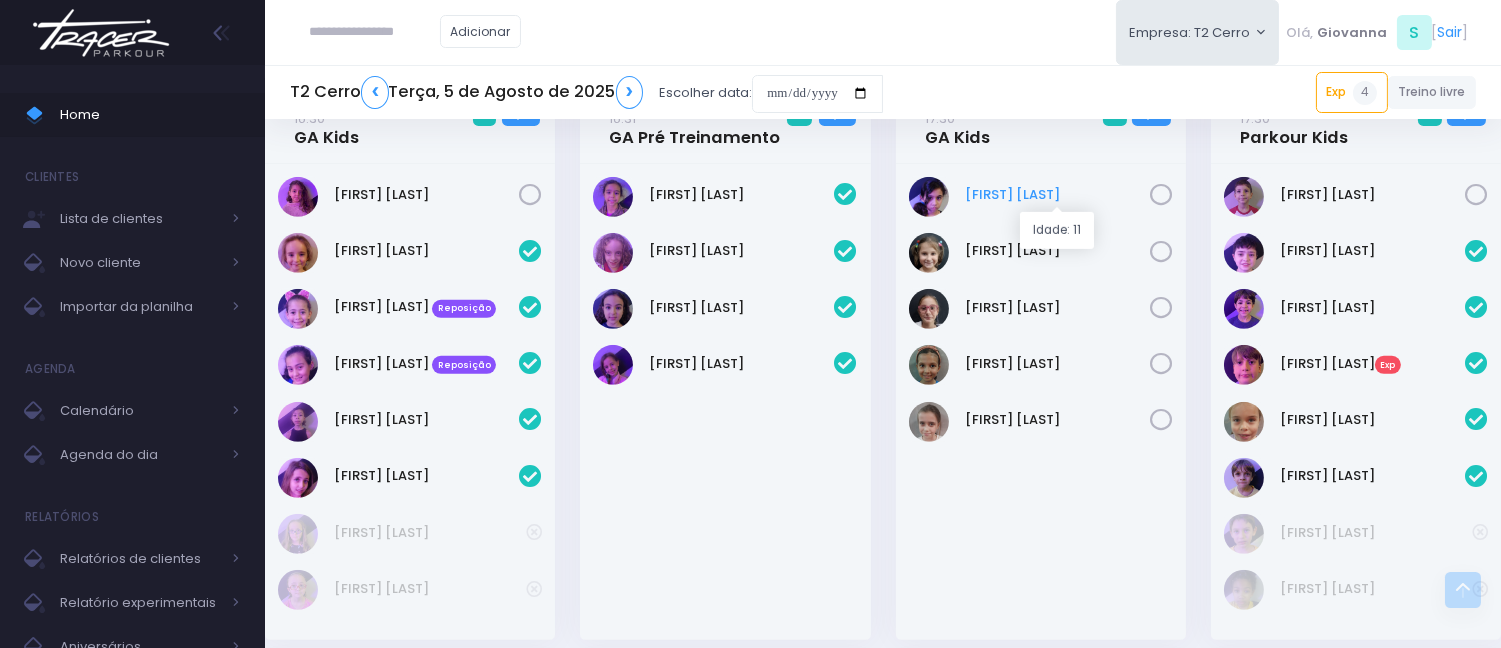 click on "[FIRST] [LAST]" at bounding box center [1057, 195] 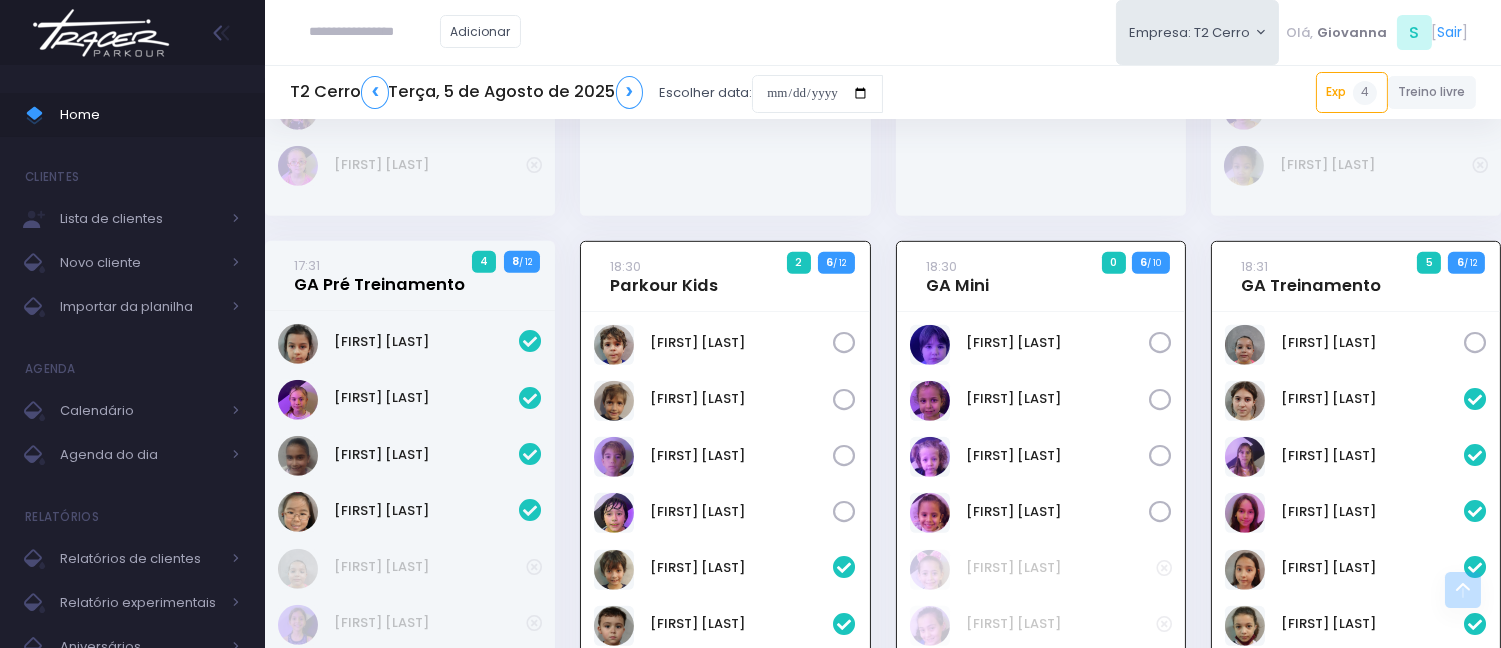 scroll, scrollTop: 1974, scrollLeft: 0, axis: vertical 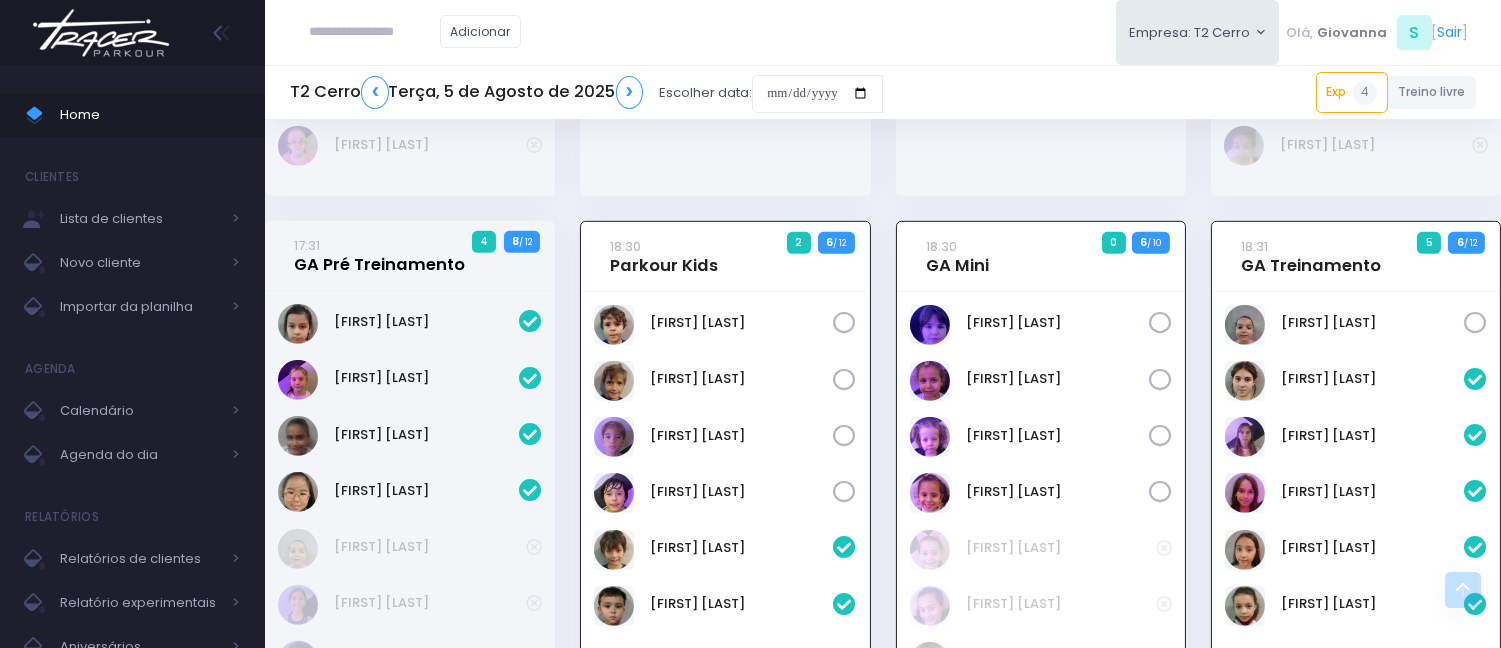 click on "17:31 GA Pré Treinamento" at bounding box center (379, 255) 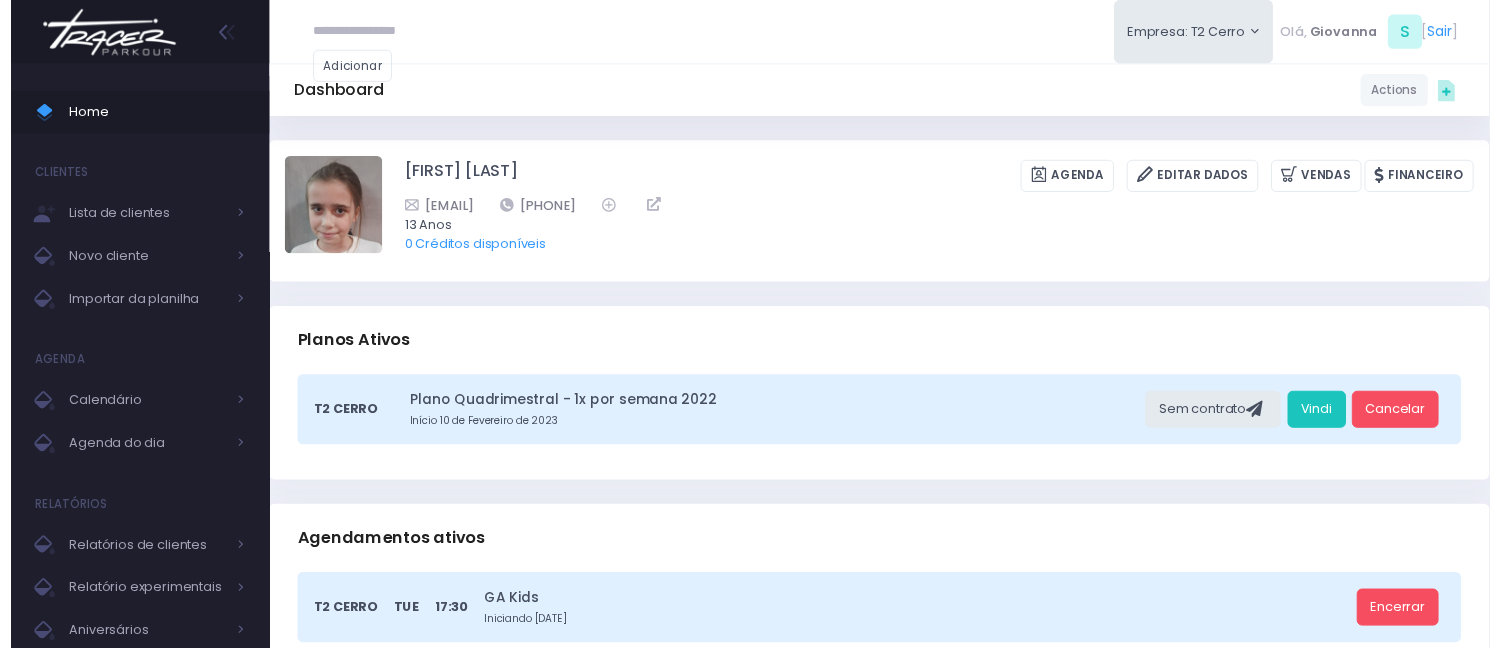 scroll, scrollTop: 0, scrollLeft: 0, axis: both 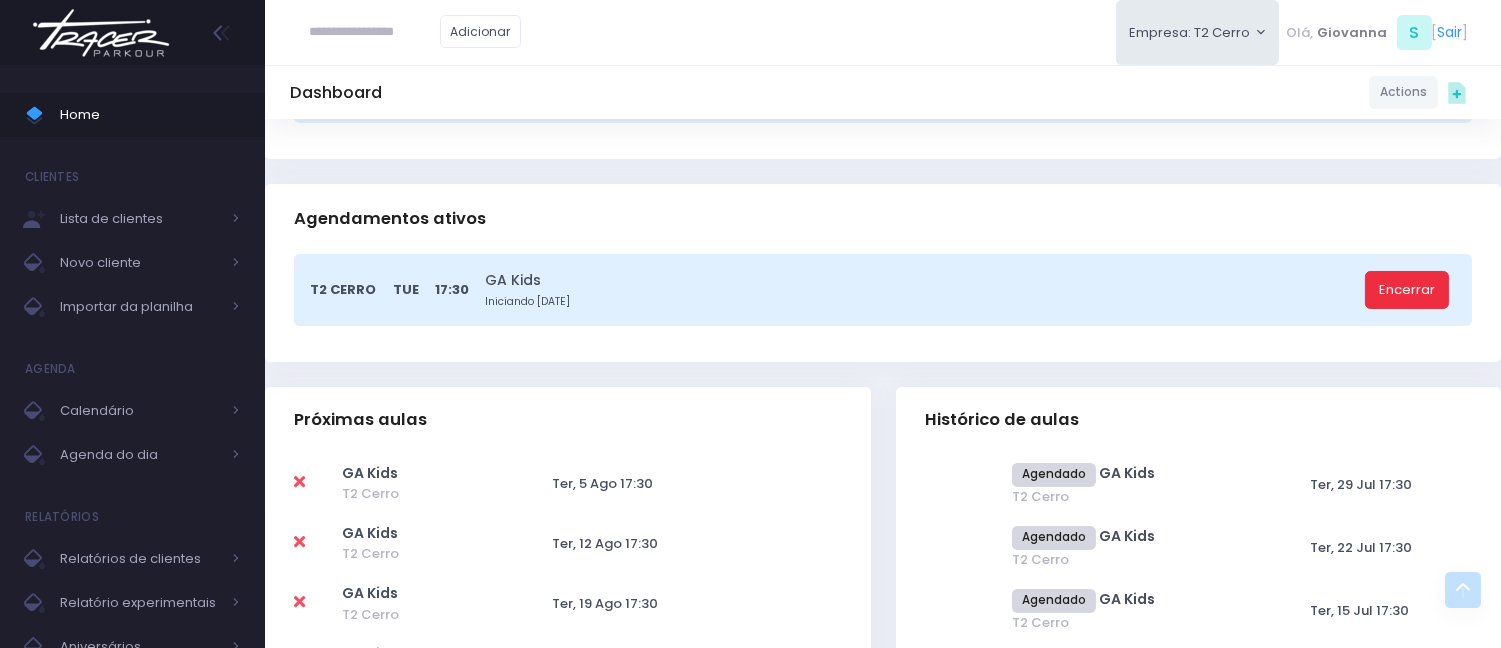 click on "Encerrar" at bounding box center [1407, 290] 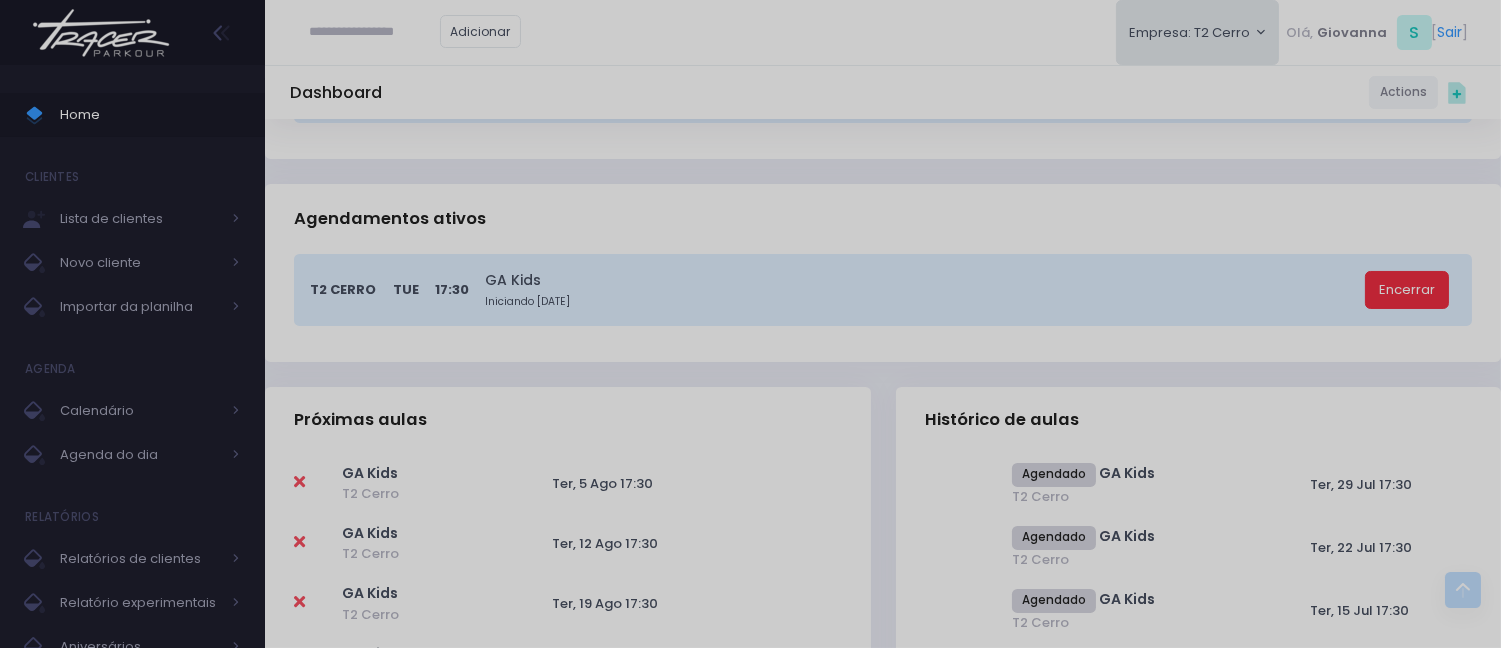 scroll, scrollTop: 0, scrollLeft: 0, axis: both 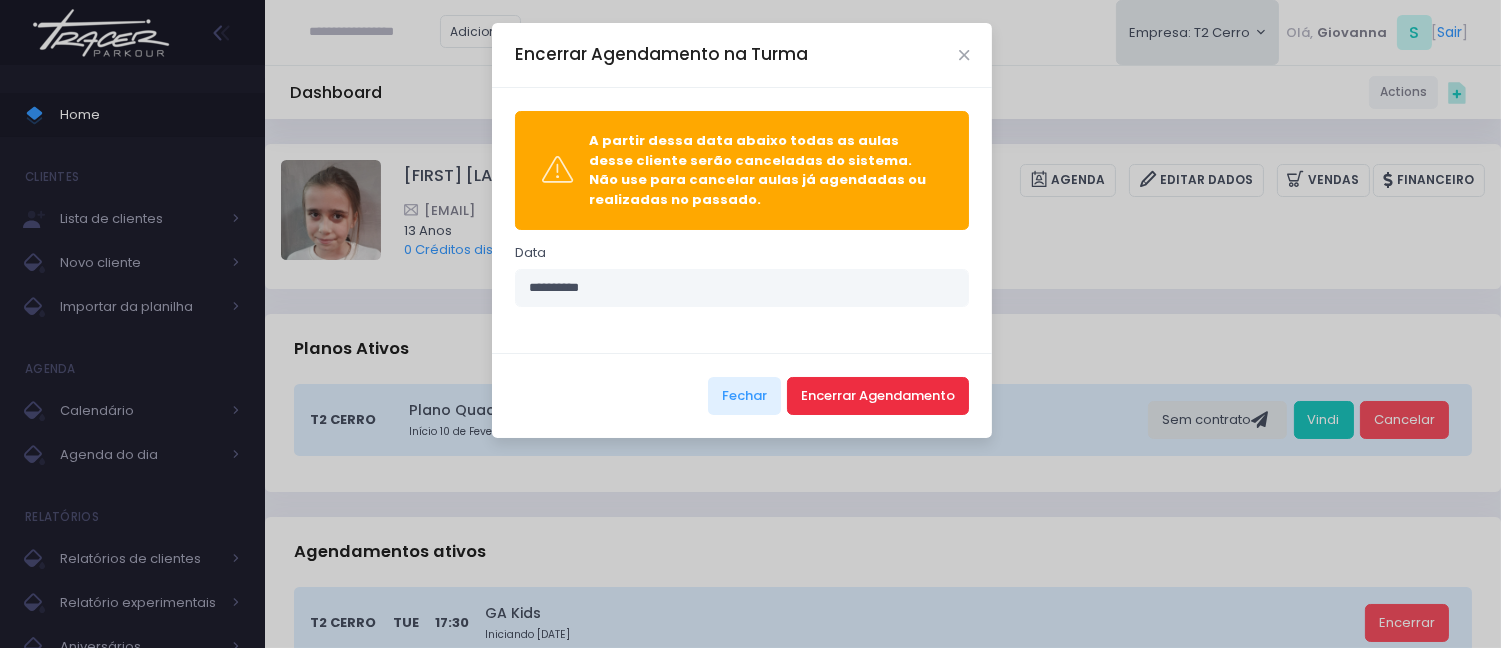 click on "Encerrar Agendamento" at bounding box center [878, 396] 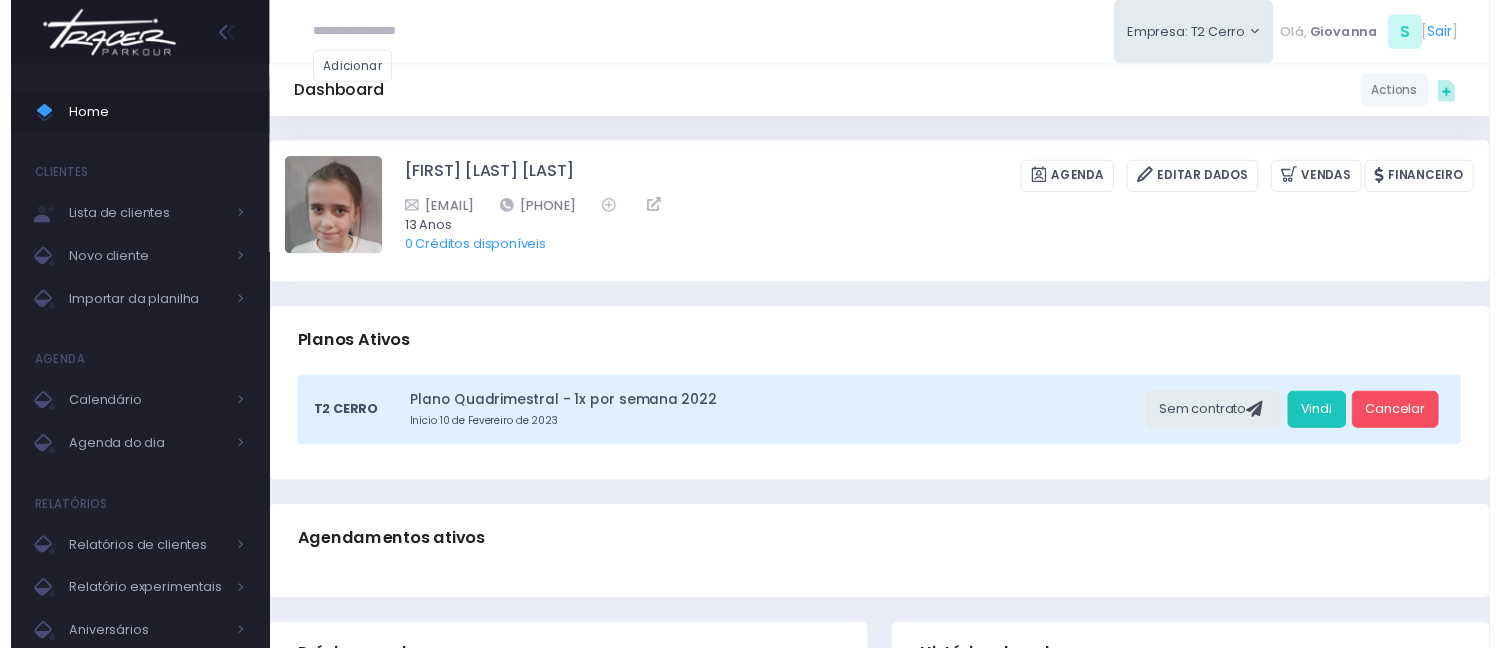 scroll, scrollTop: 0, scrollLeft: 0, axis: both 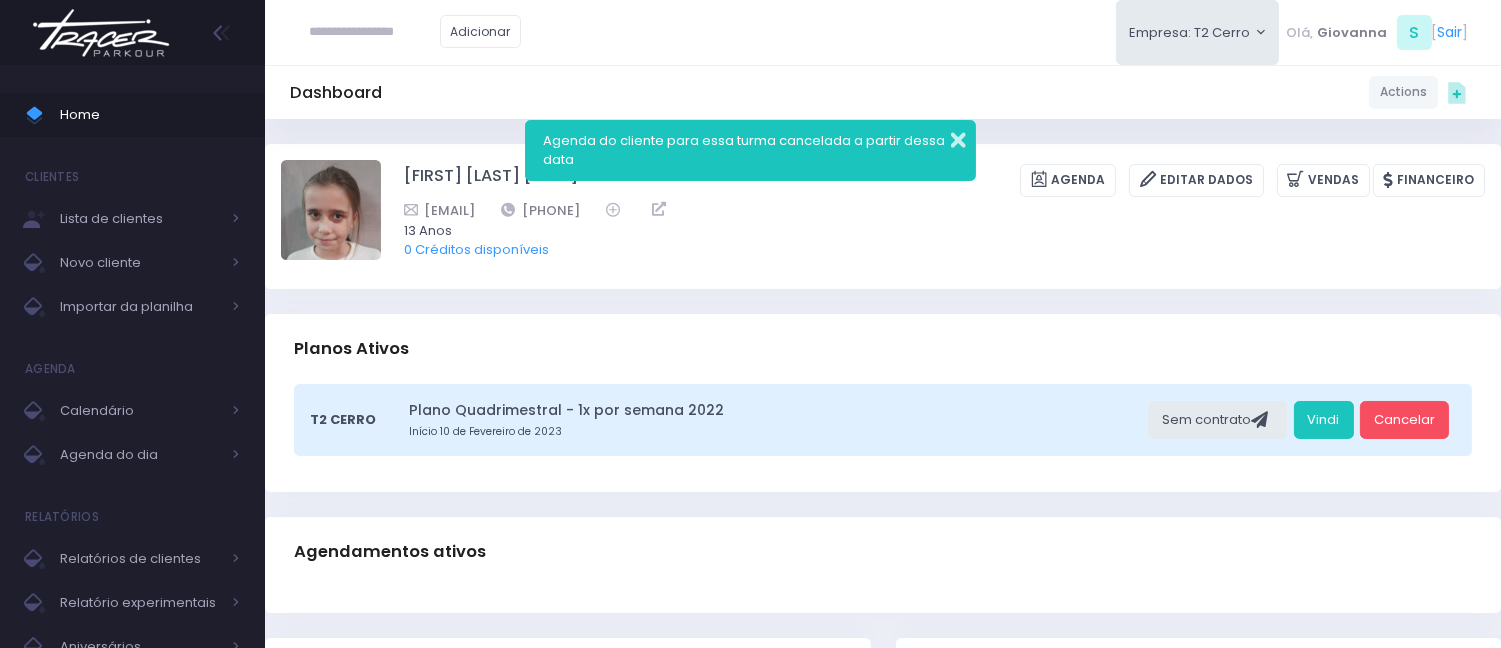 click at bounding box center [945, 137] 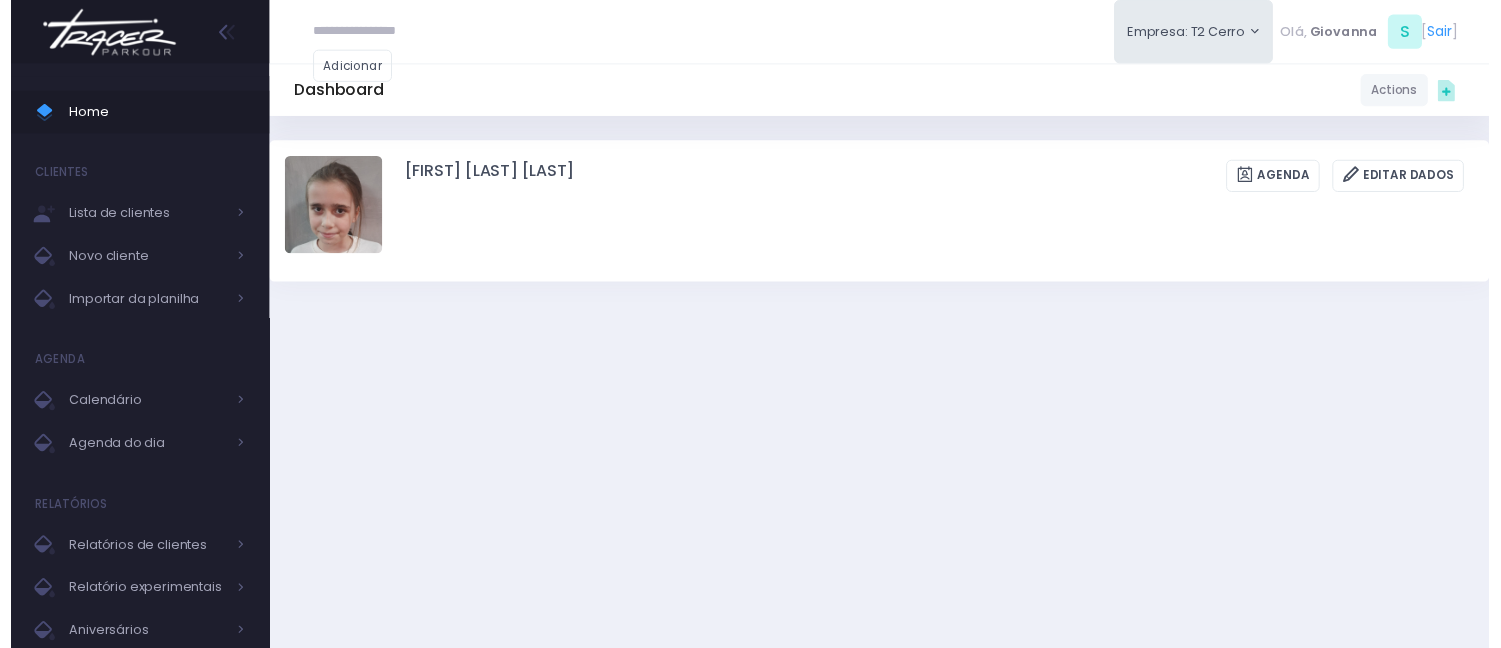scroll, scrollTop: 0, scrollLeft: 0, axis: both 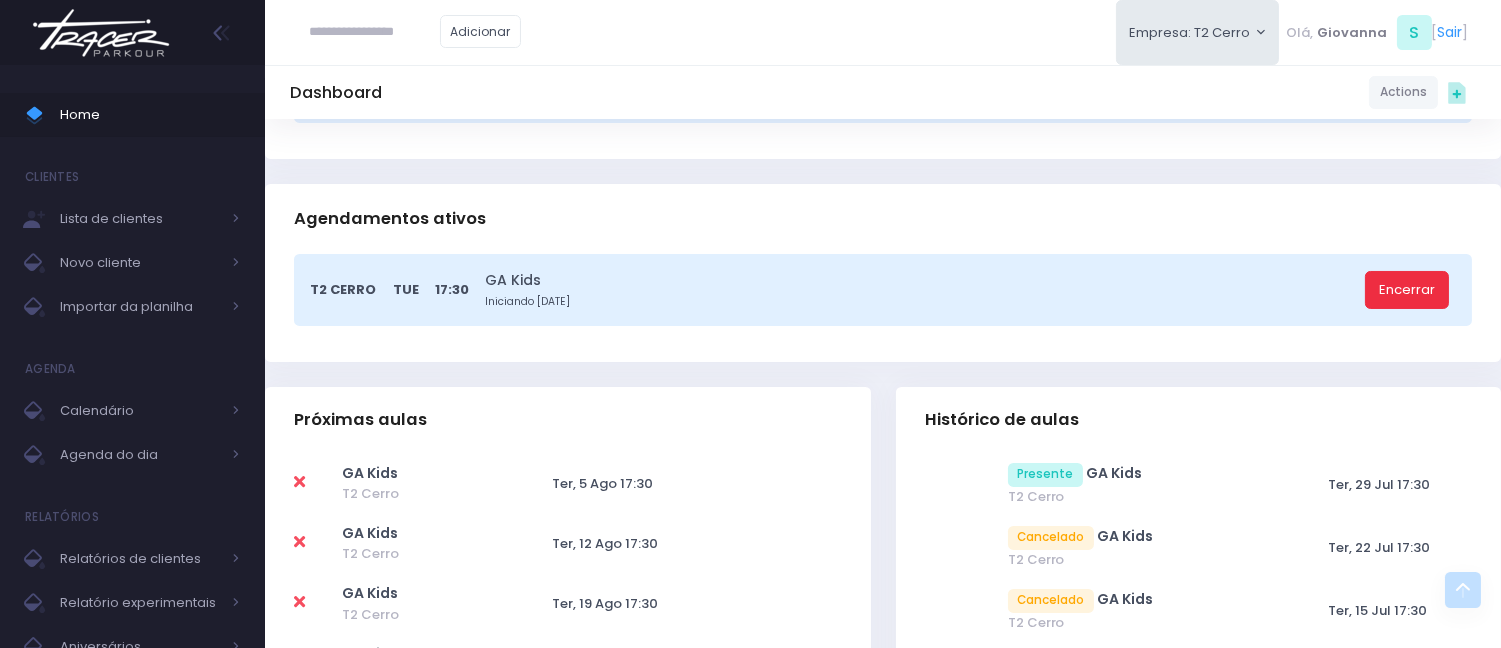 click on "Encerrar" at bounding box center [1407, 290] 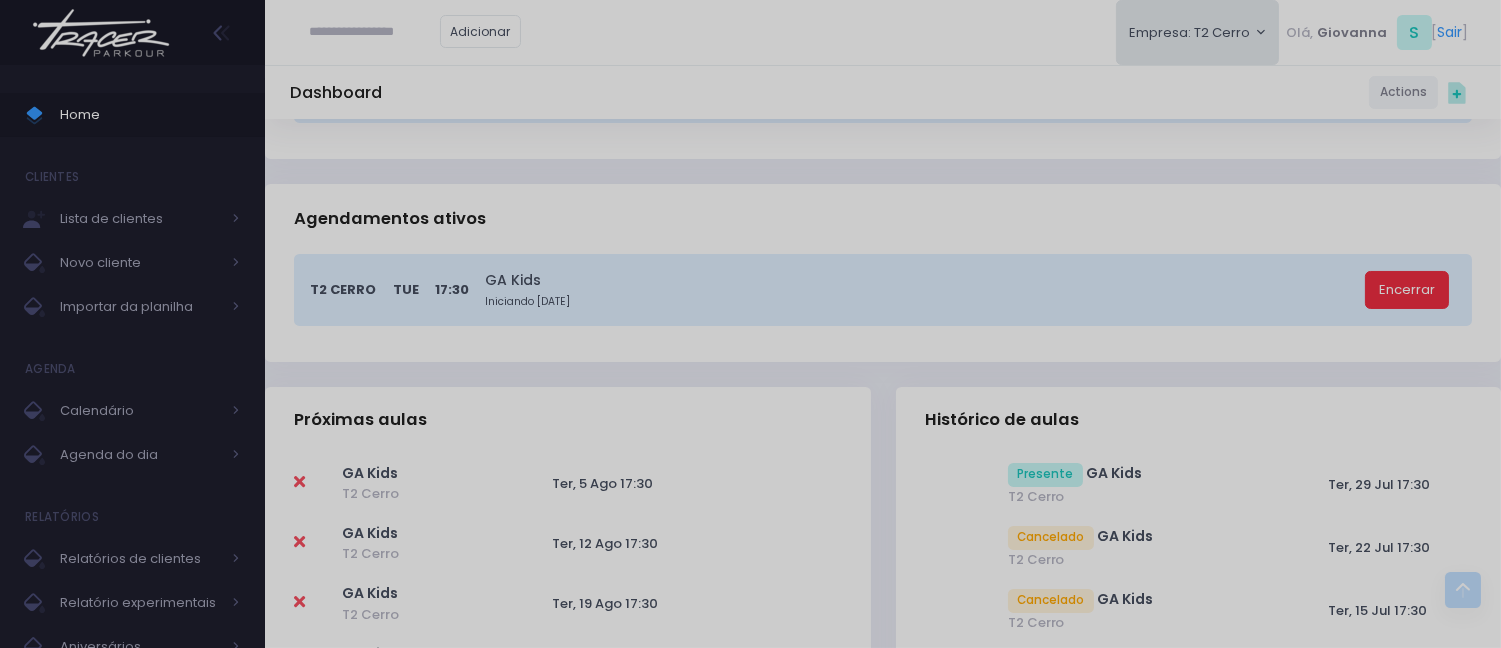 scroll, scrollTop: 0, scrollLeft: 0, axis: both 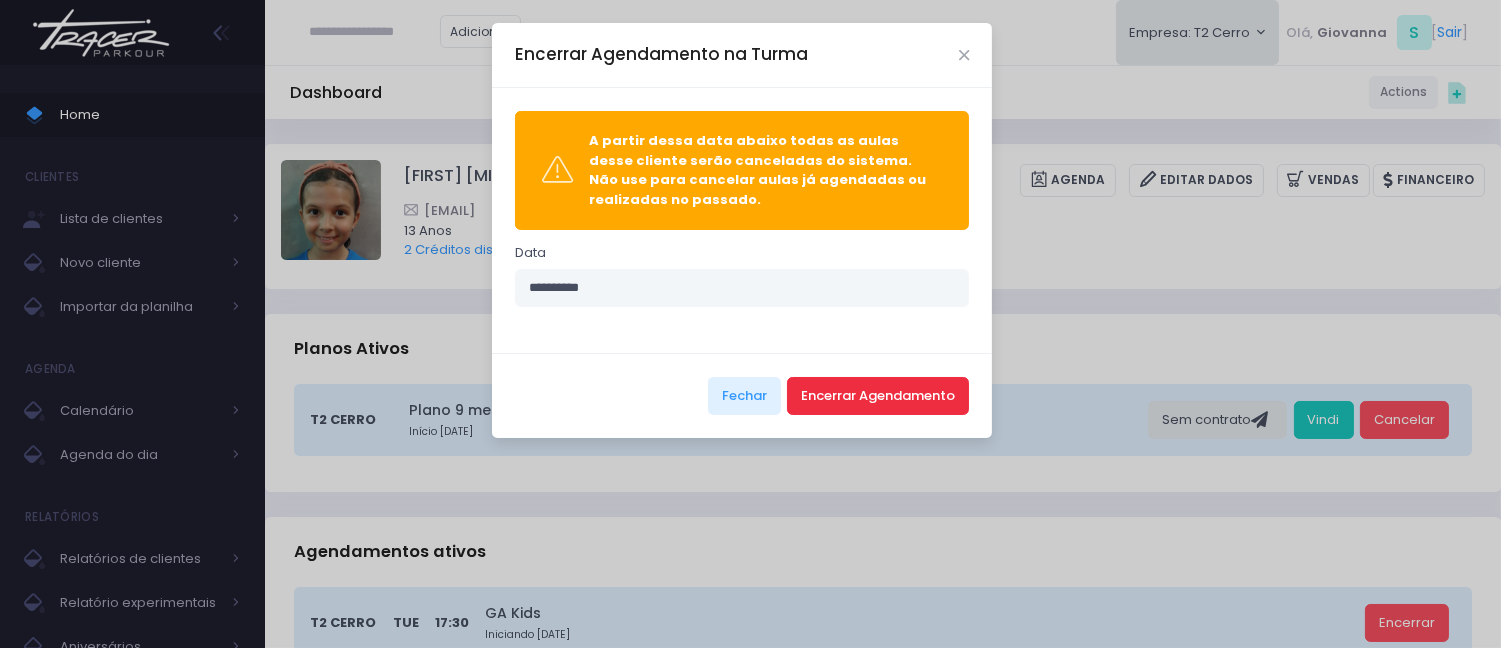 click on "Encerrar Agendamento" at bounding box center (878, 396) 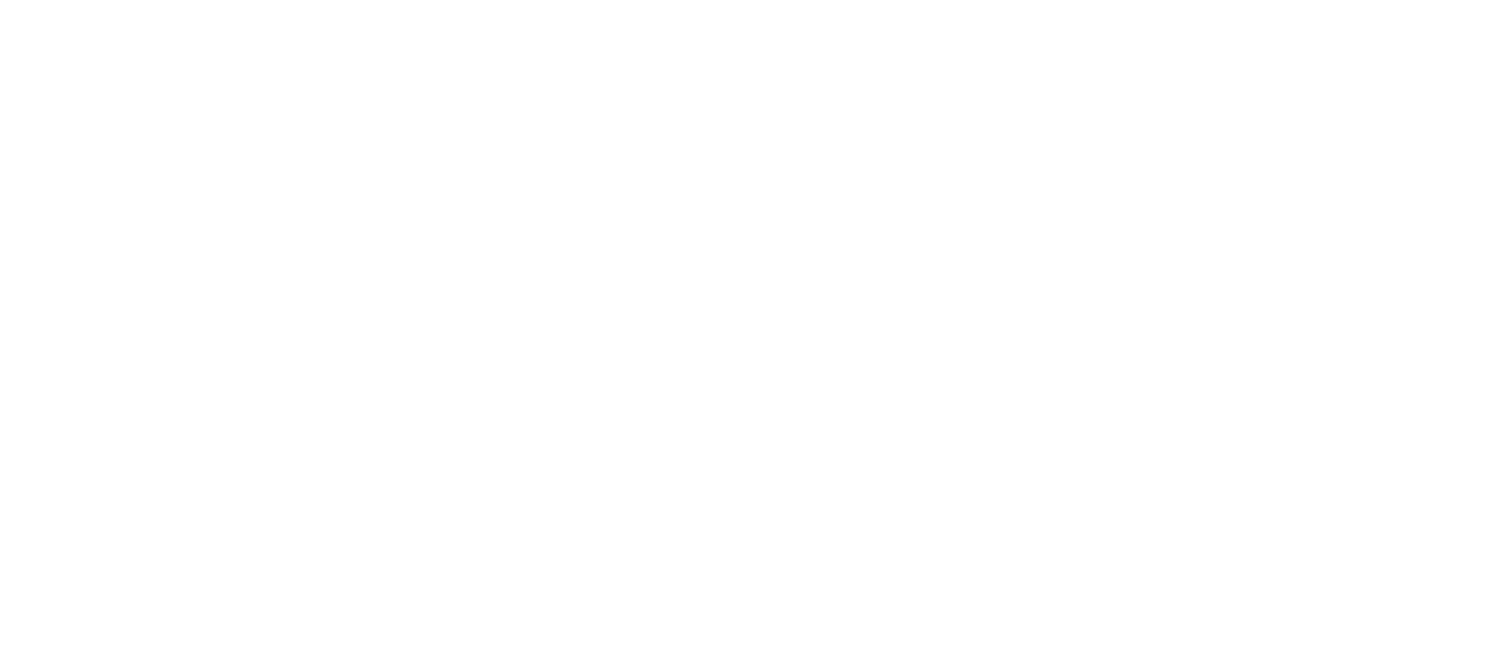 scroll, scrollTop: 0, scrollLeft: 0, axis: both 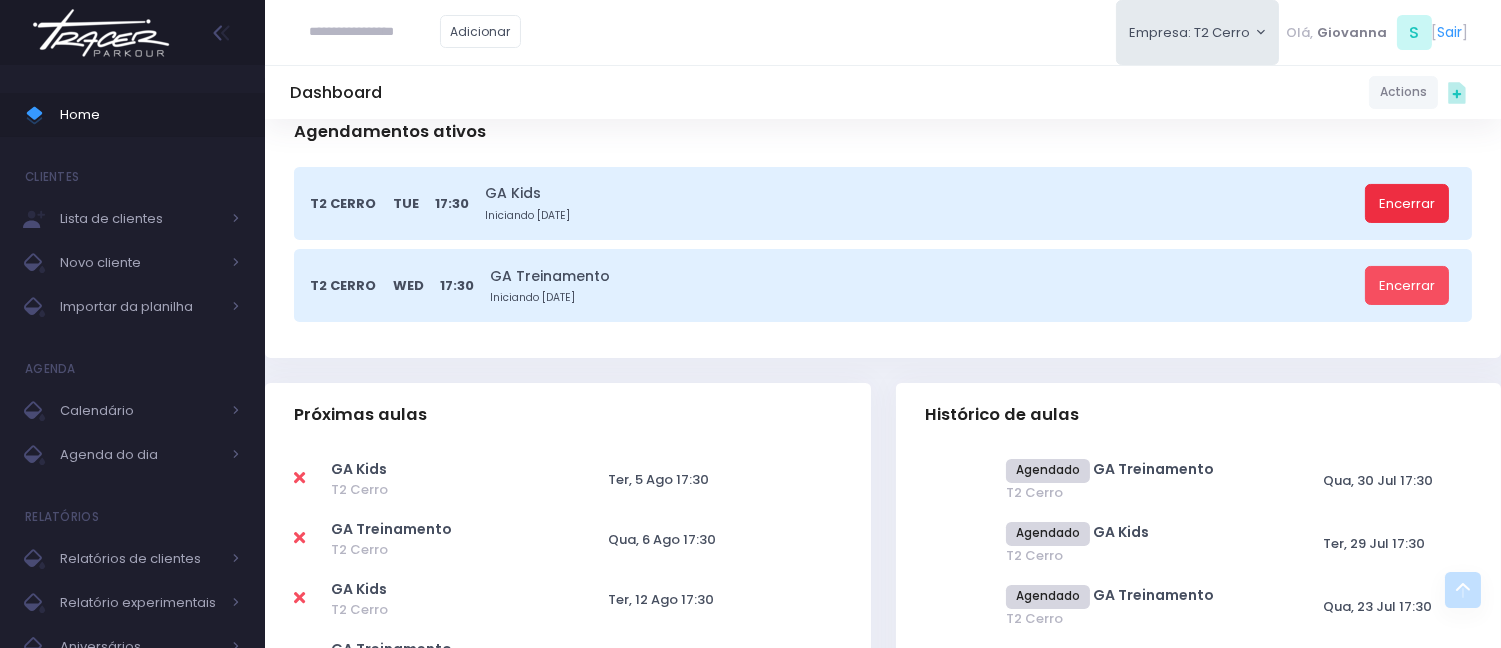 click on "Encerrar" at bounding box center [1407, 203] 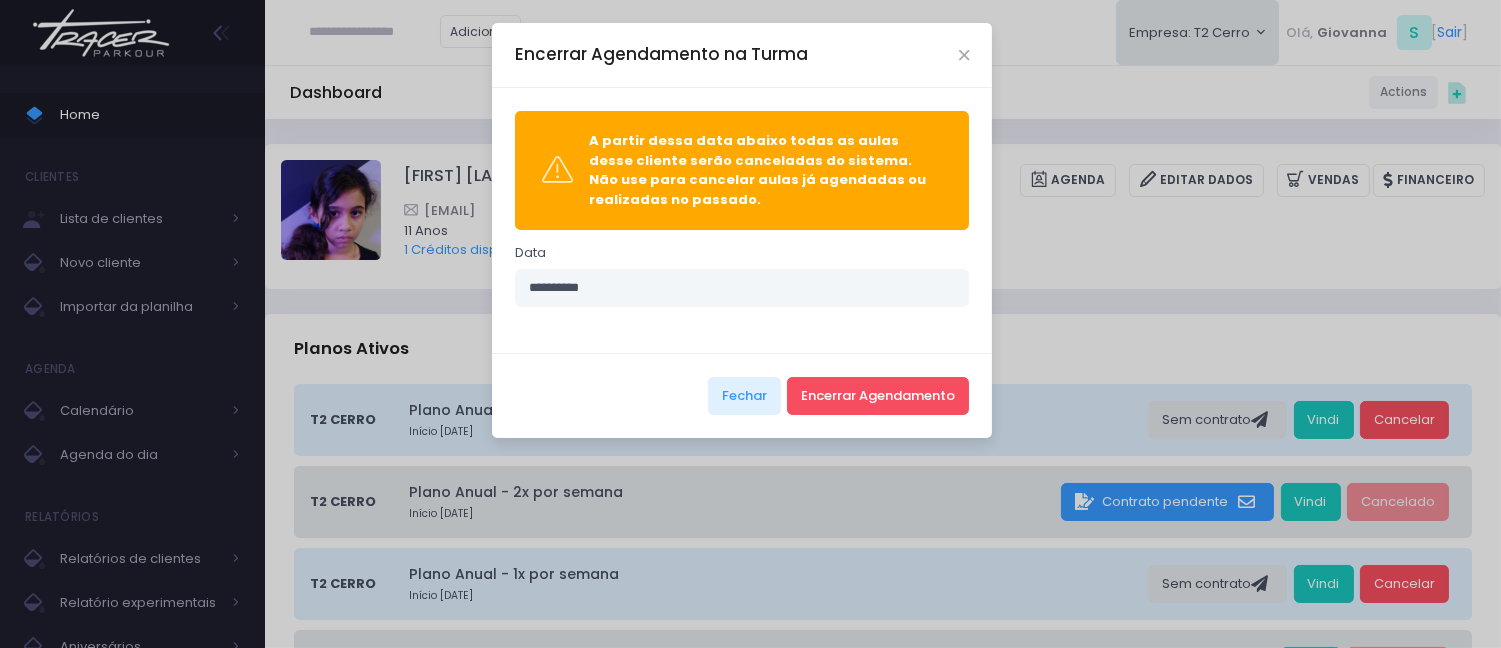 click on "Fechar
Encerrar Agendamento" at bounding box center [742, 395] 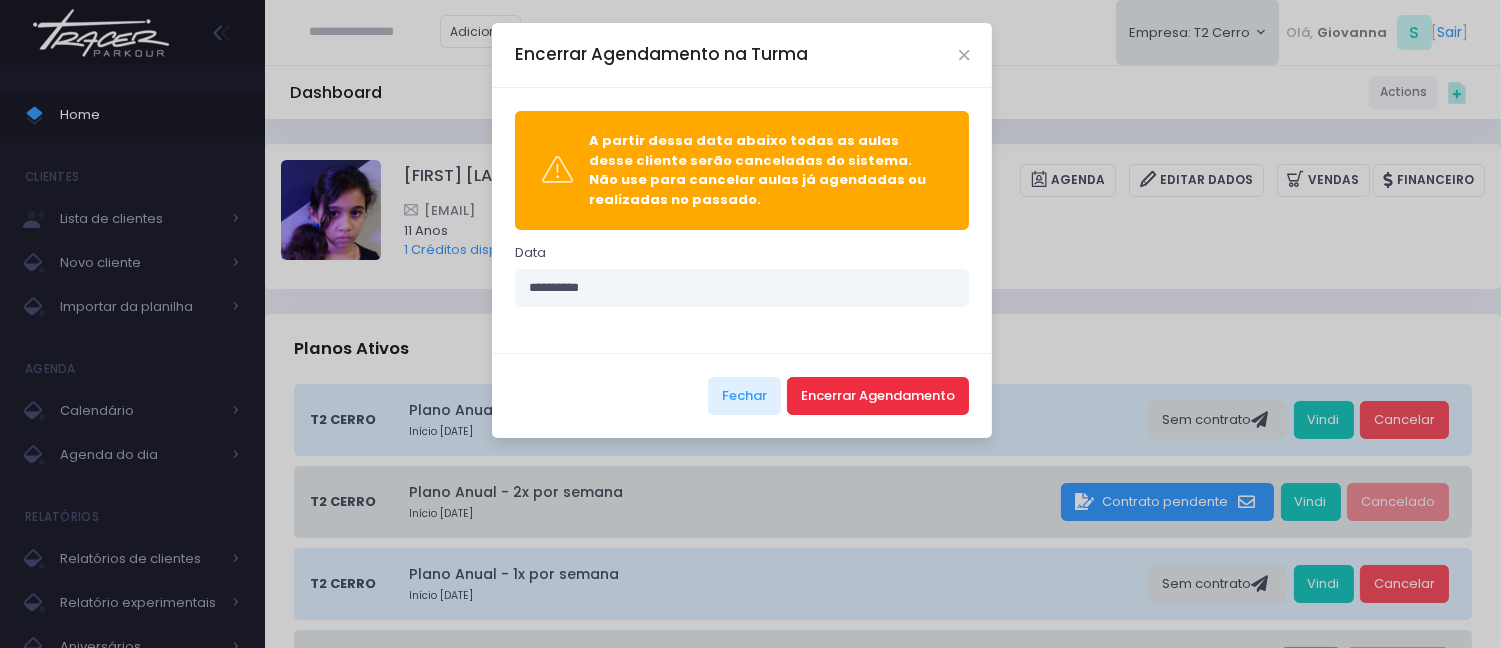 click on "Encerrar Agendamento" at bounding box center [878, 396] 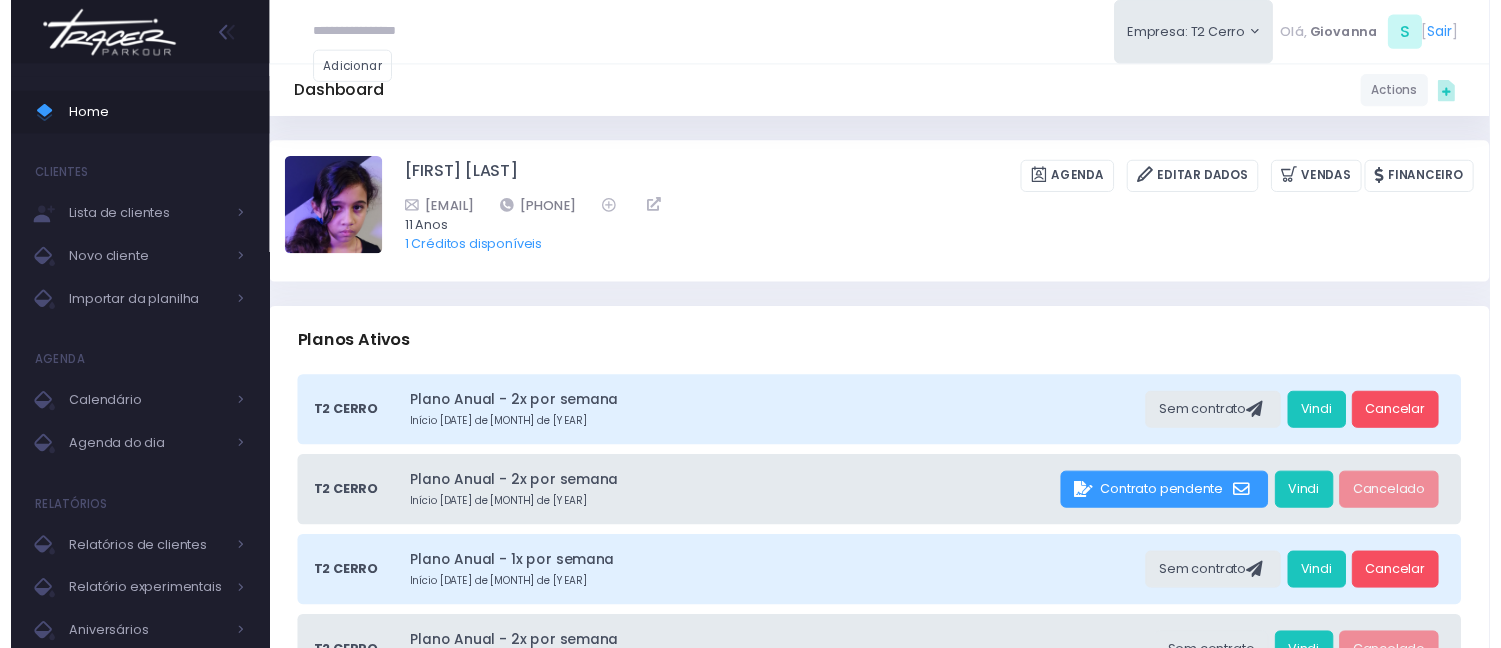 scroll, scrollTop: 0, scrollLeft: 0, axis: both 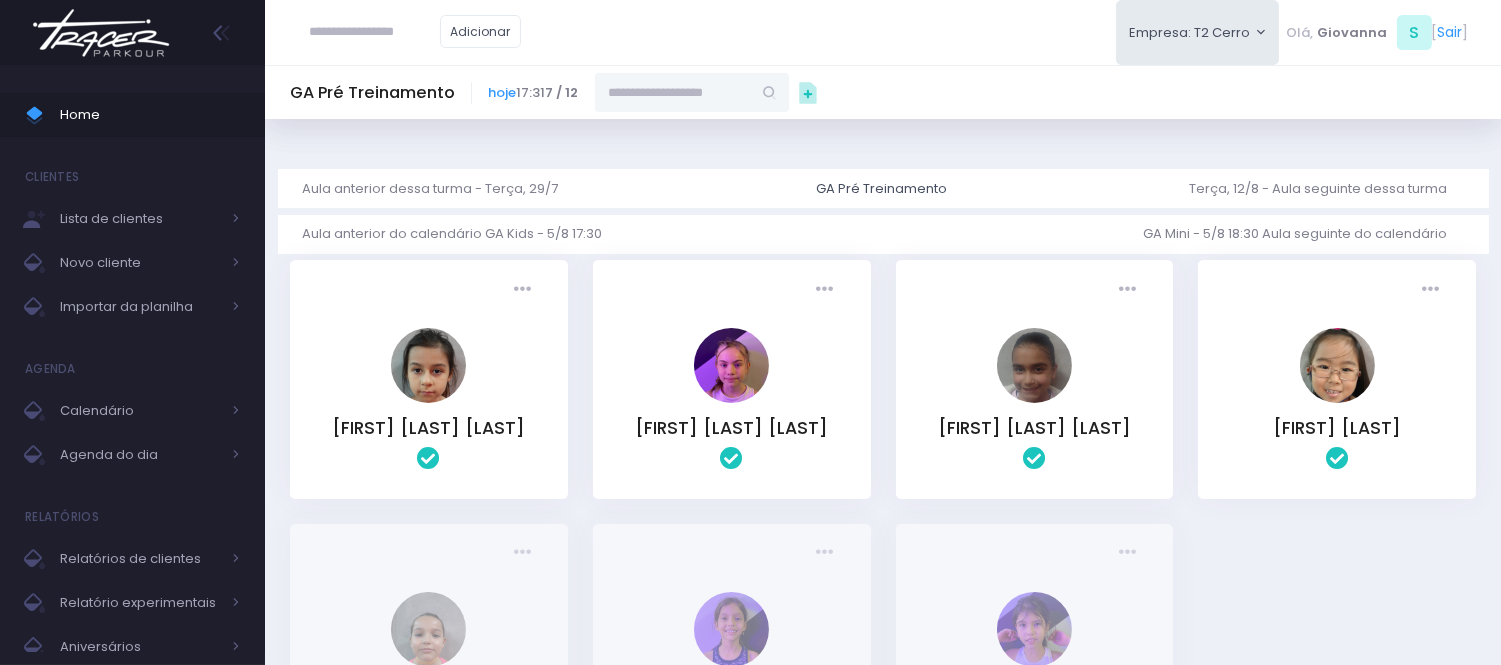 click at bounding box center (673, 92) 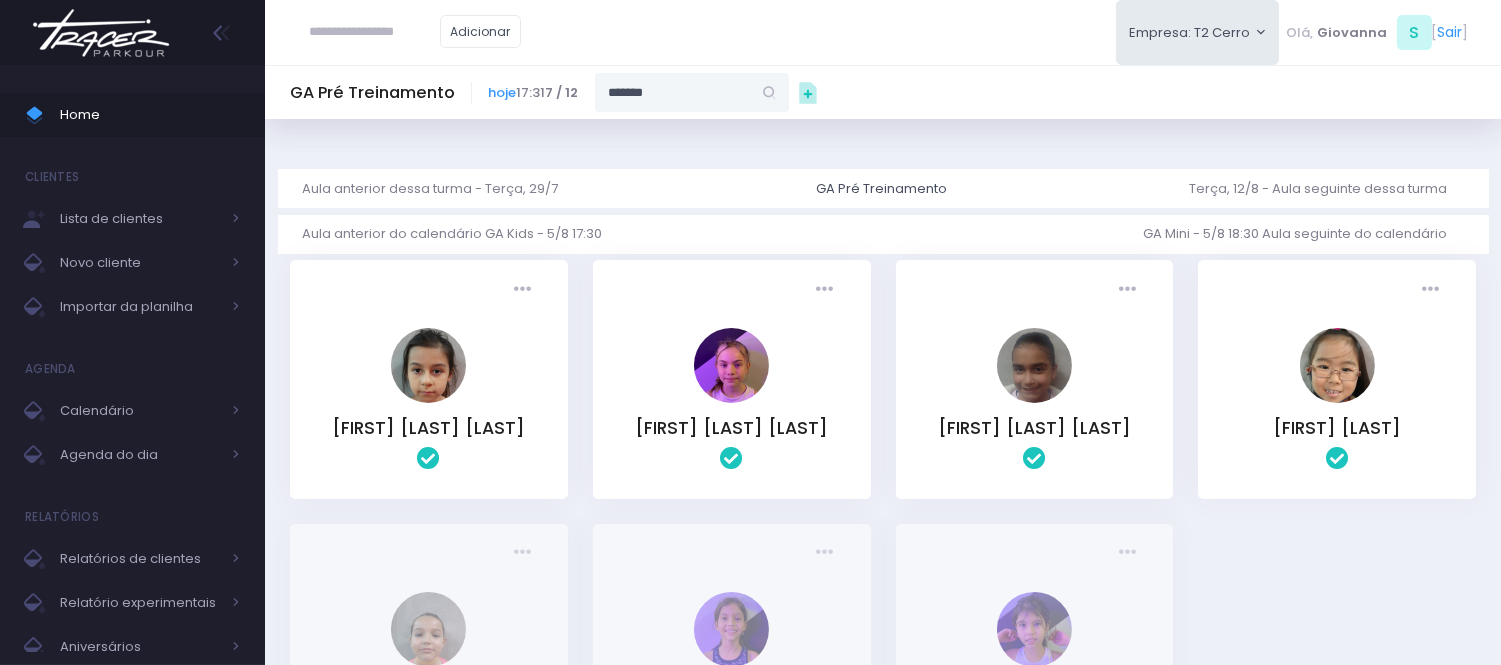 type on "*******" 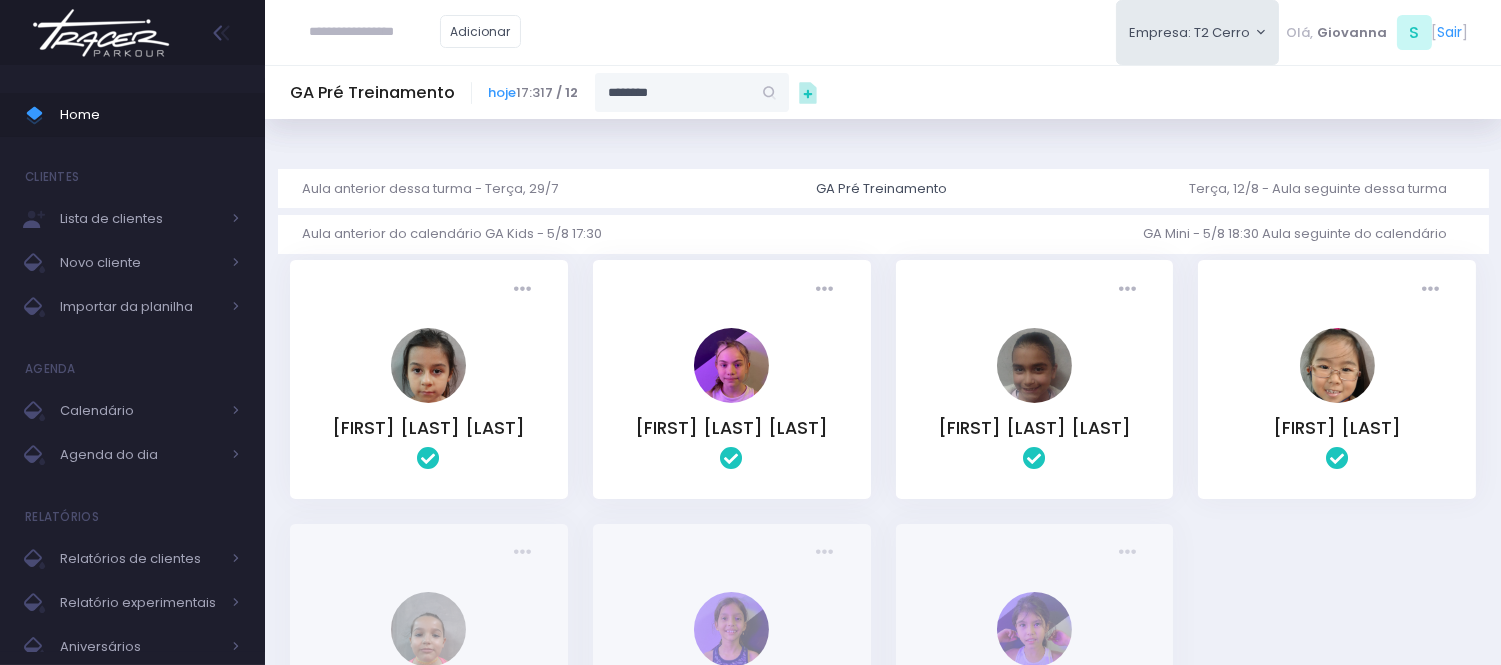 type on "**********" 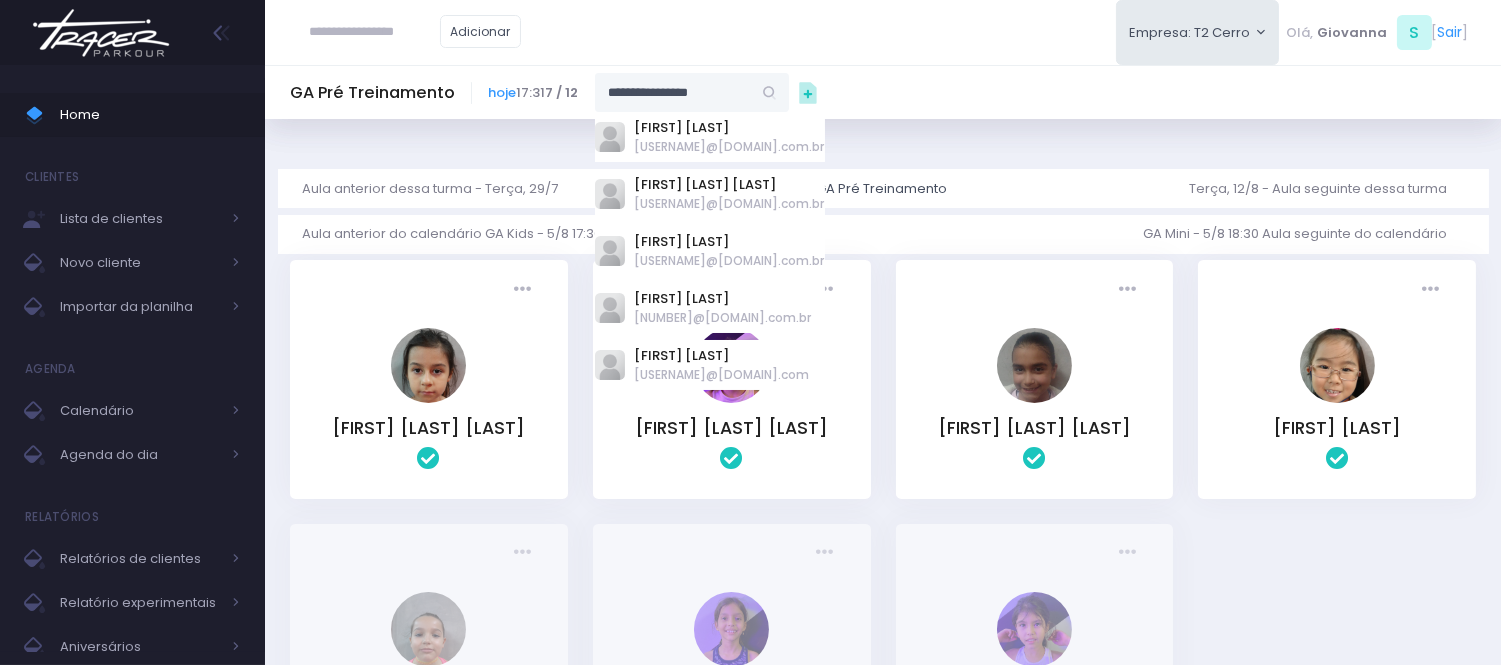 type 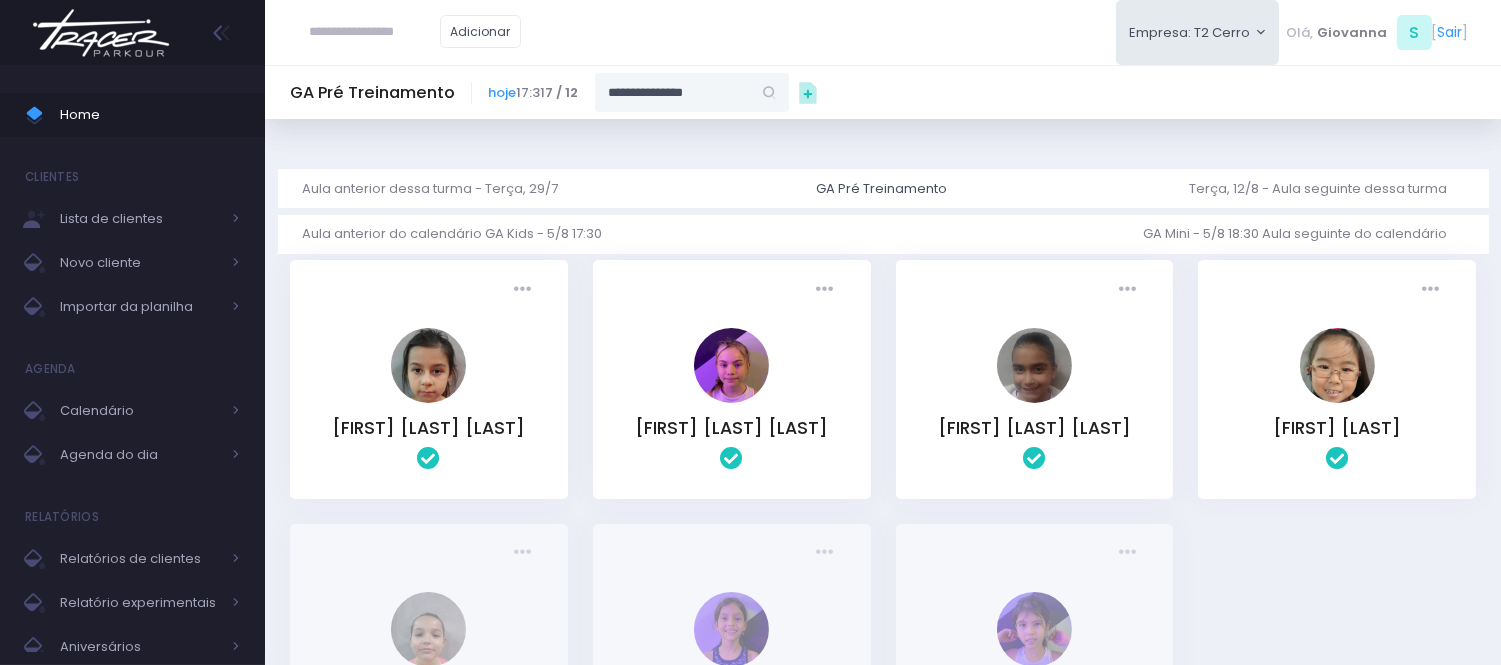 type on "**********" 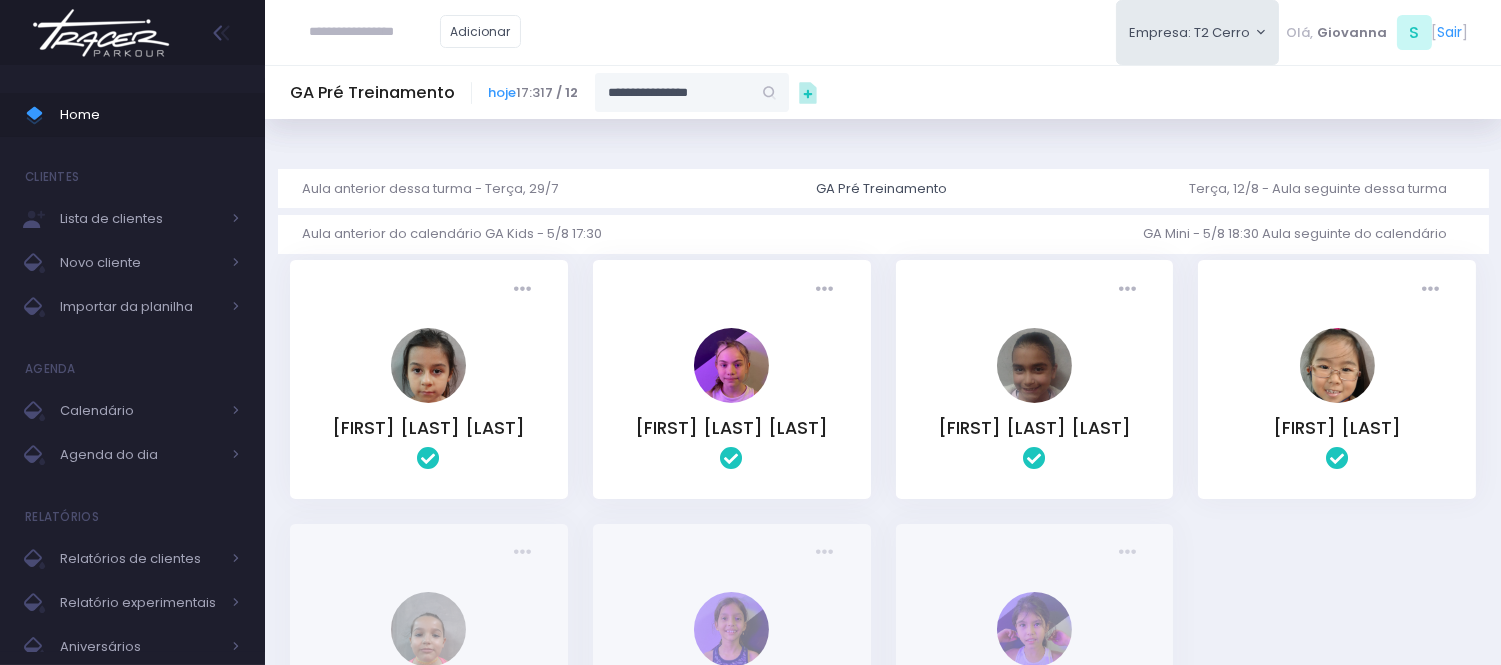 type on "**********" 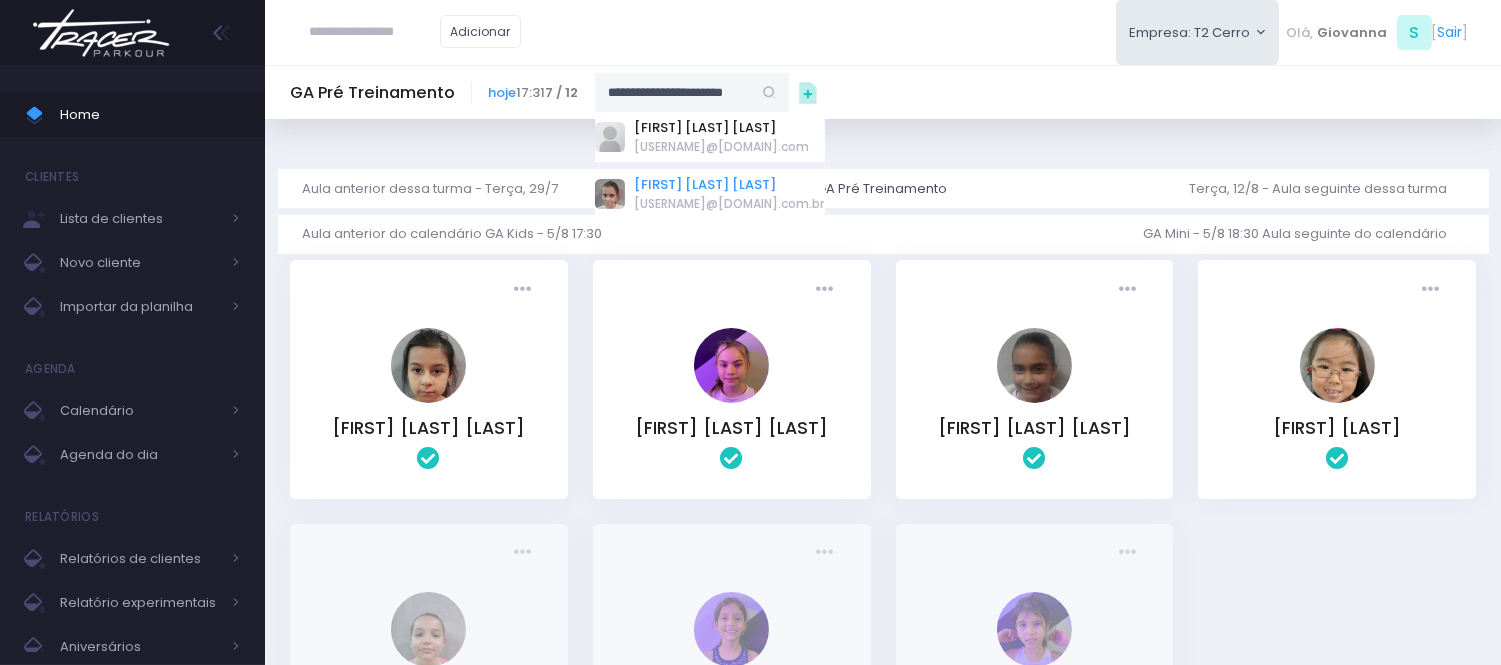 click on "Rafaela carvalho nunes" at bounding box center (730, 185) 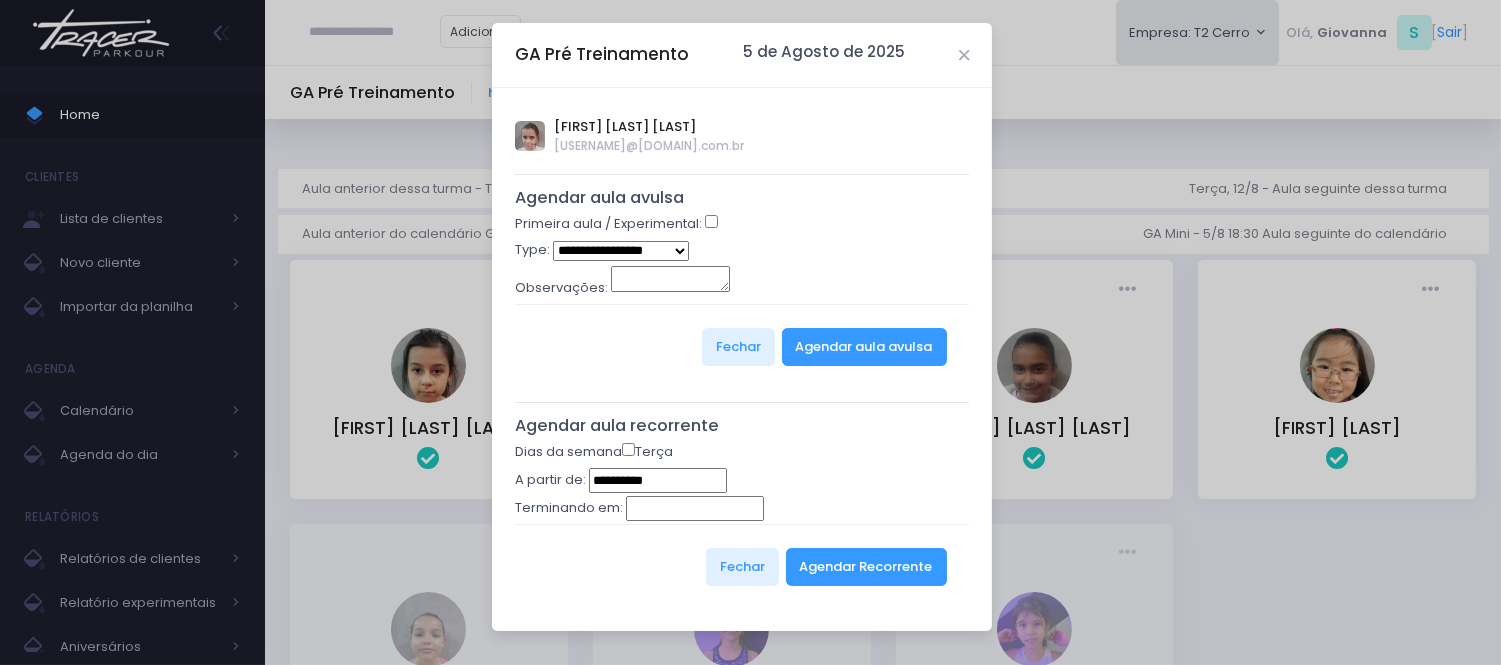 type on "**********" 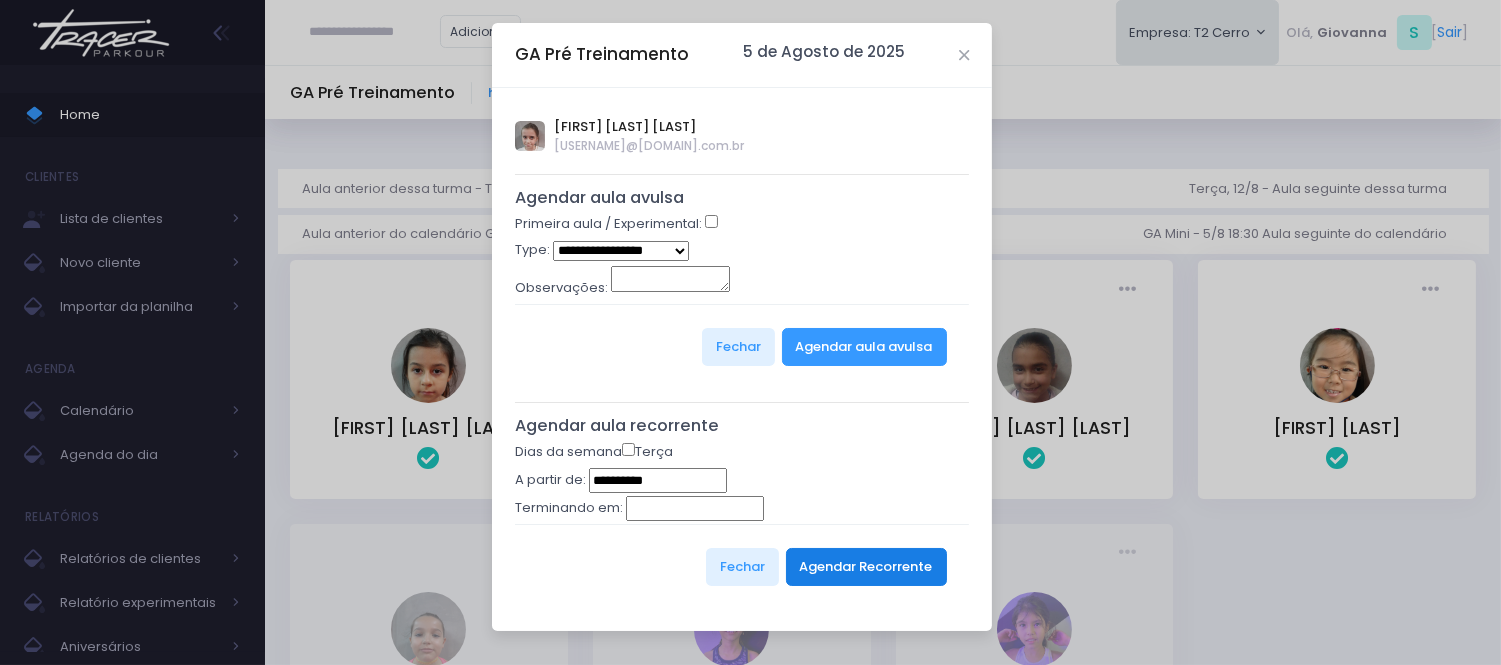 click on "Agendar Recorrente" at bounding box center (866, 567) 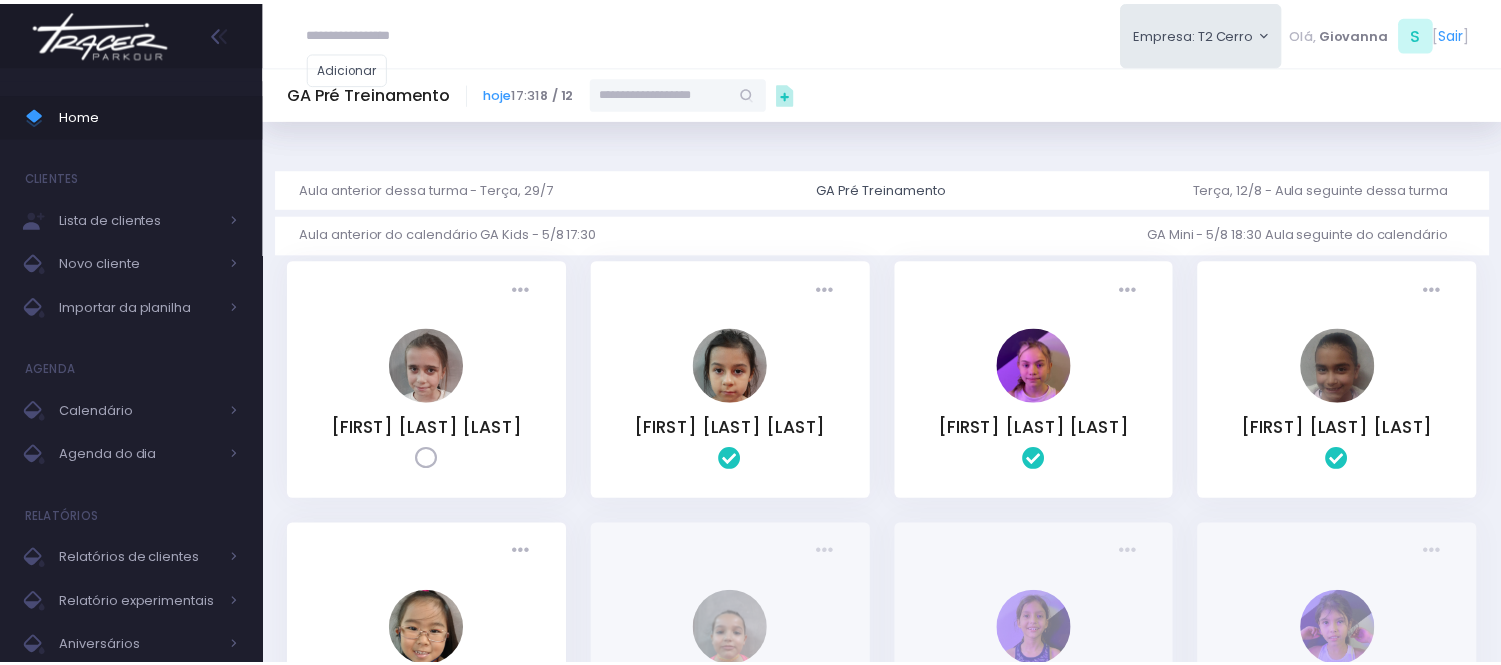 scroll, scrollTop: 0, scrollLeft: 0, axis: both 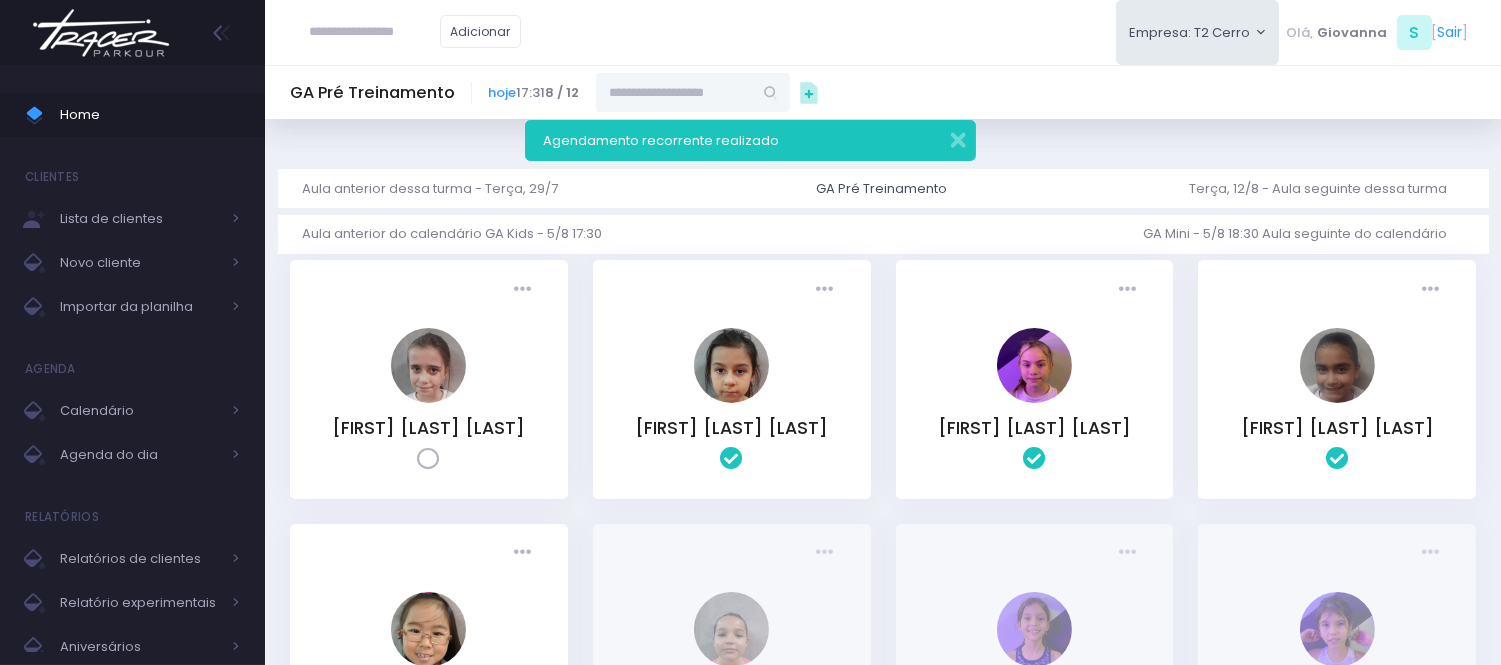 click at bounding box center [674, 92] 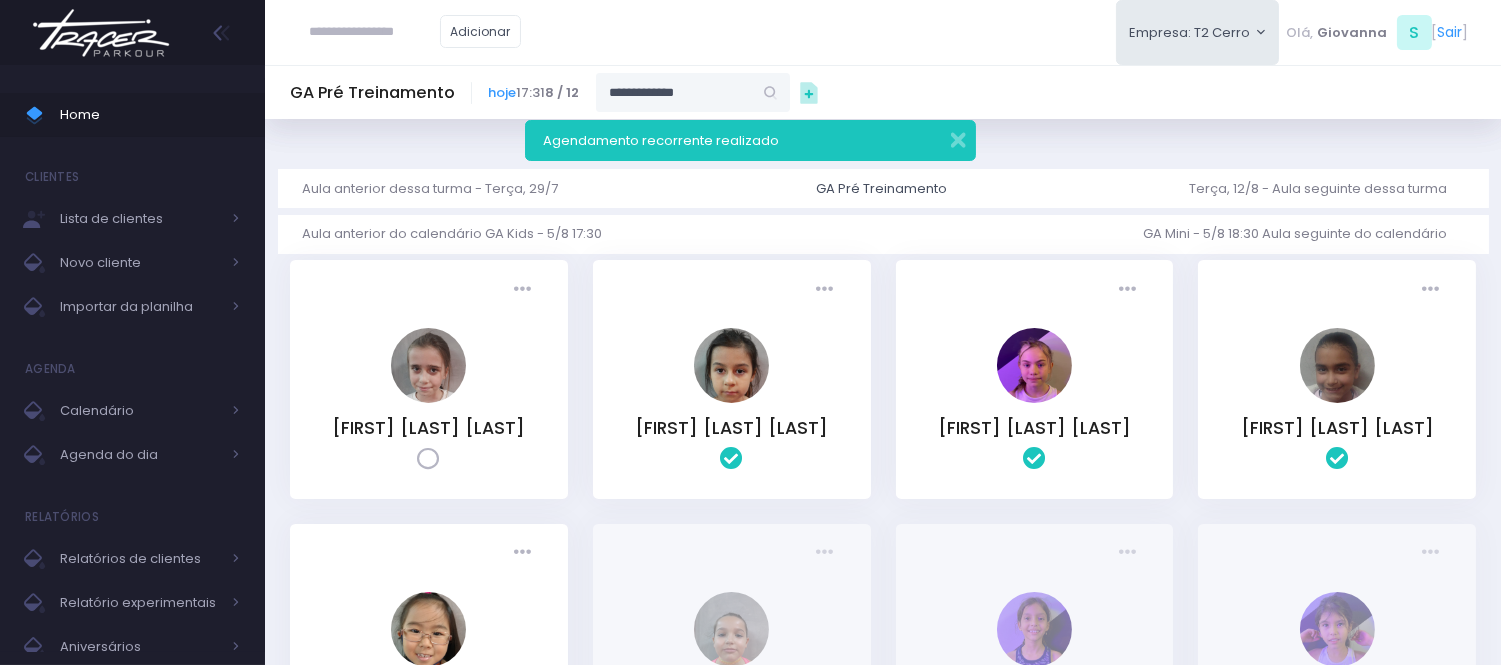click on "Agendamento recorrente realizado" at bounding box center [750, 140] 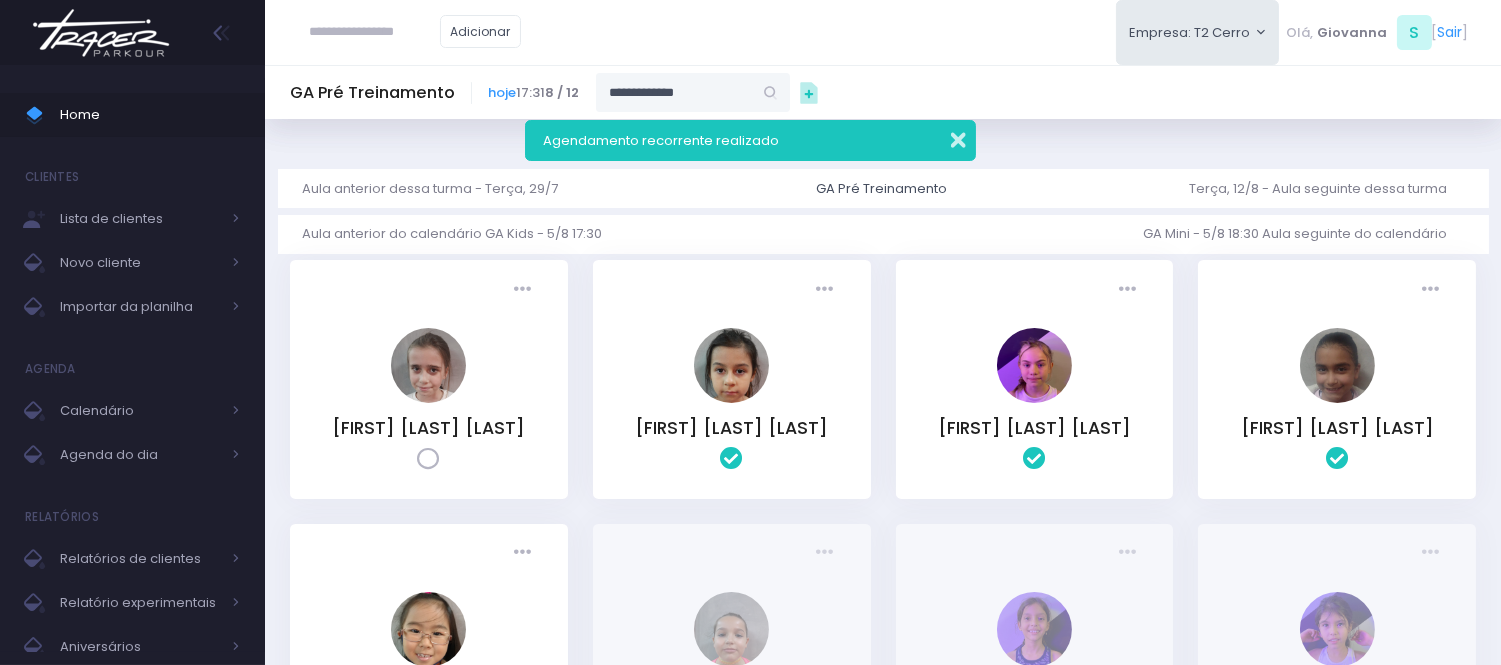 click at bounding box center [945, 137] 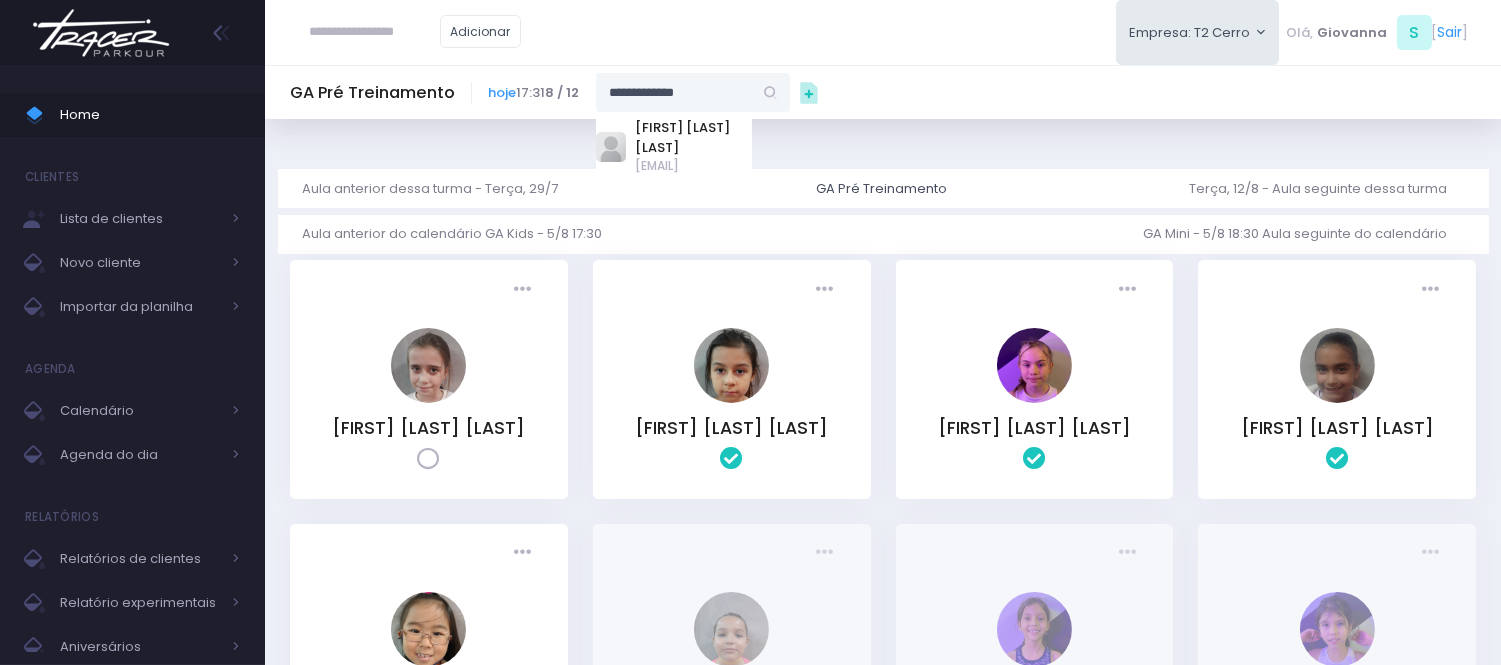 click on "**********" at bounding box center (674, 92) 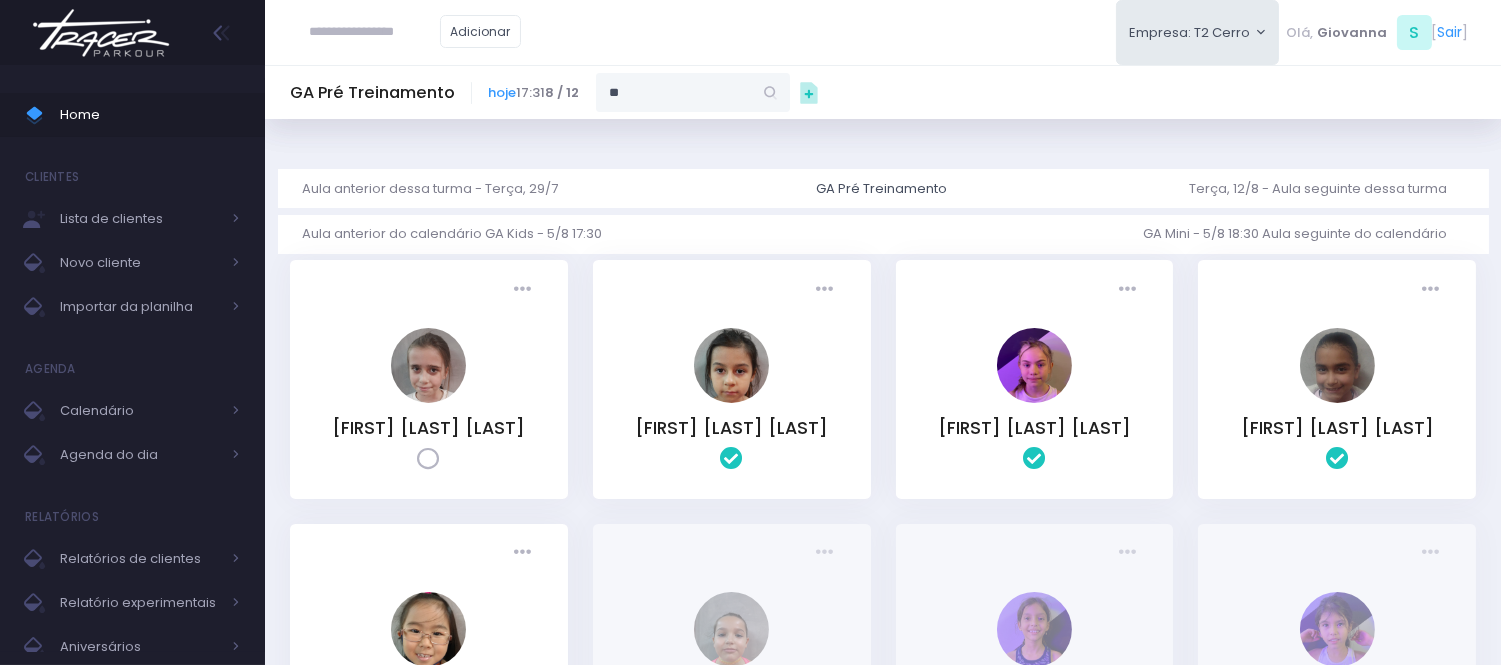 type on "*" 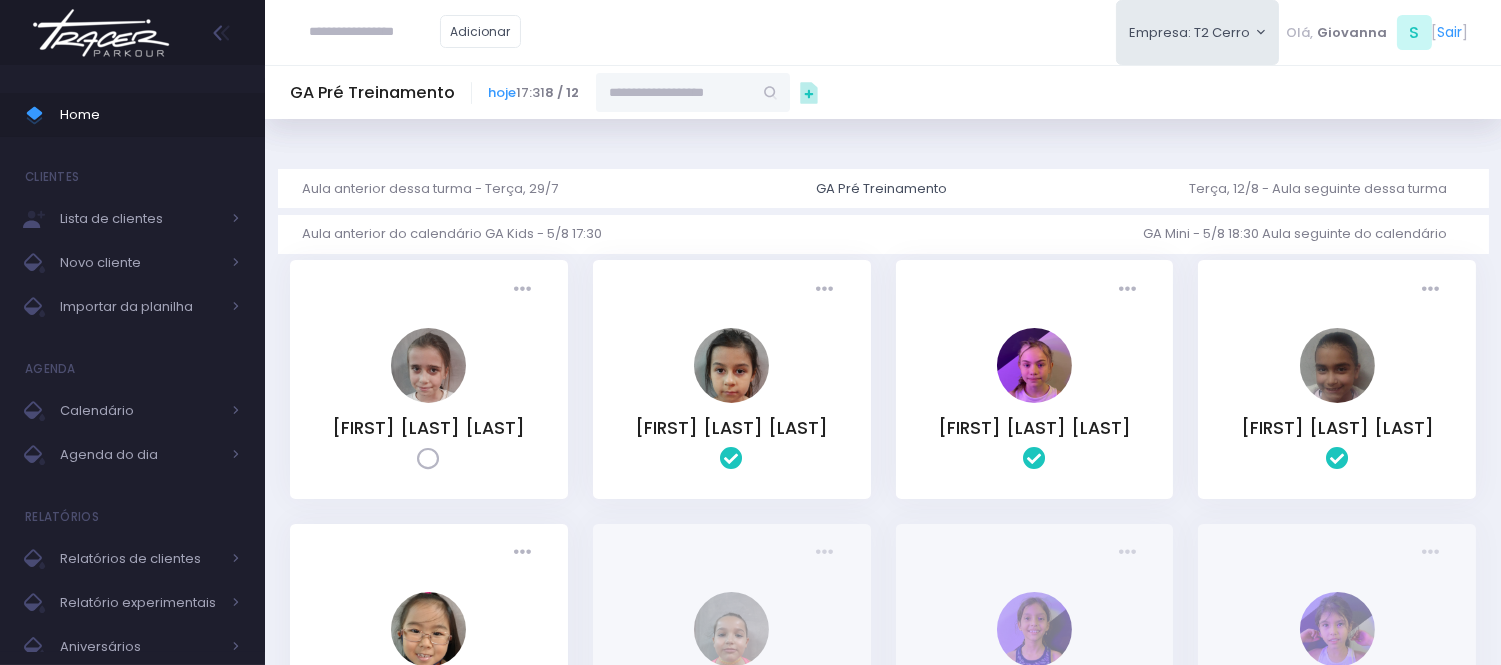 paste on "**********" 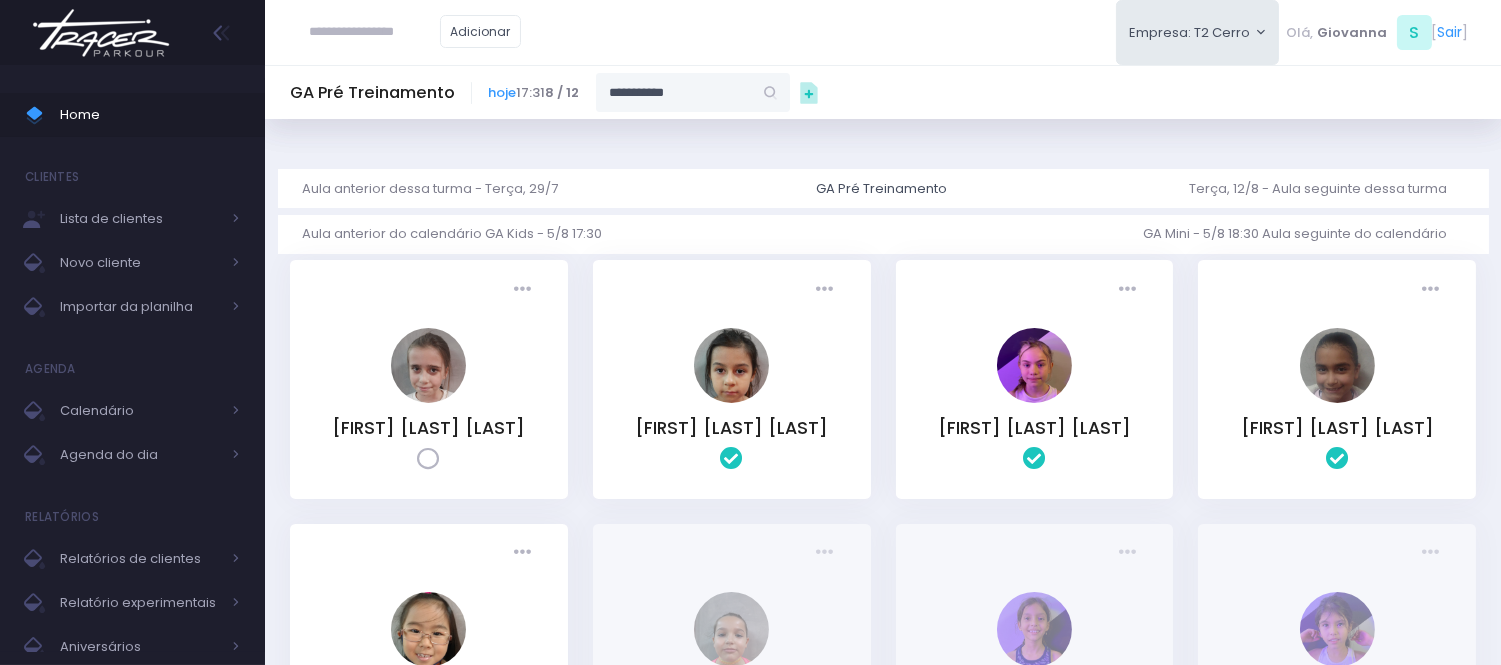 click on "**********" at bounding box center [674, 92] 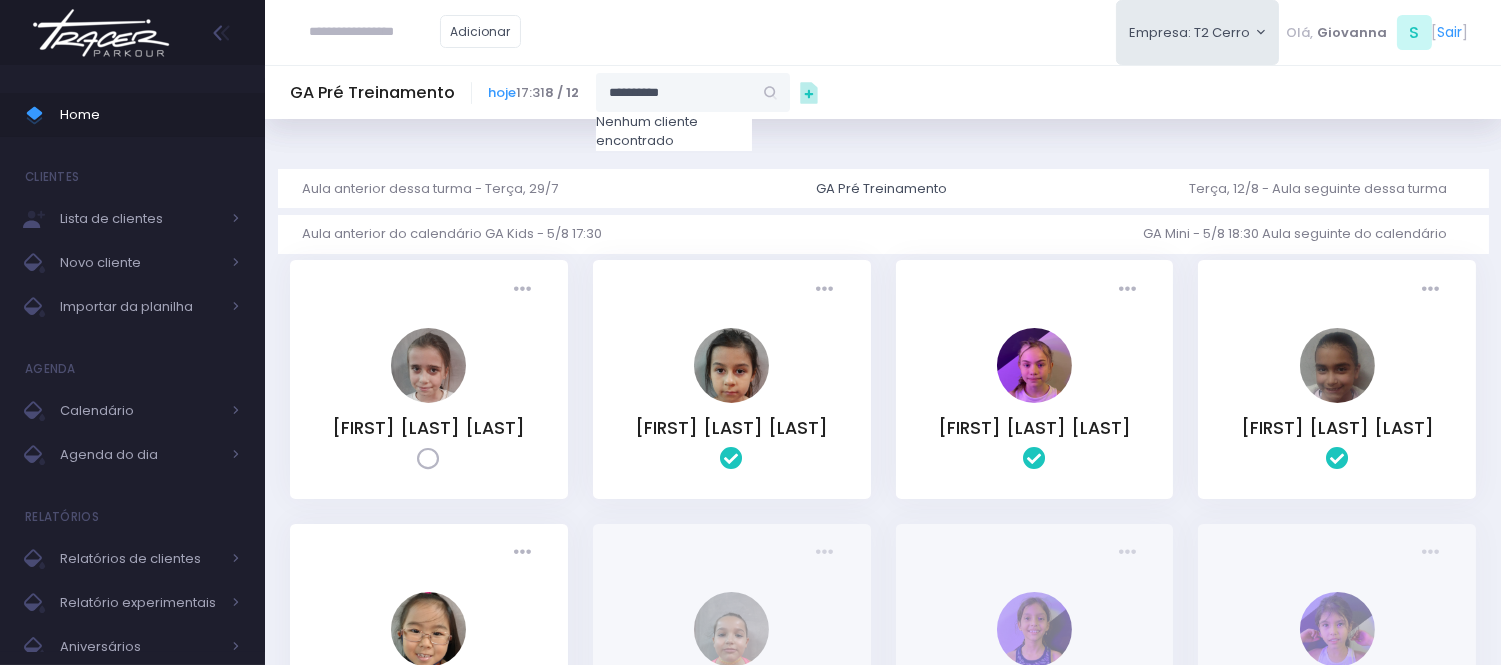 click on "*********" at bounding box center (674, 92) 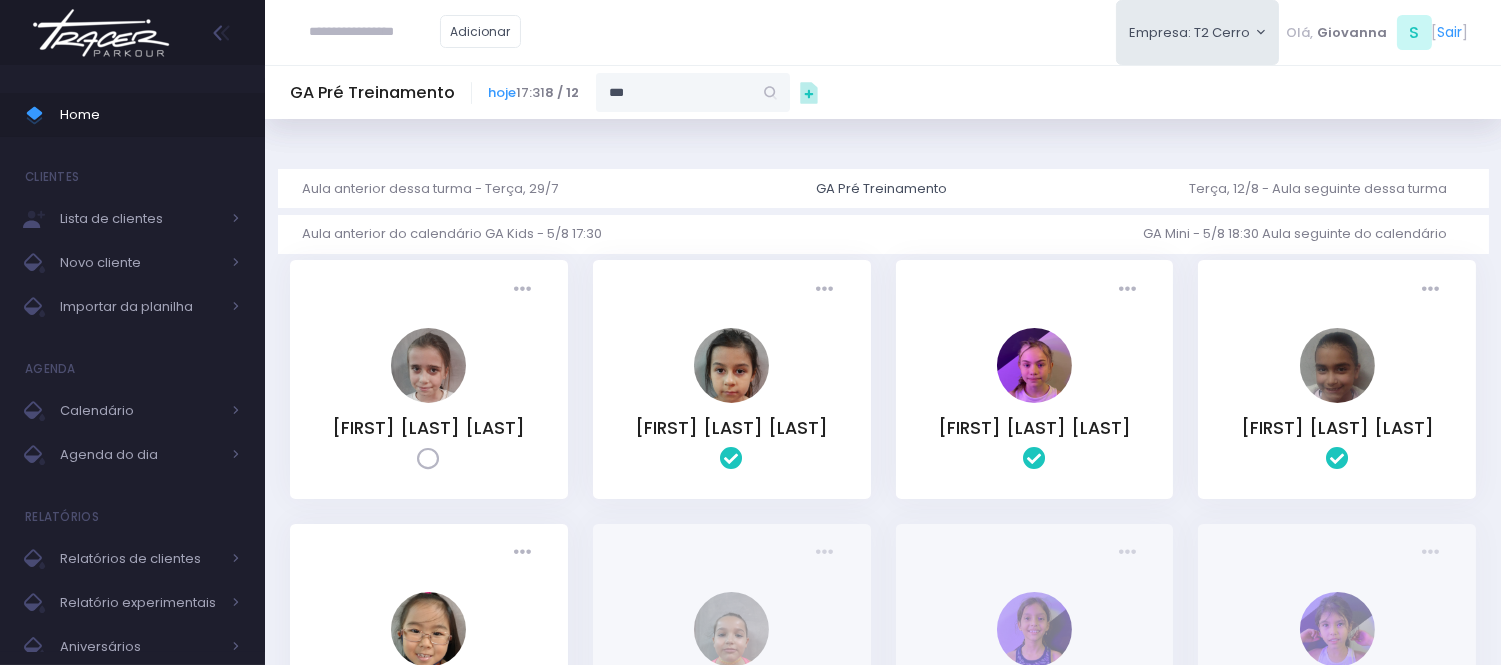type on "*" 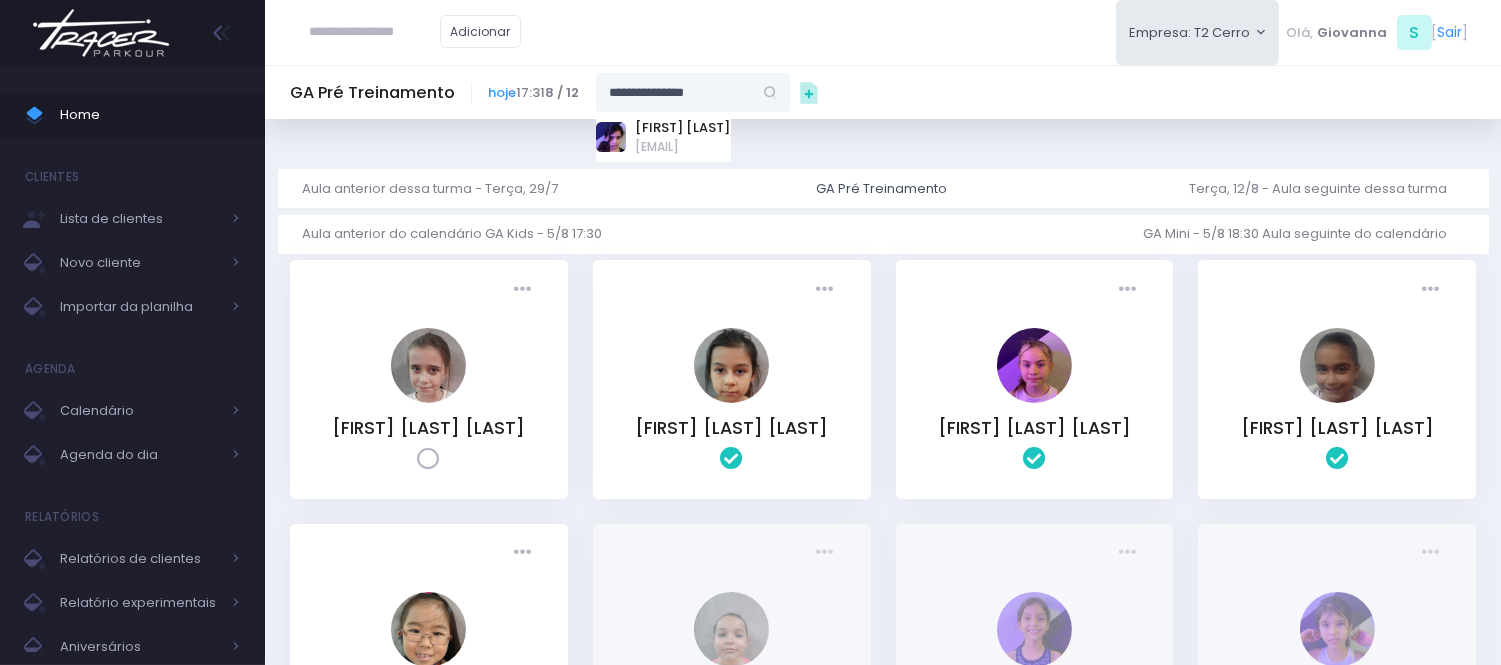click on "Luapontes@gmail.com" at bounding box center [683, 147] 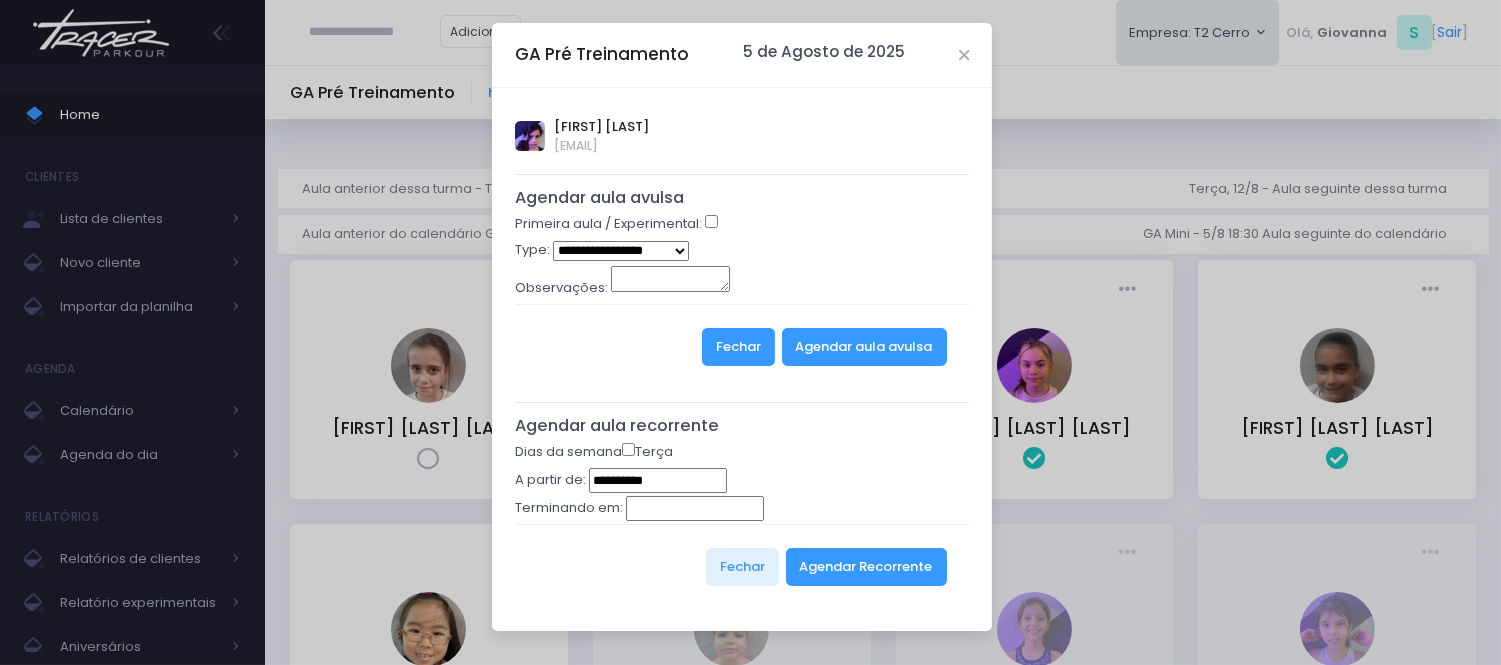 type on "**********" 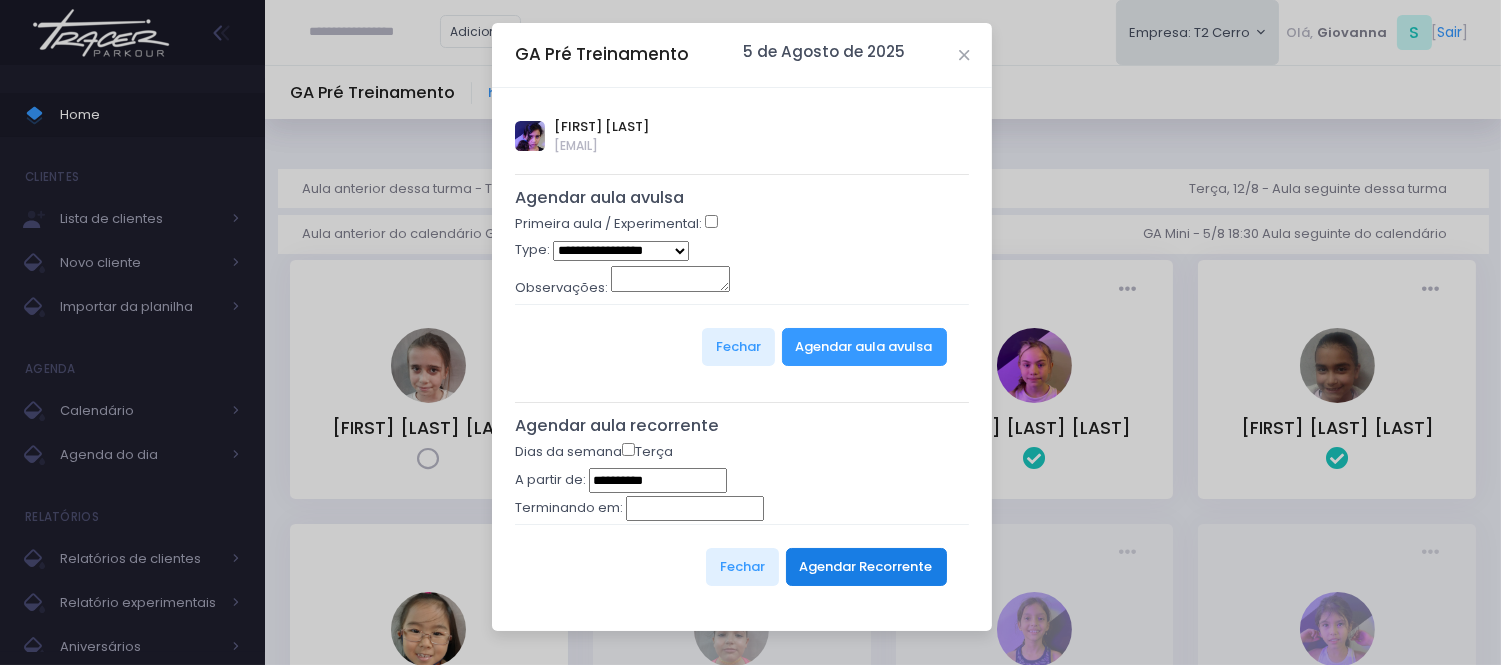click on "Agendar Recorrente" at bounding box center [866, 567] 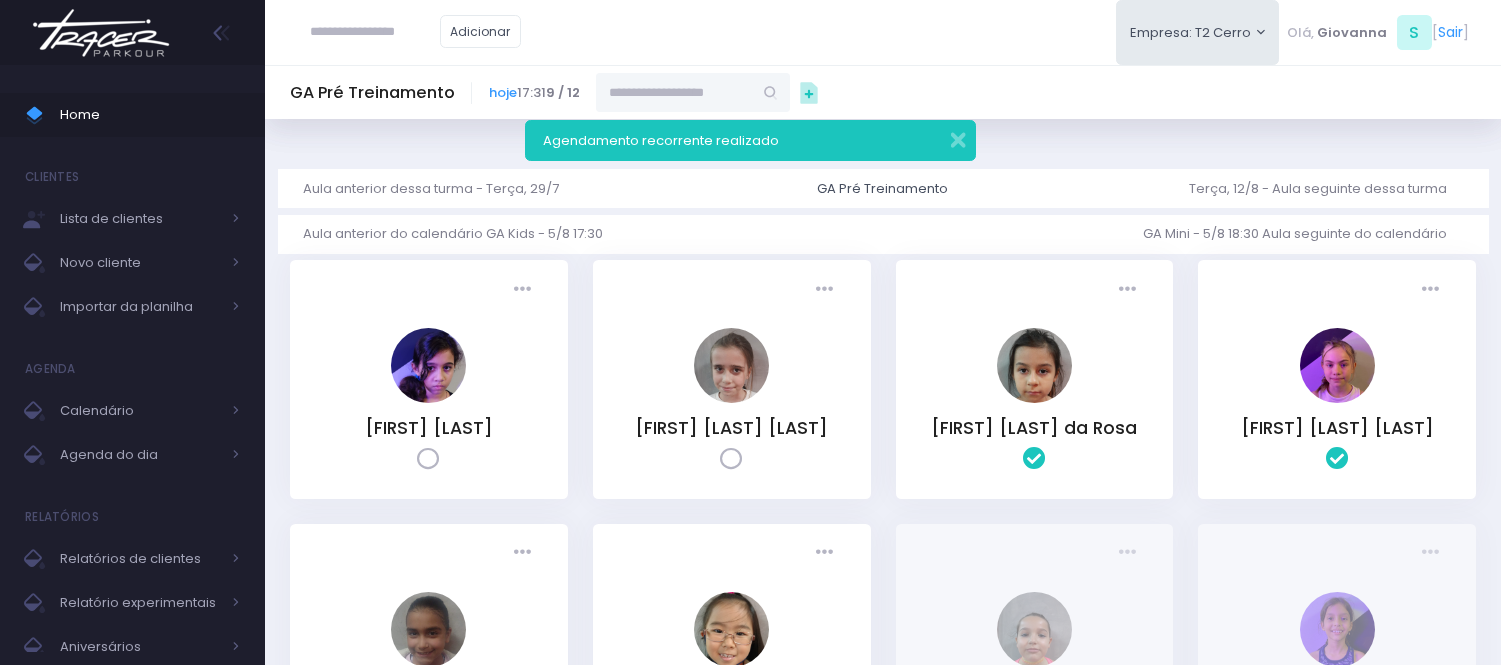 scroll, scrollTop: 0, scrollLeft: 0, axis: both 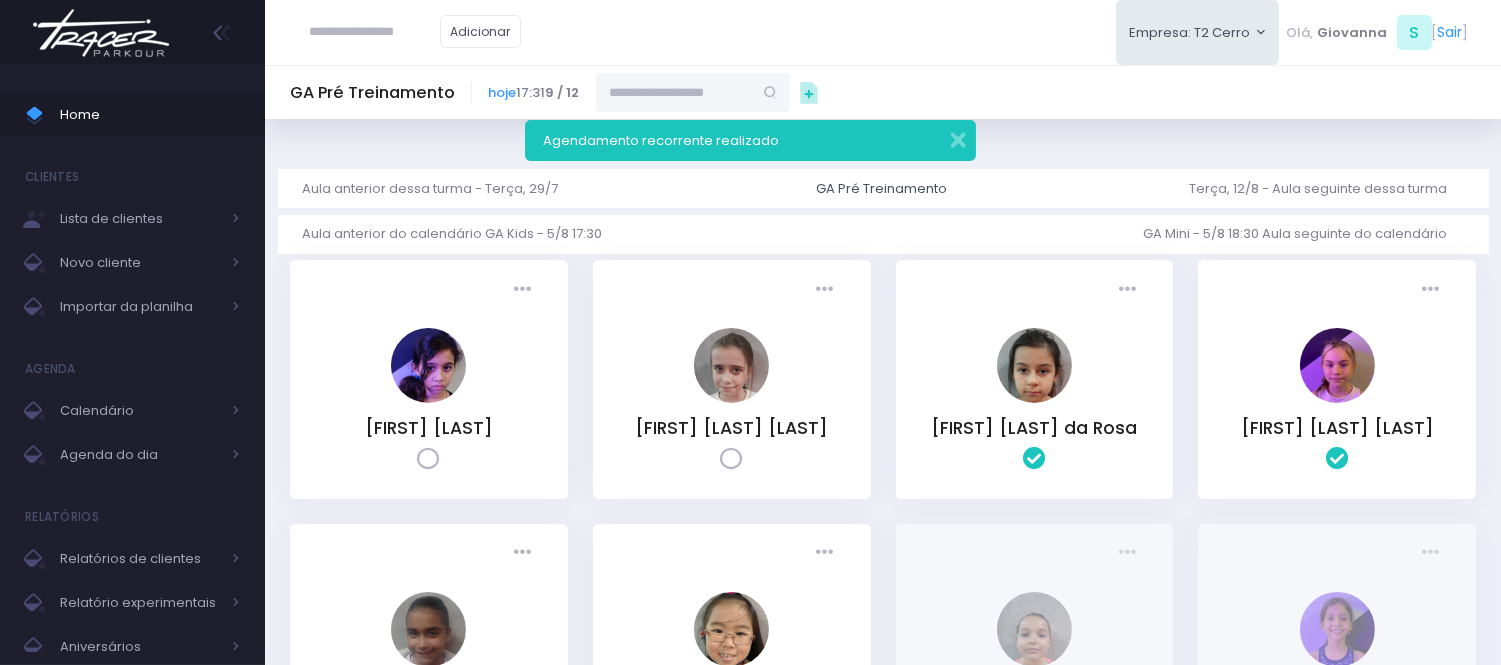 click at bounding box center (674, 92) 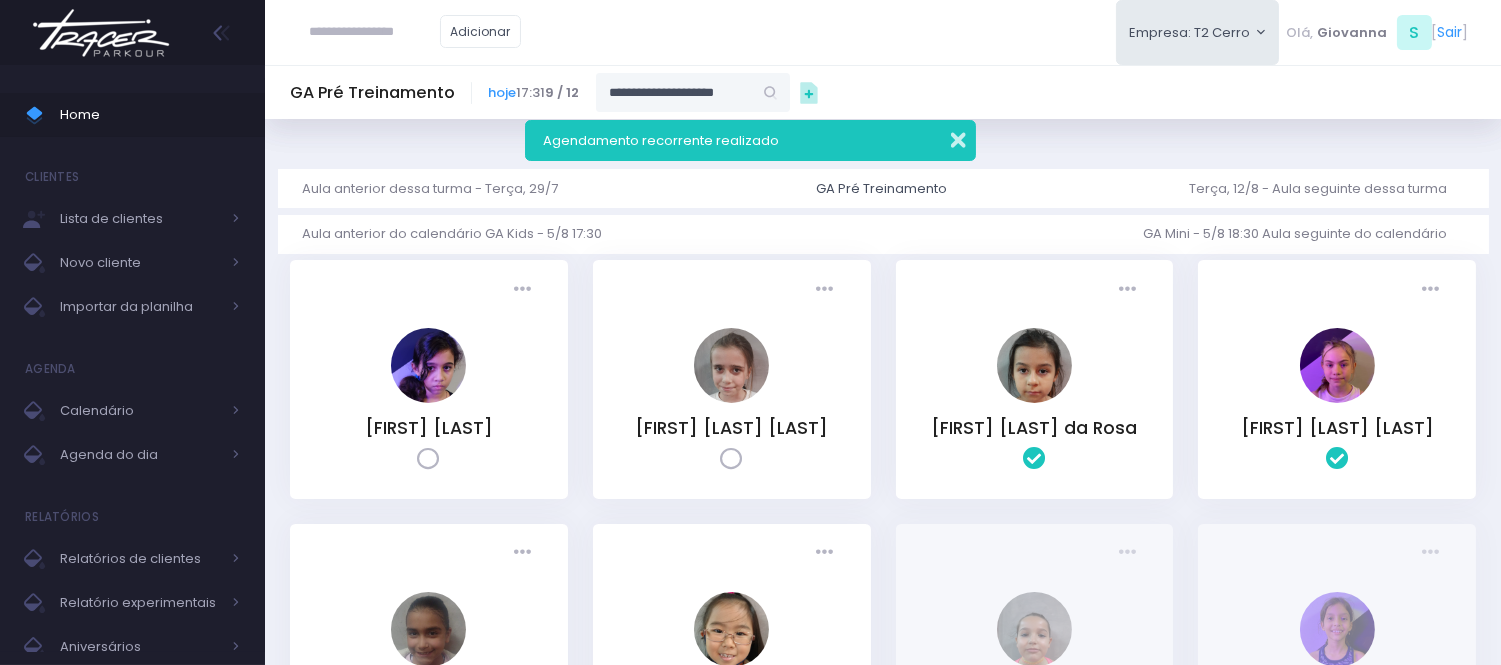 type on "**********" 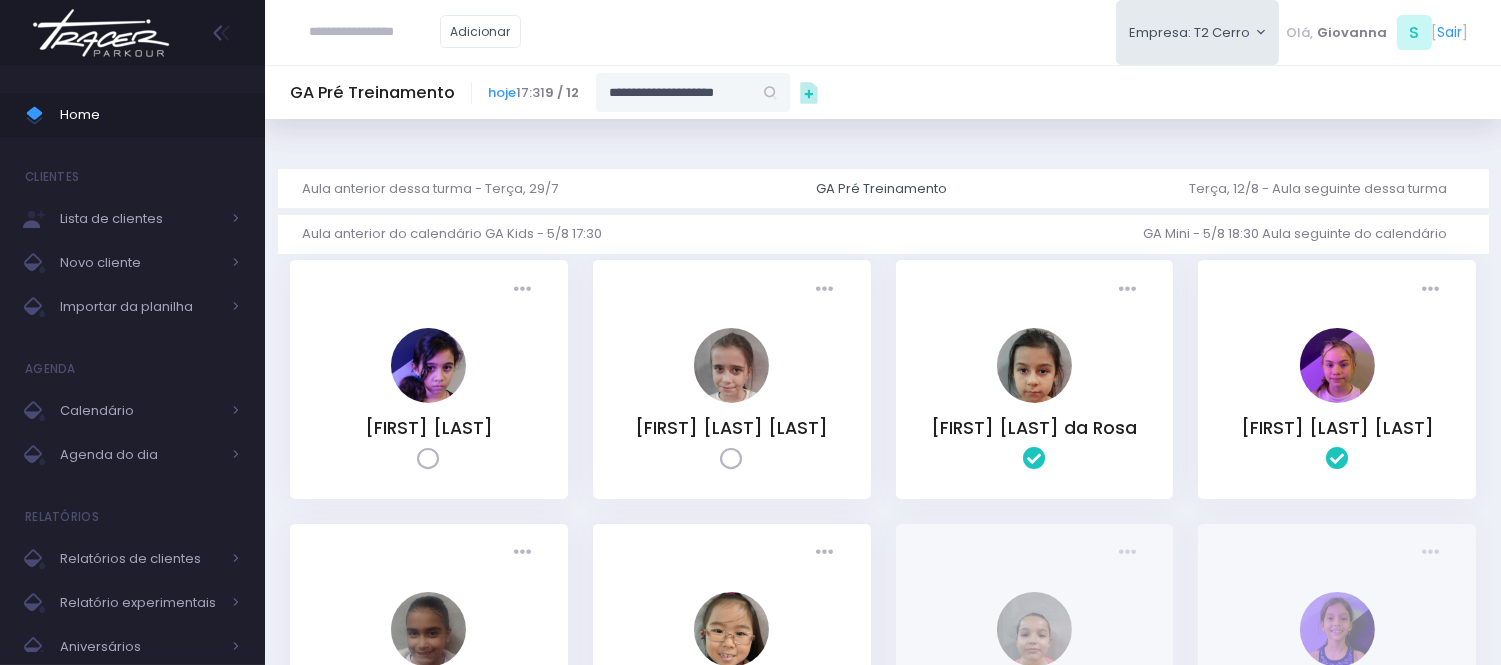 click on "**********" at bounding box center [674, 92] 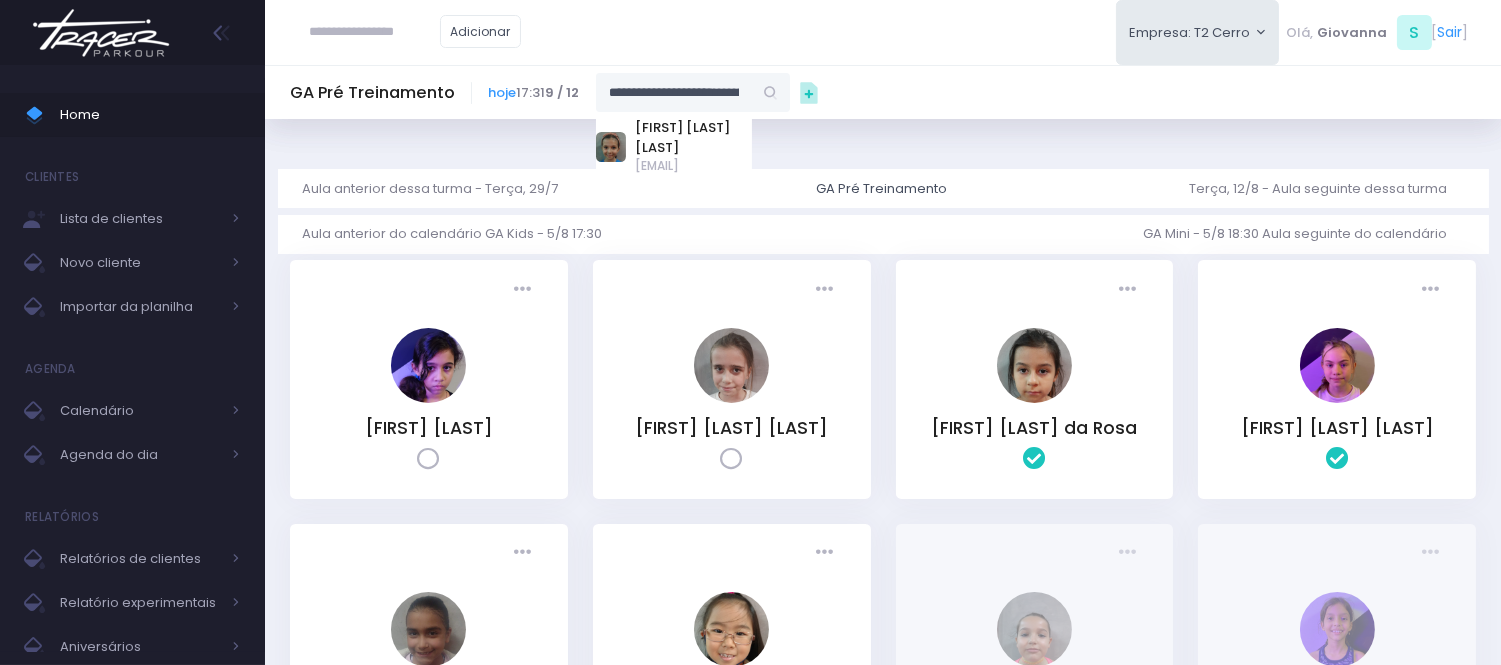 click at bounding box center [611, 147] 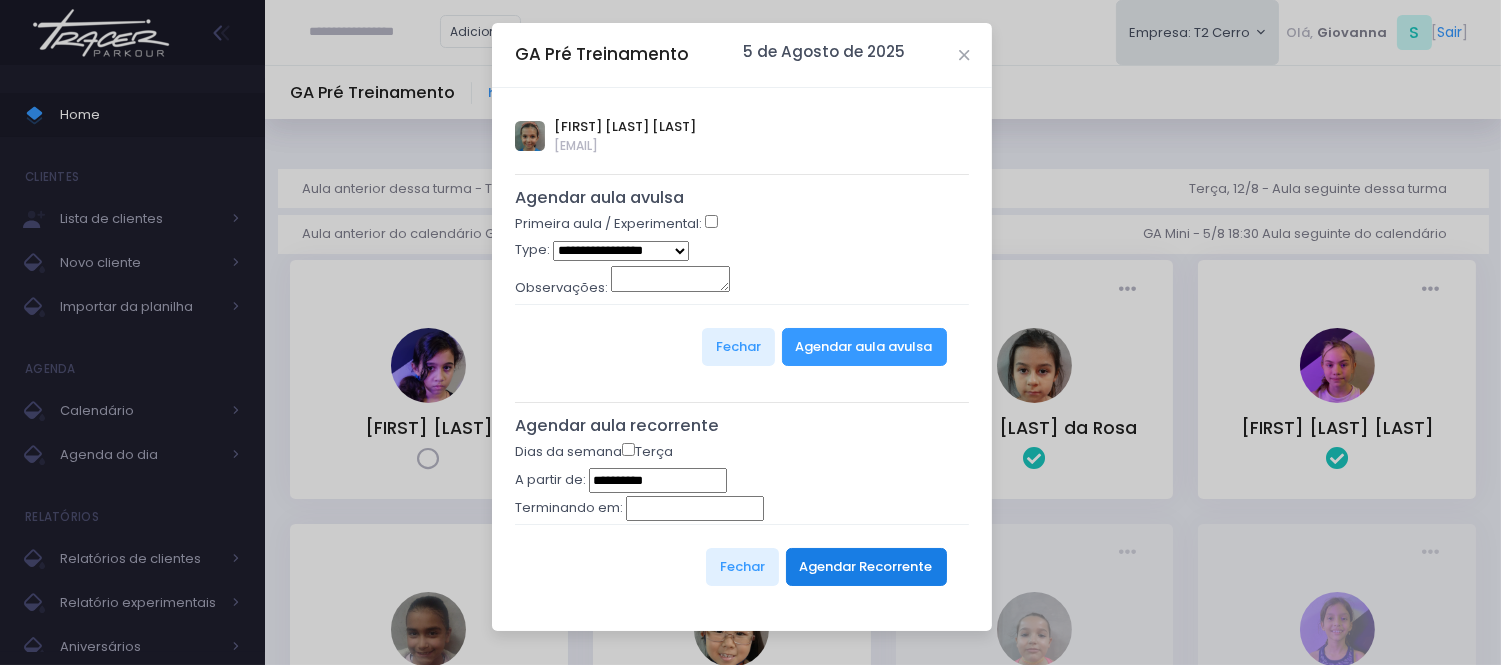 click on "Agendar Recorrente" at bounding box center [866, 567] 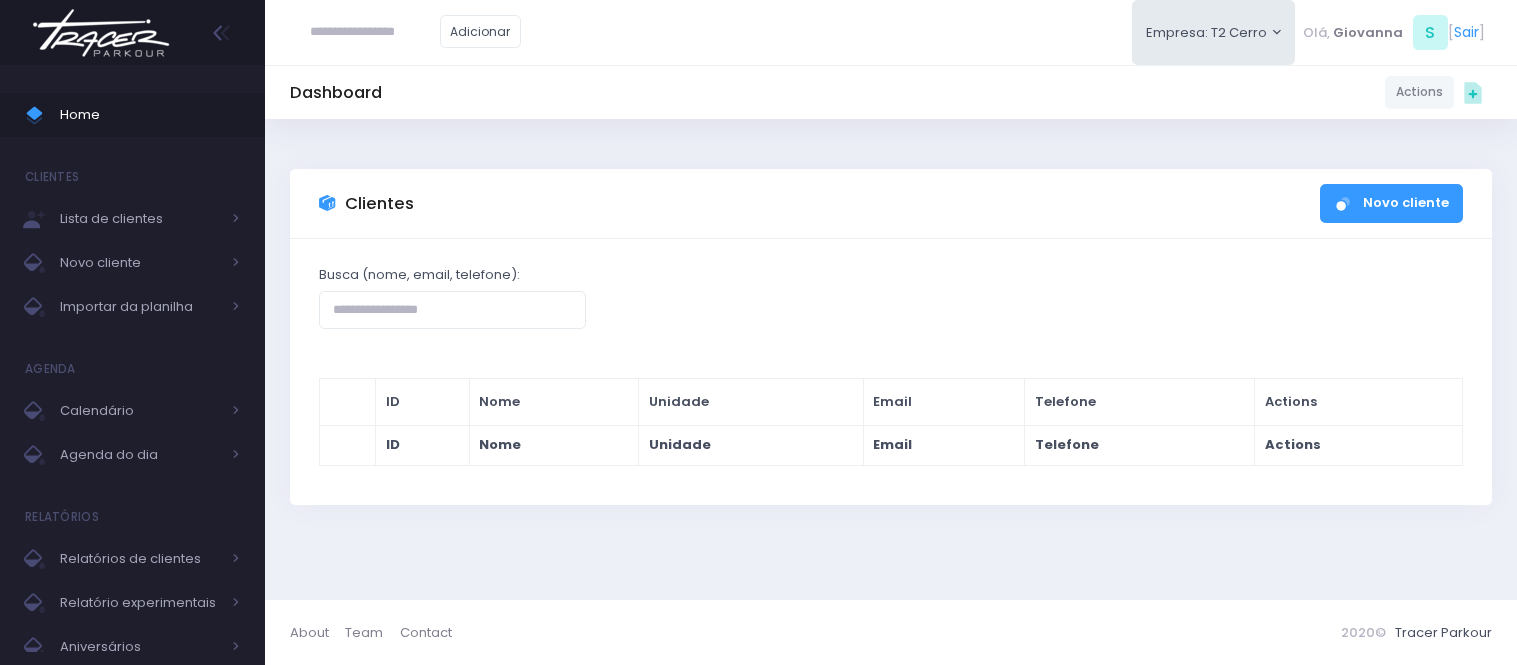 scroll, scrollTop: 0, scrollLeft: 0, axis: both 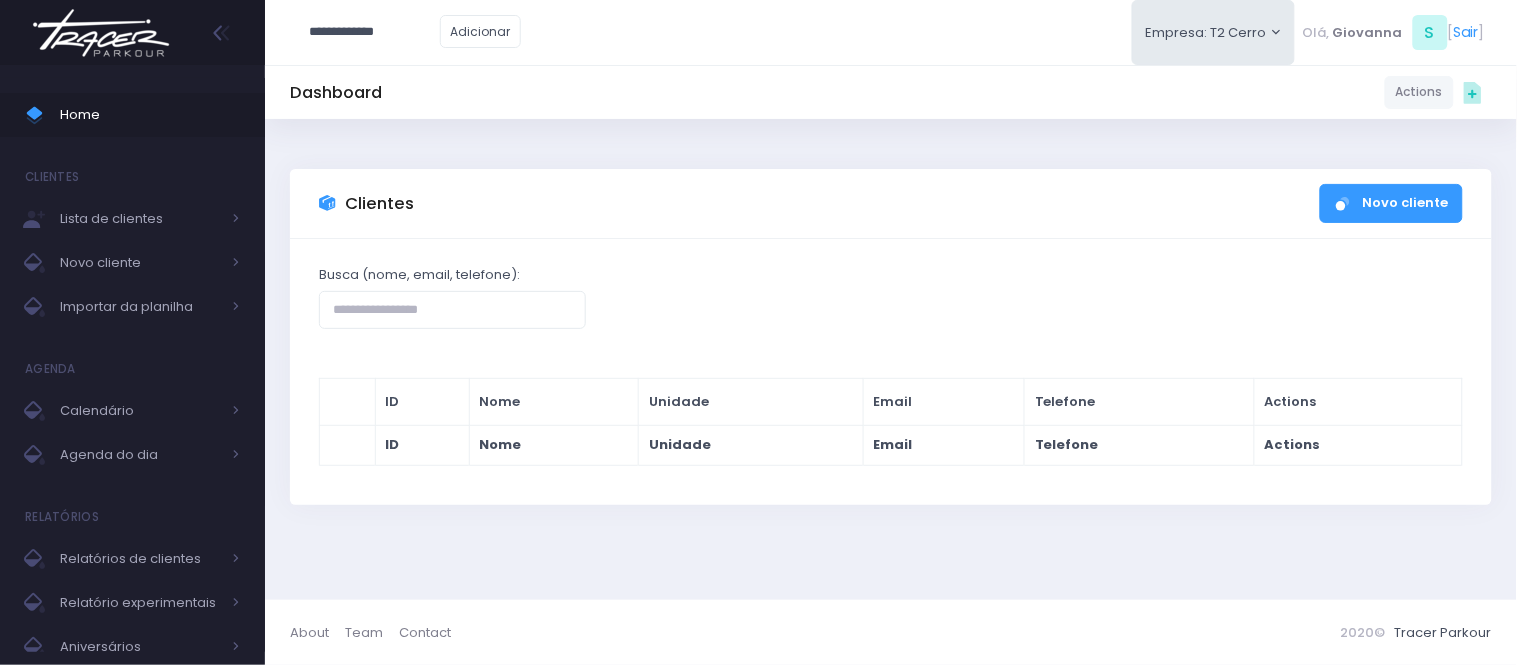 type on "**********" 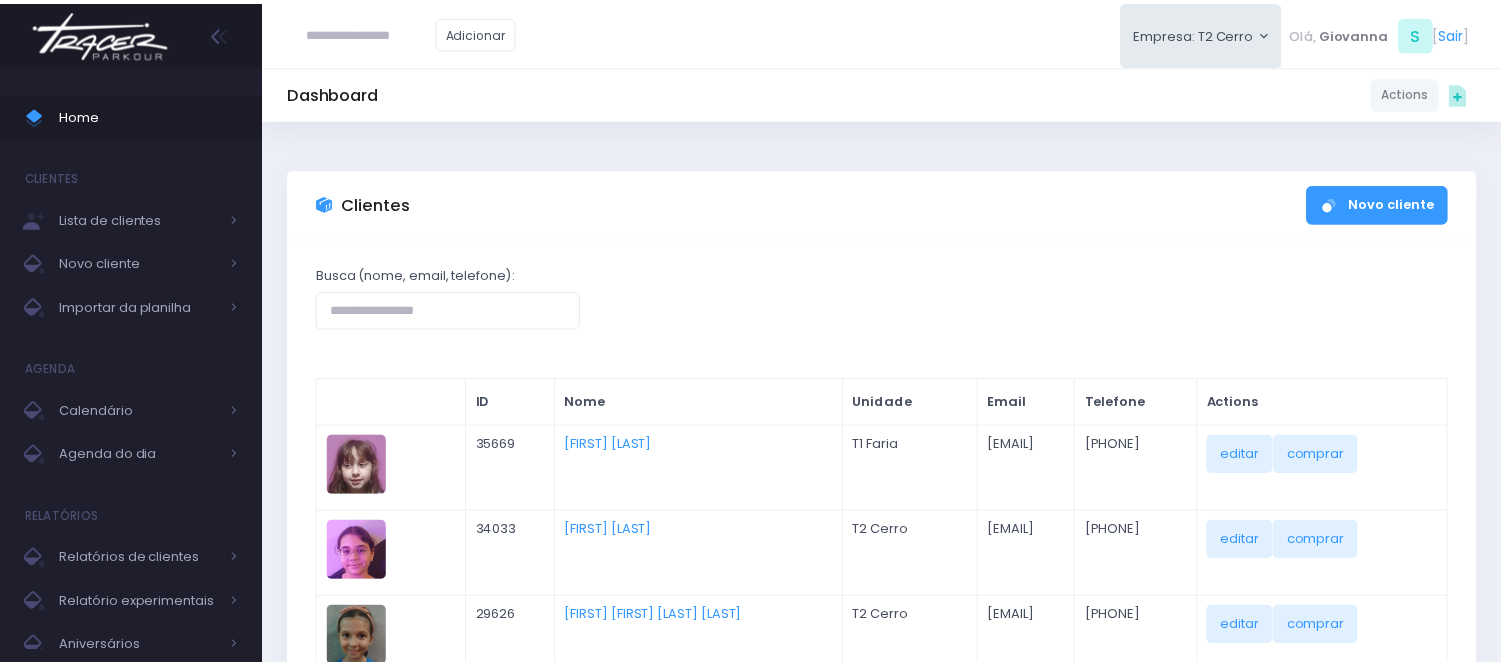 scroll, scrollTop: 0, scrollLeft: 0, axis: both 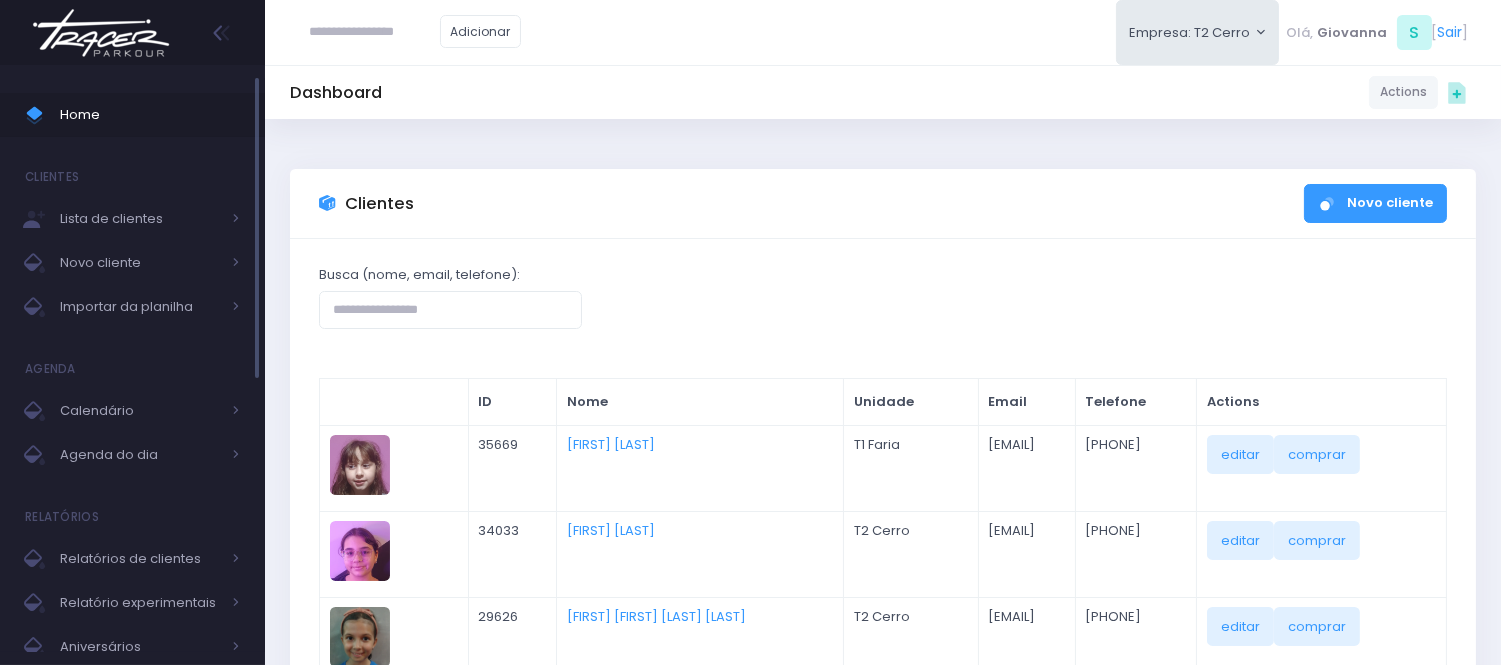 click at bounding box center [42, 115] 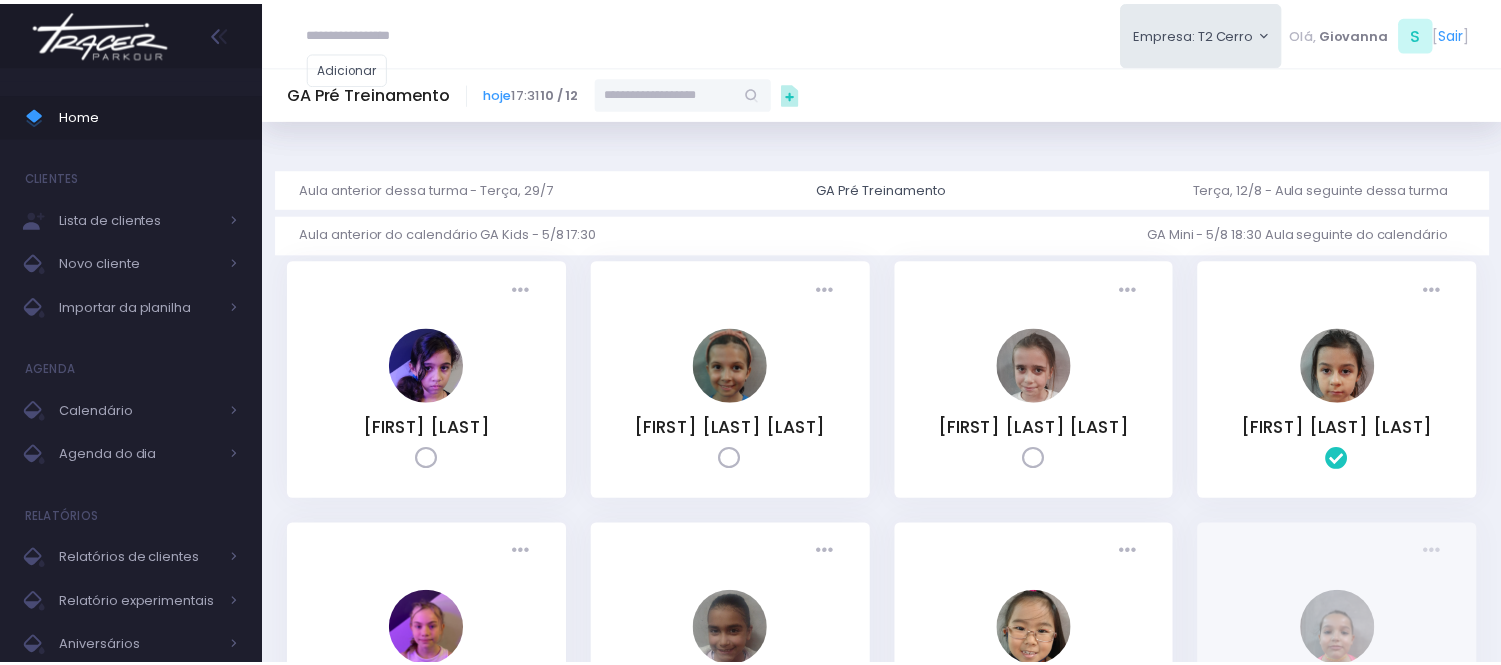 scroll, scrollTop: 0, scrollLeft: 0, axis: both 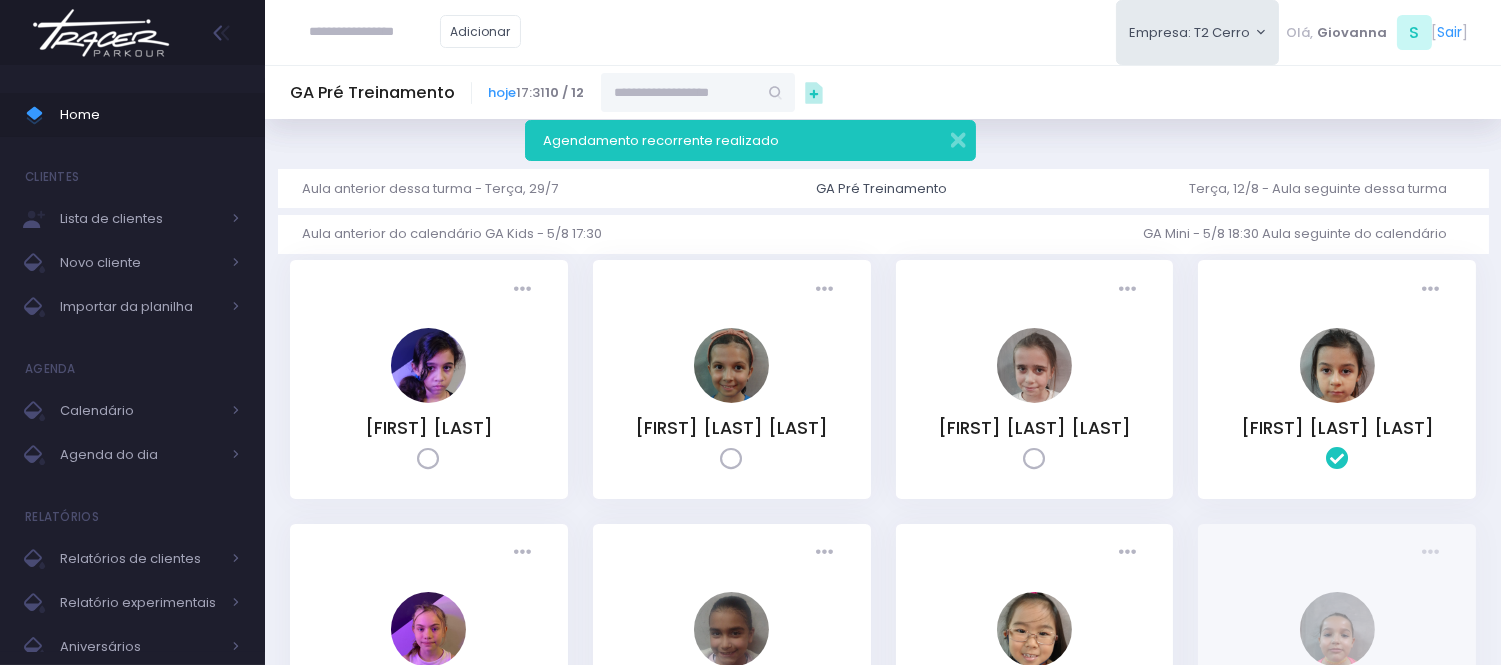 click at bounding box center [375, 32] 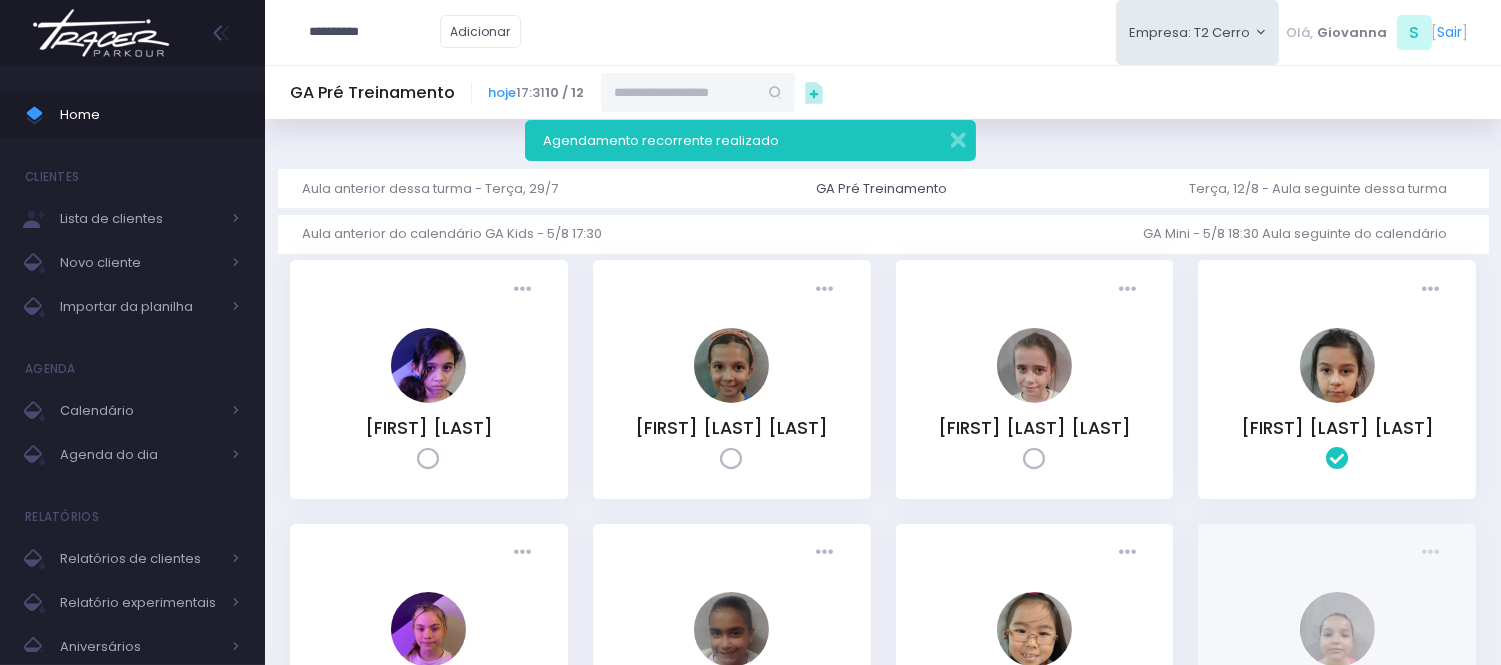 click on "**********" at bounding box center [375, 32] 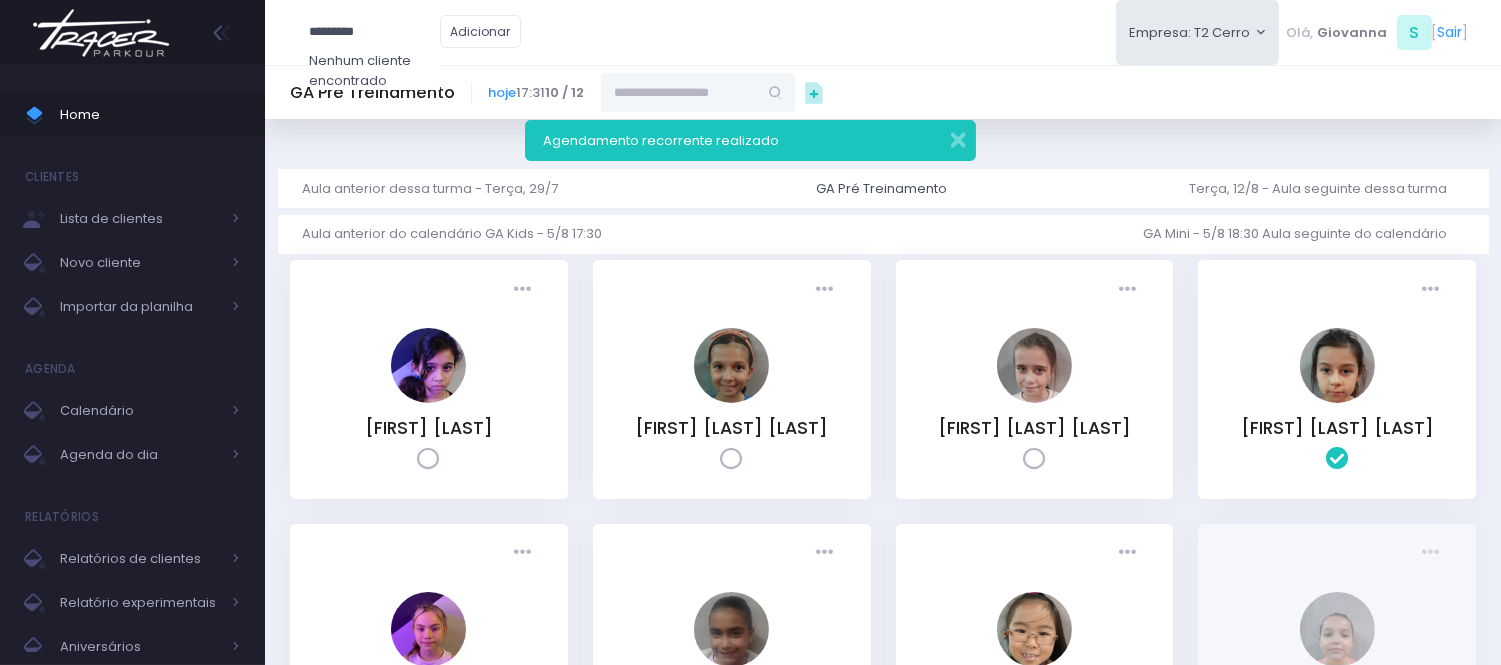 click on "*********" at bounding box center (375, 32) 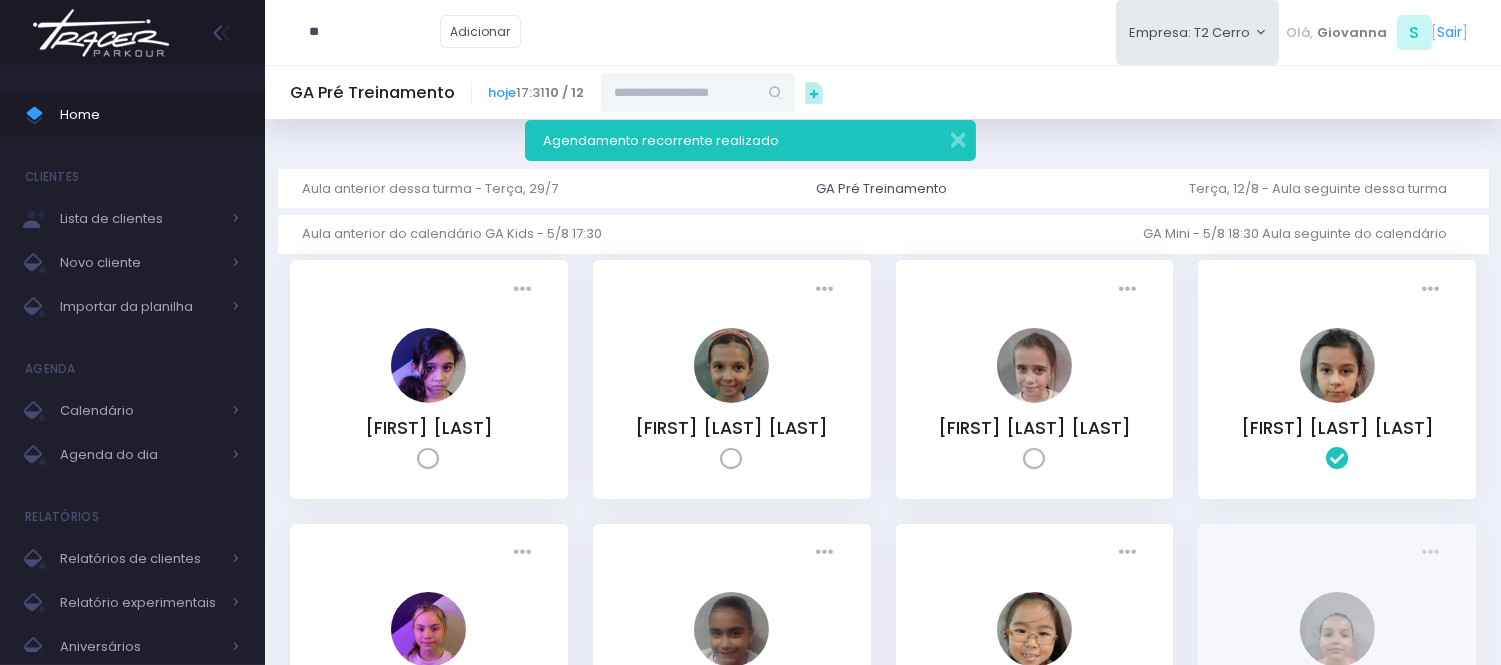 type on "*" 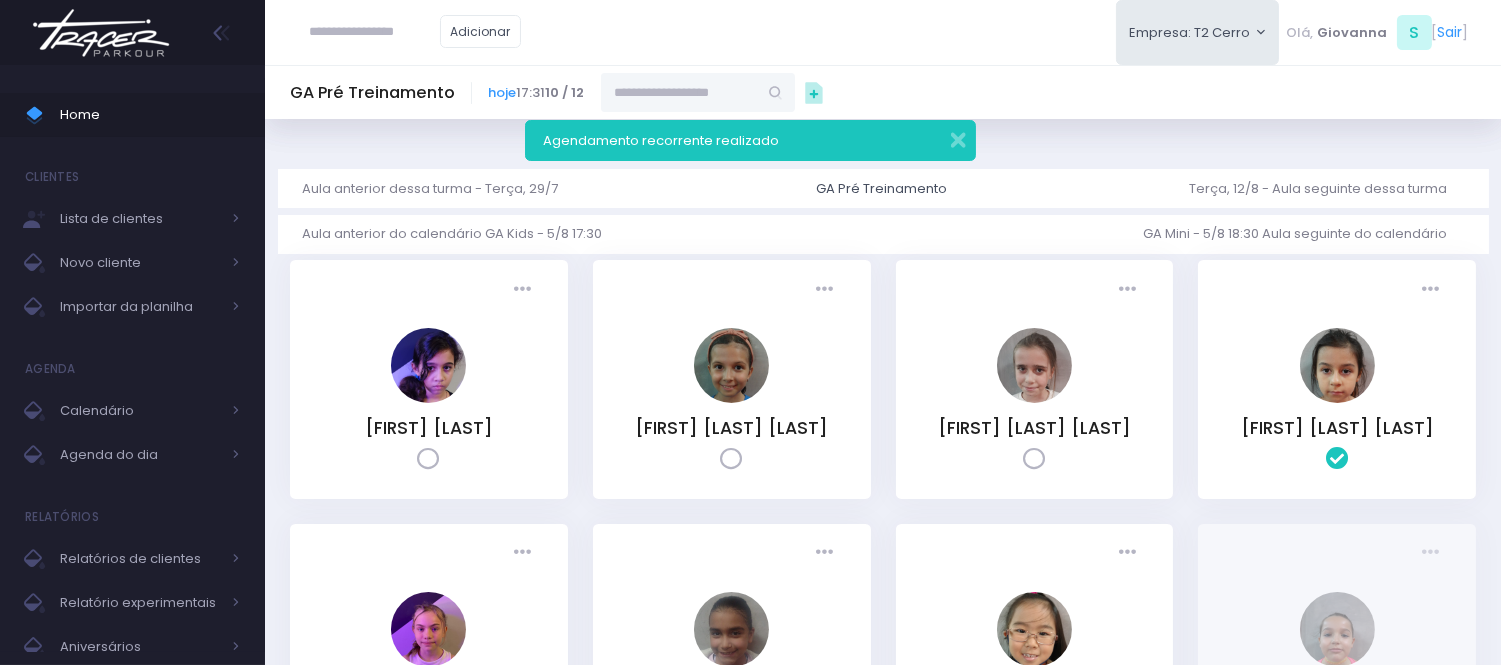 paste on "*********" 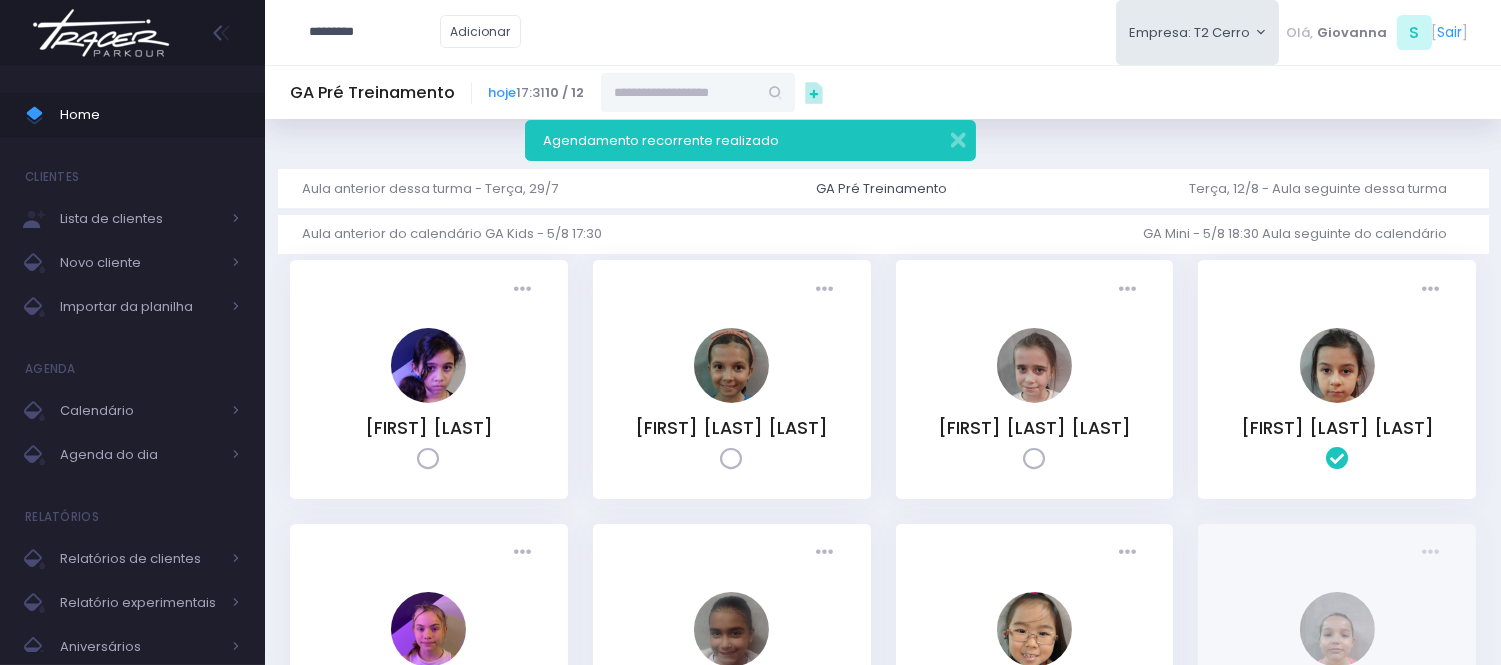 type on "*********" 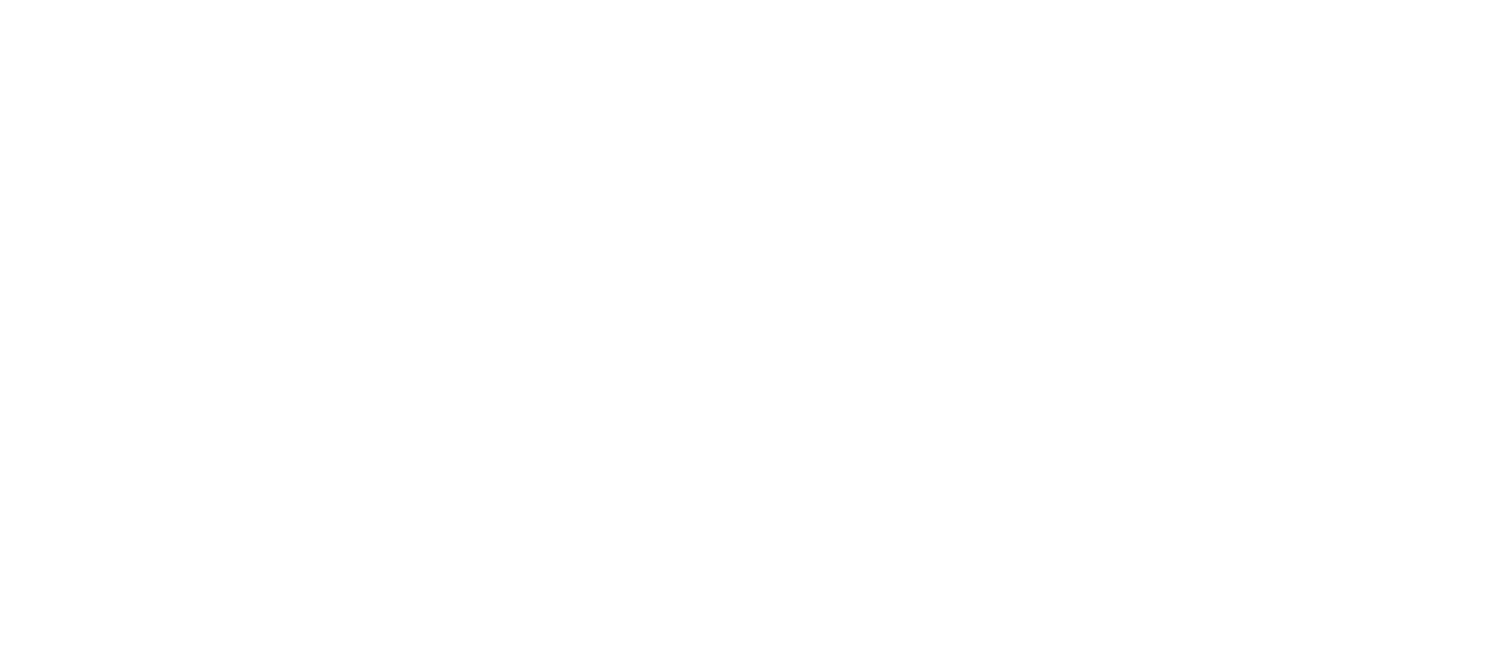 scroll, scrollTop: 2196, scrollLeft: 0, axis: vertical 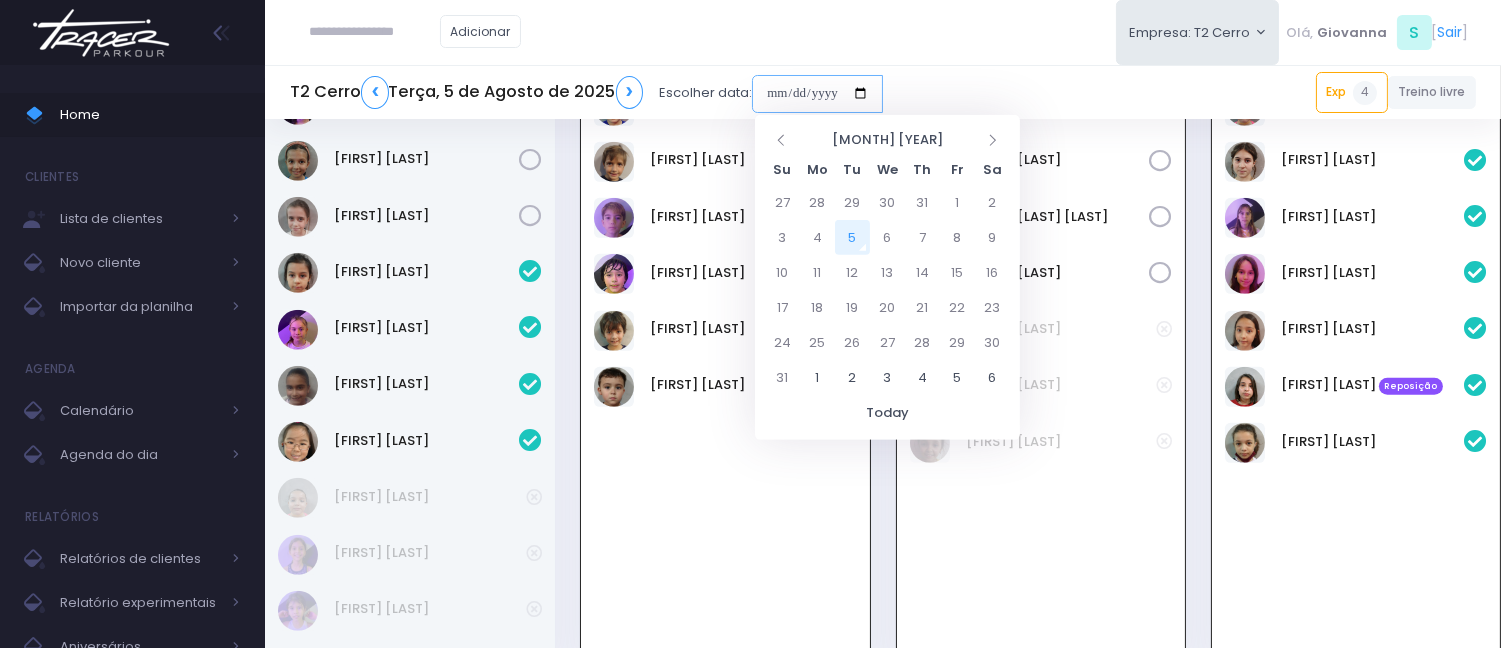 click at bounding box center [817, 94] 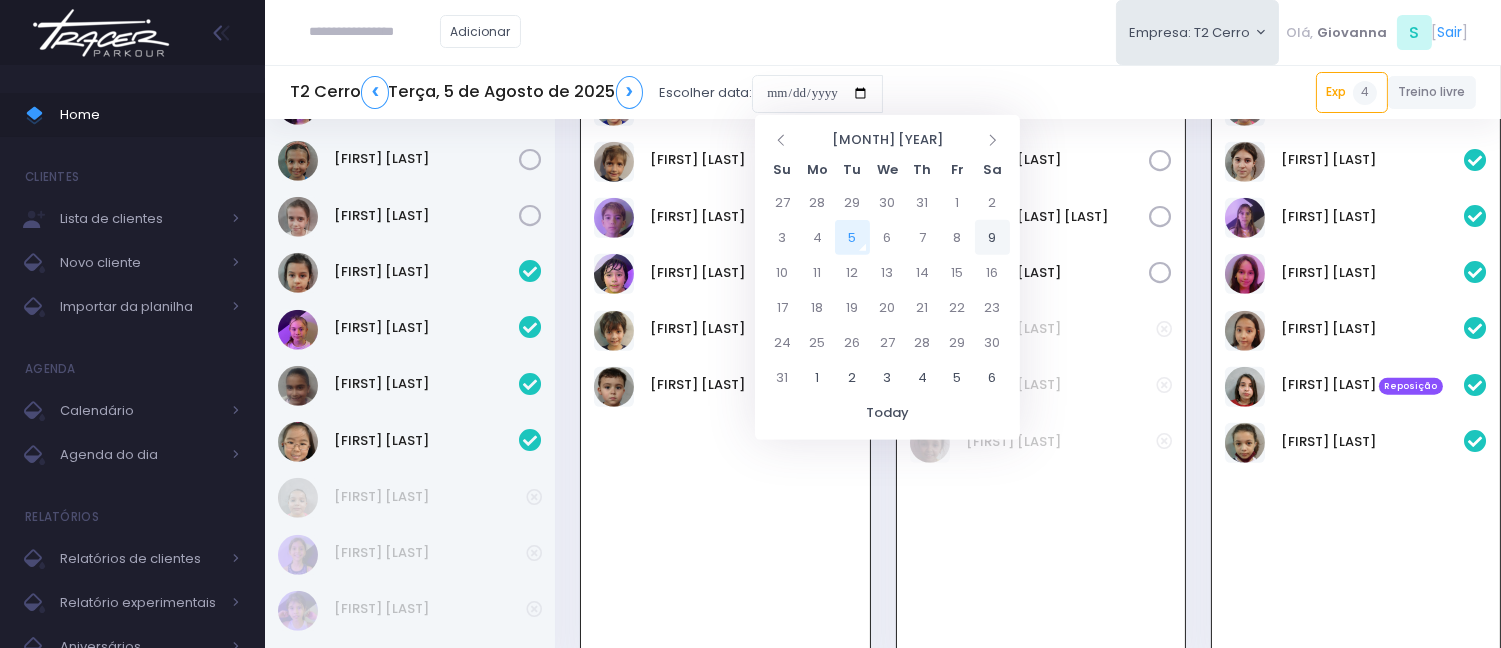 click on "9" at bounding box center [992, 237] 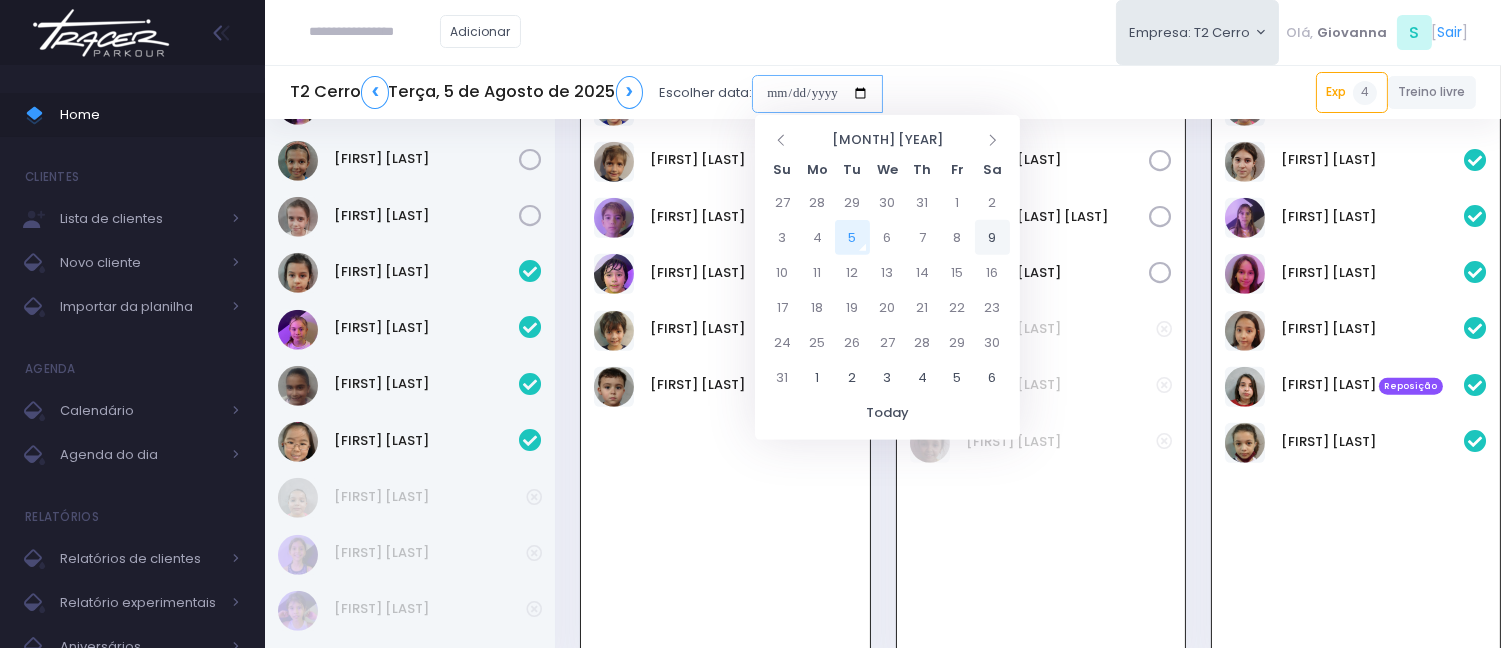 type on "**********" 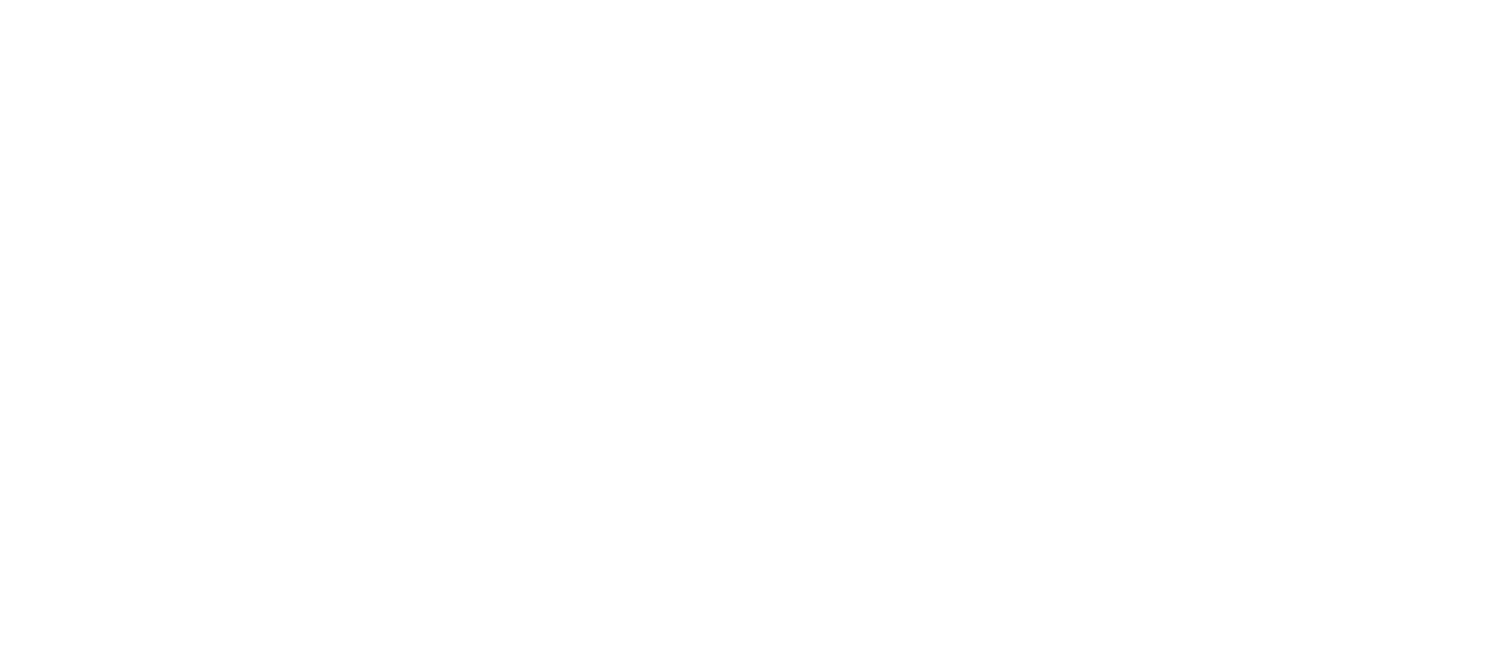 scroll, scrollTop: 0, scrollLeft: 0, axis: both 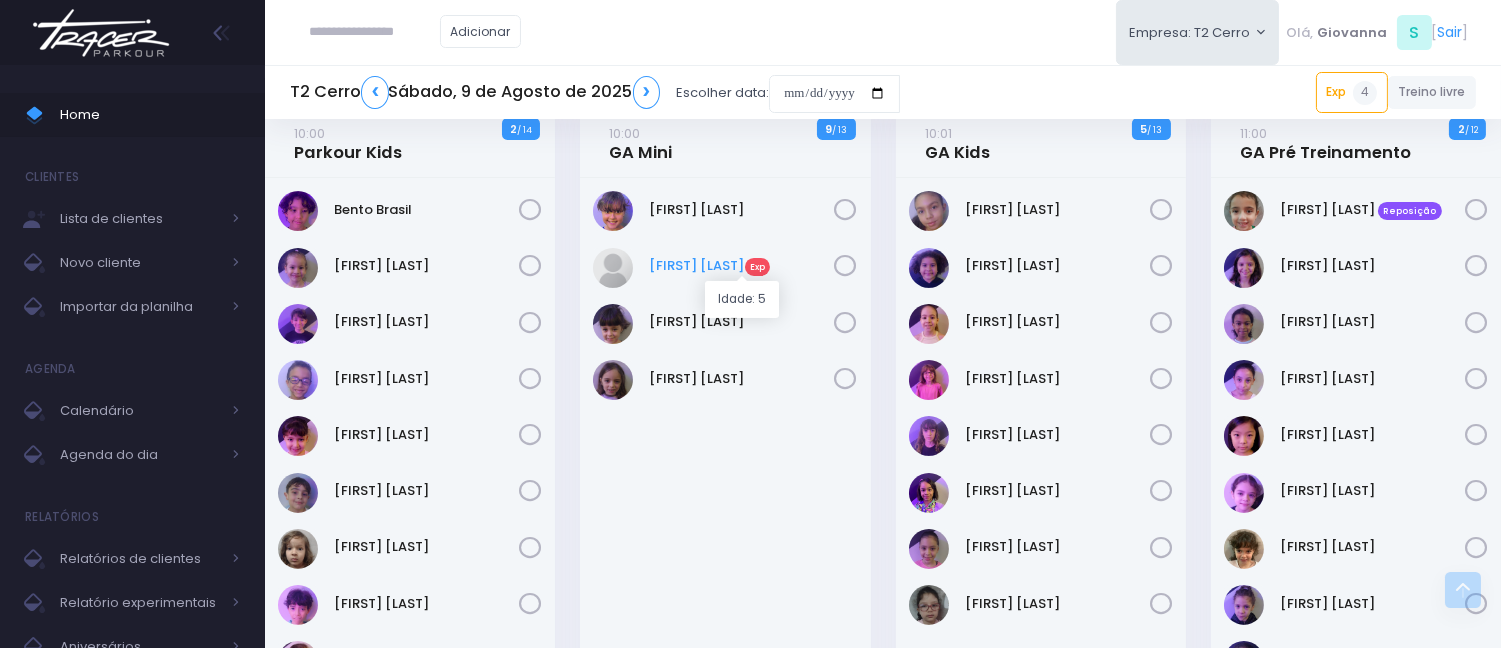 click on "Maria Alice
Exp" at bounding box center (742, 266) 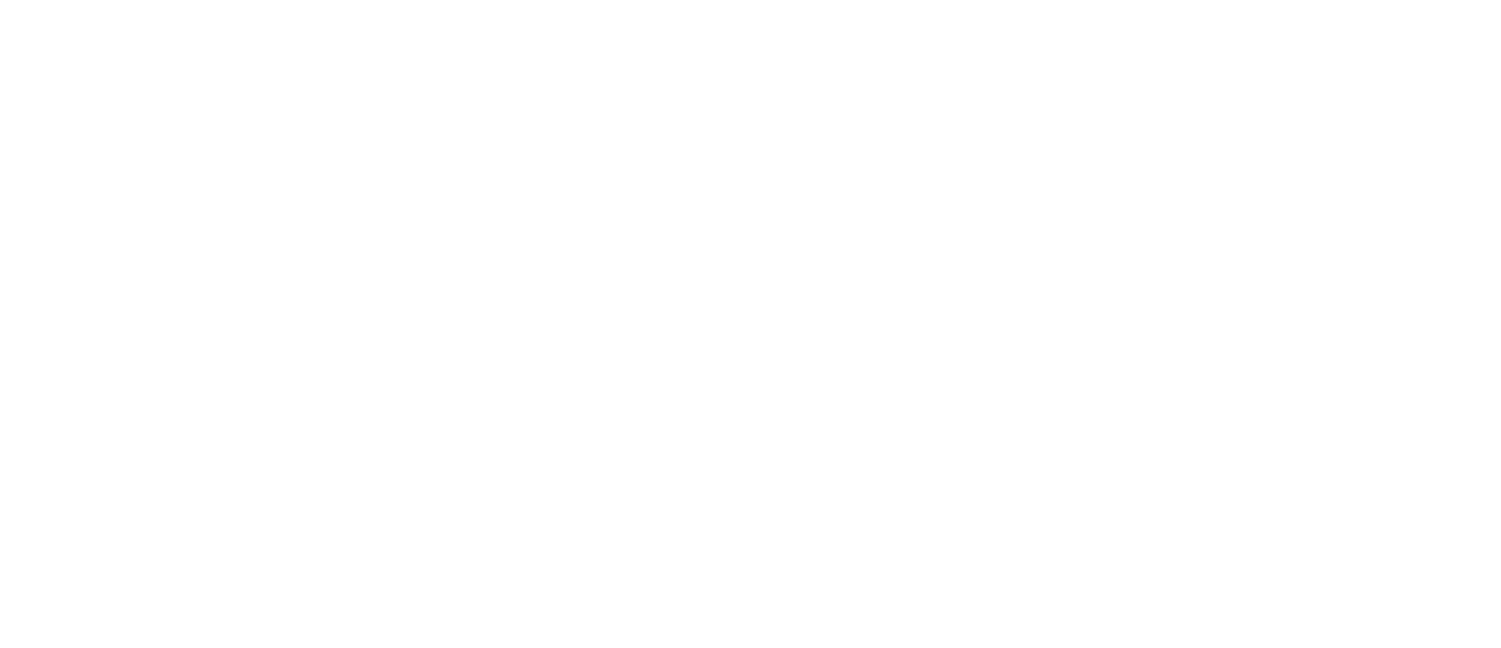 scroll, scrollTop: 0, scrollLeft: 0, axis: both 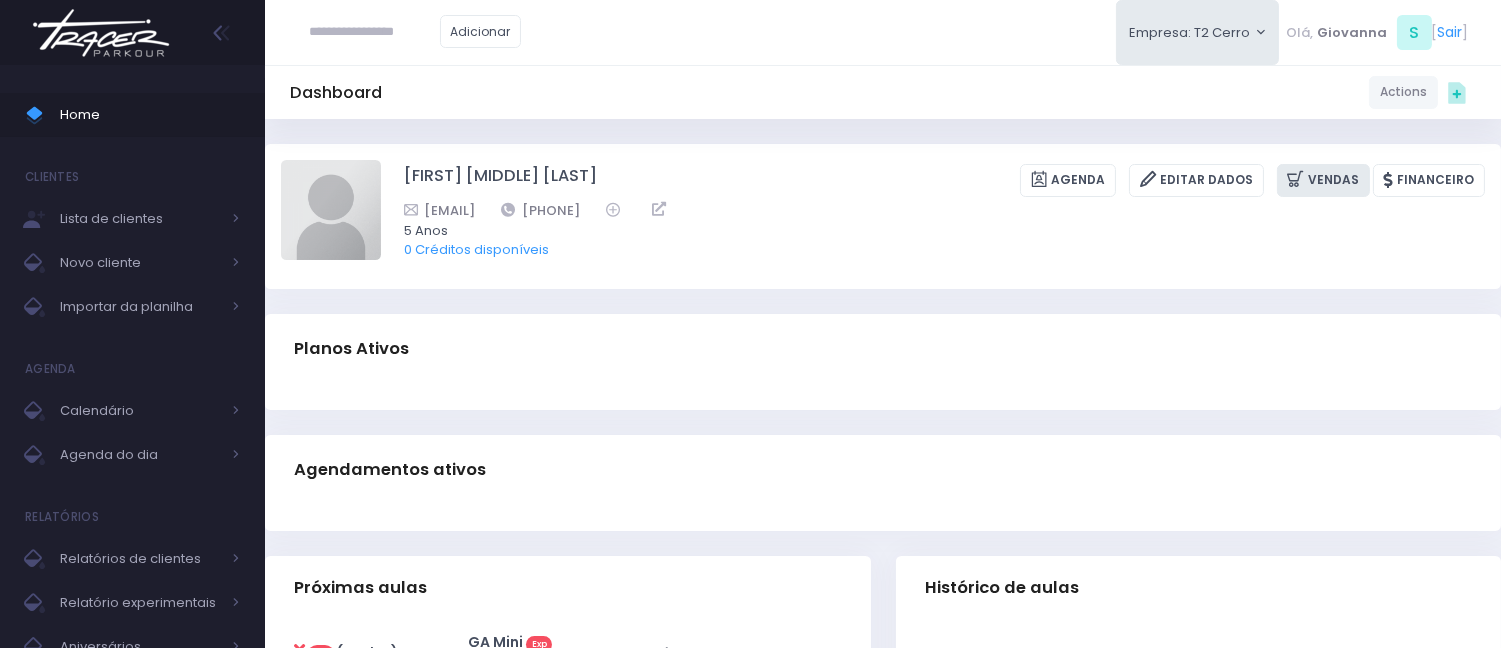 click on "Vendas" at bounding box center (1323, 180) 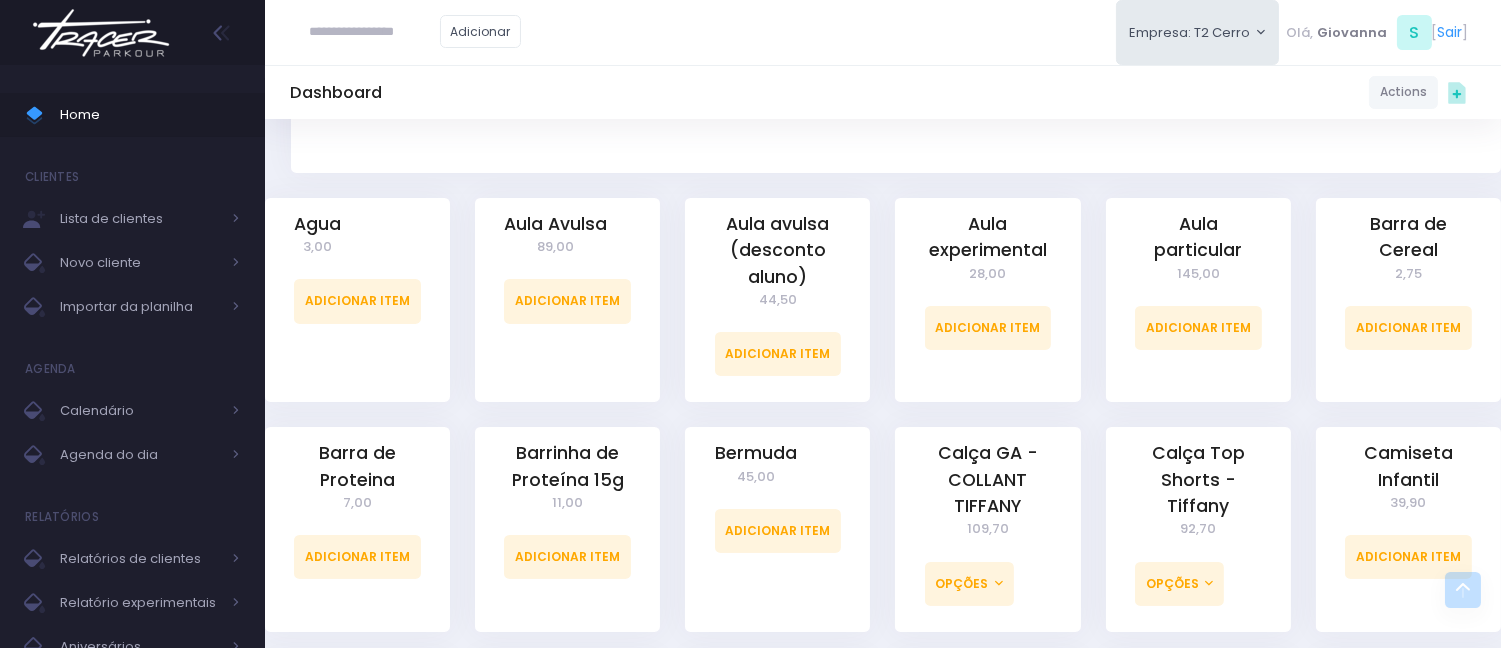 scroll, scrollTop: 444, scrollLeft: 0, axis: vertical 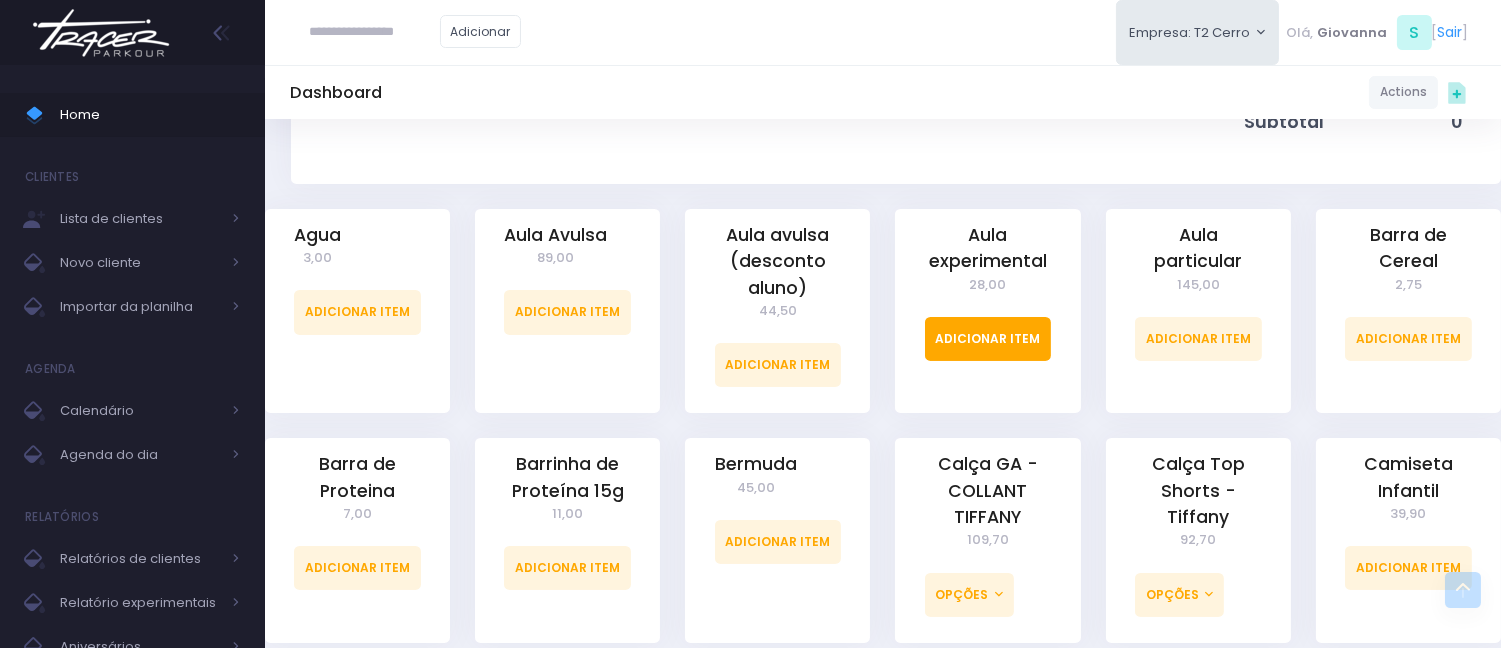 click on "Adicionar Item" at bounding box center (988, 339) 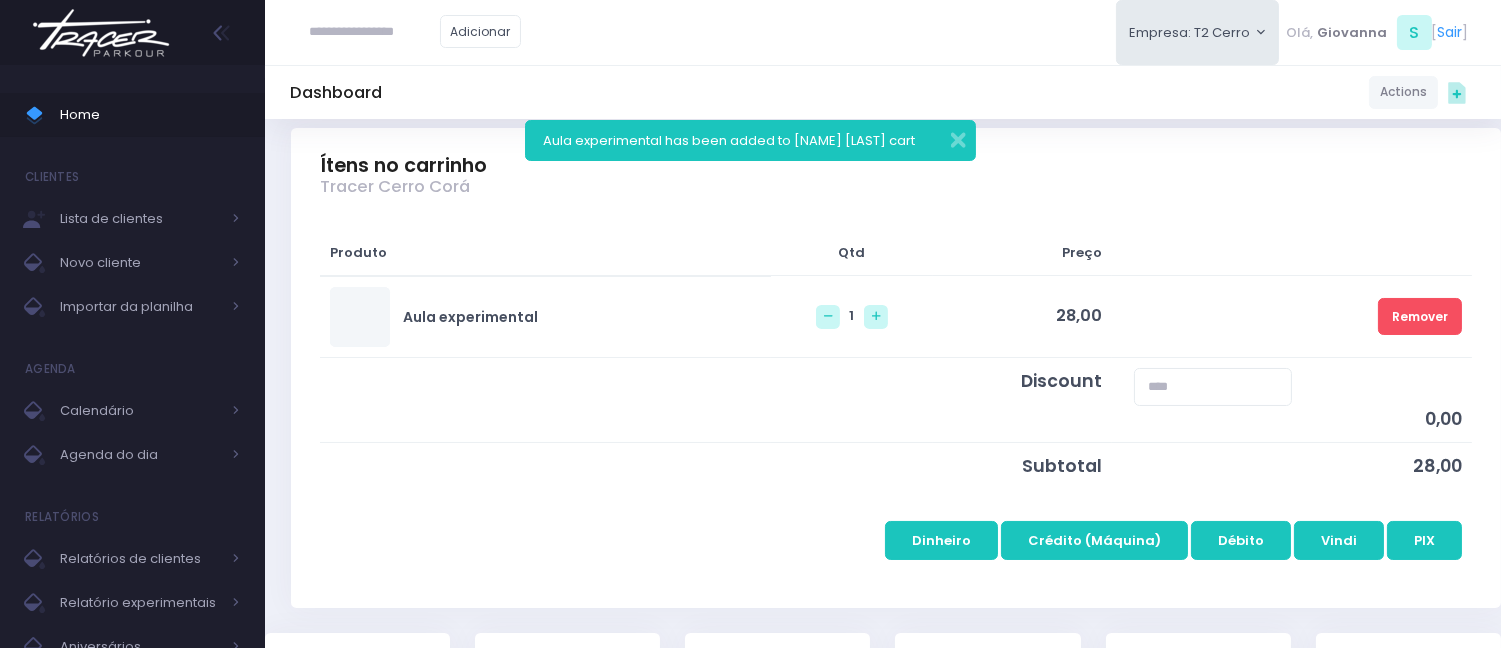 scroll, scrollTop: 222, scrollLeft: 0, axis: vertical 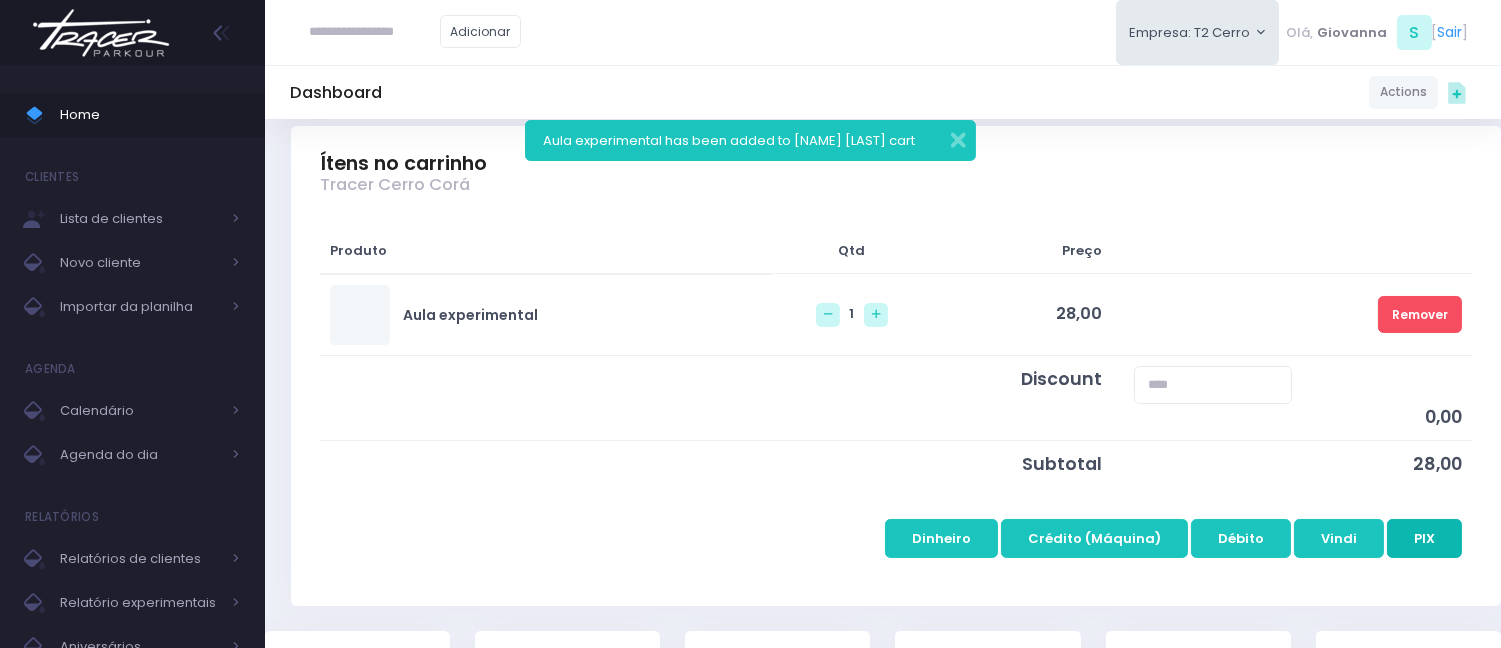 click on "PIX" at bounding box center [1424, 538] 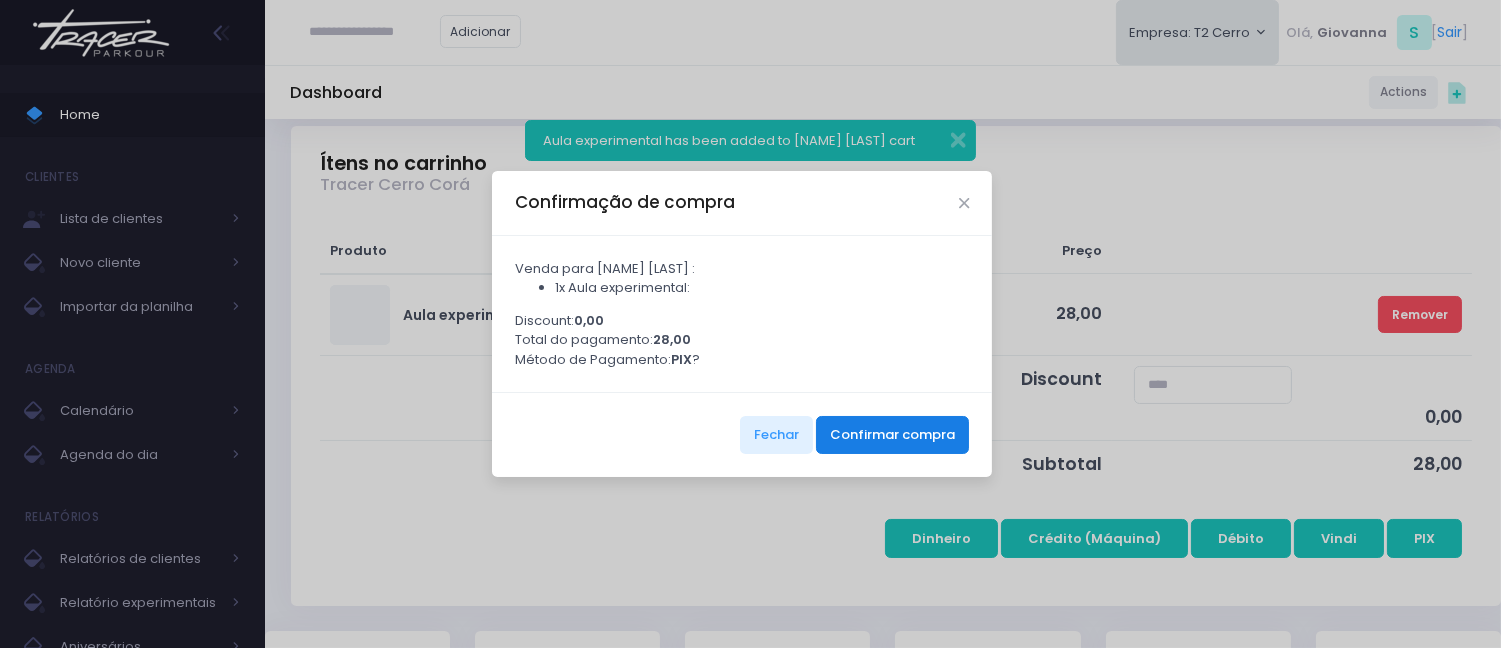 click on "Confirmar compra" at bounding box center [892, 435] 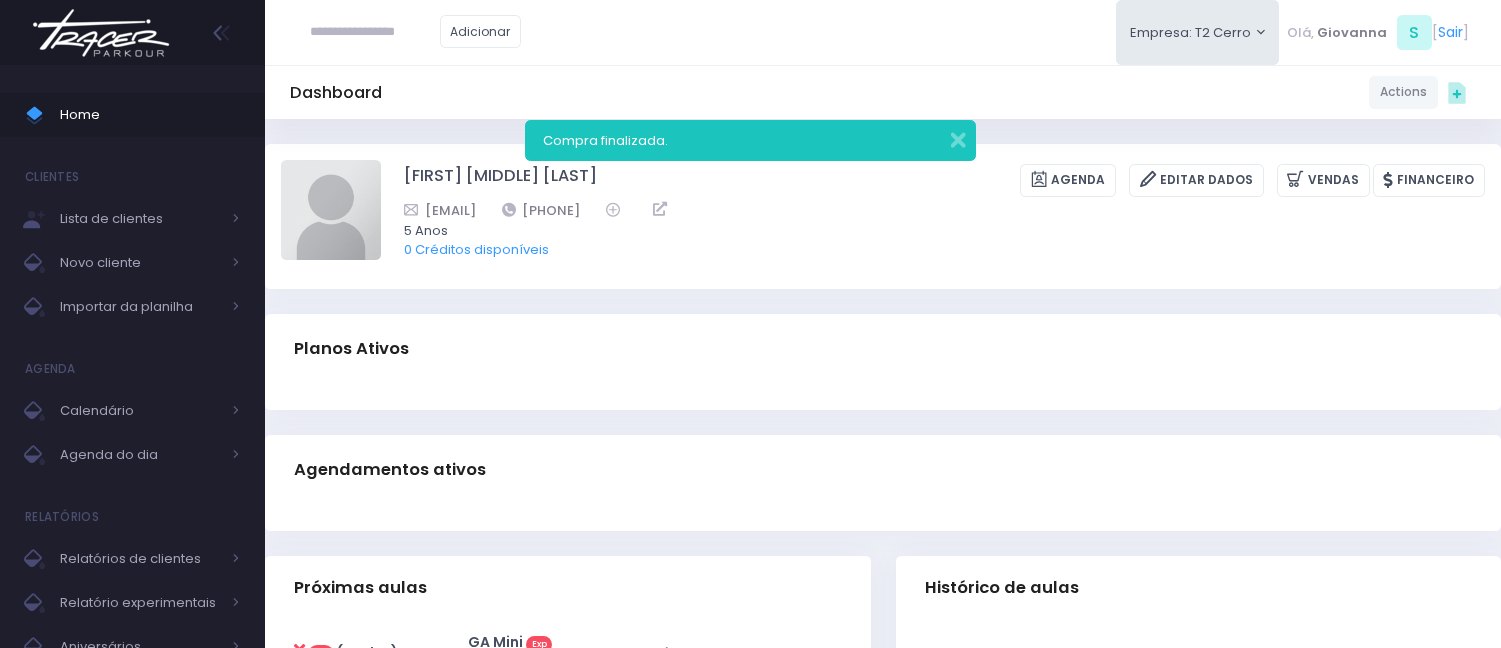 scroll, scrollTop: 0, scrollLeft: 0, axis: both 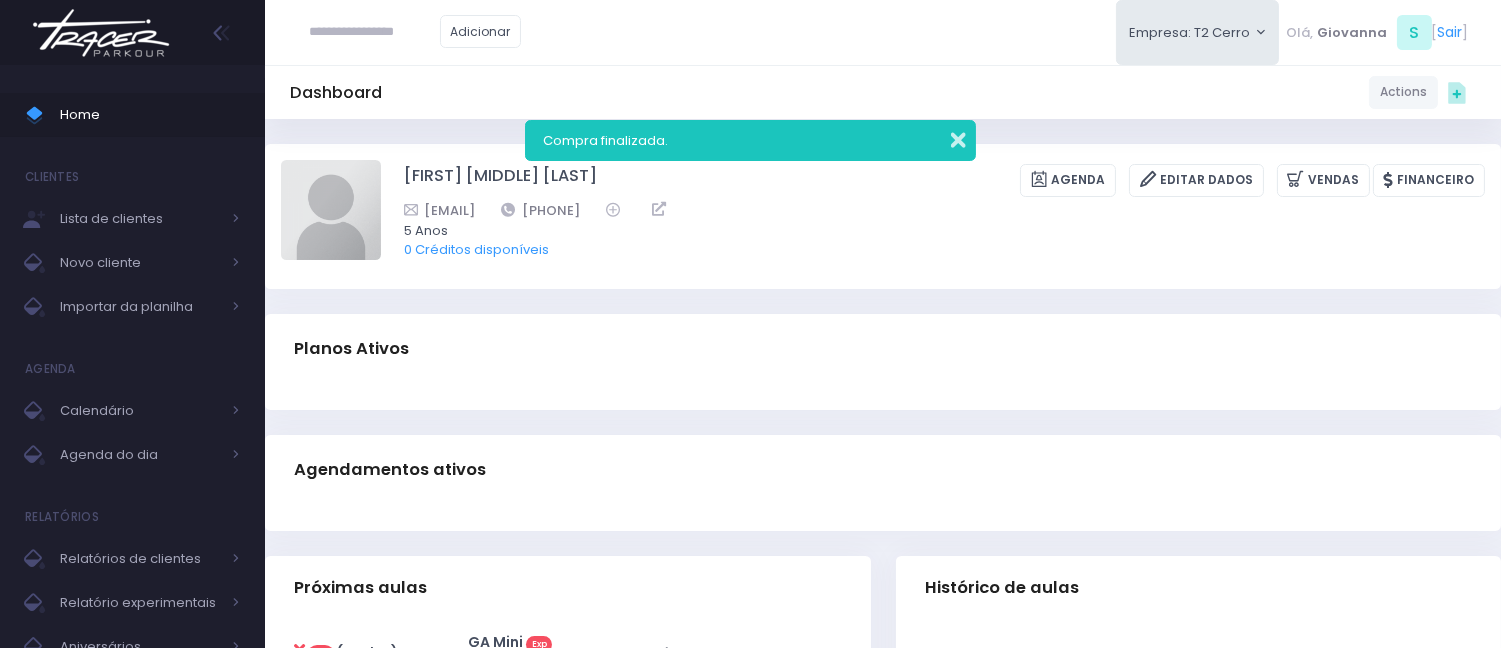 click at bounding box center [945, 137] 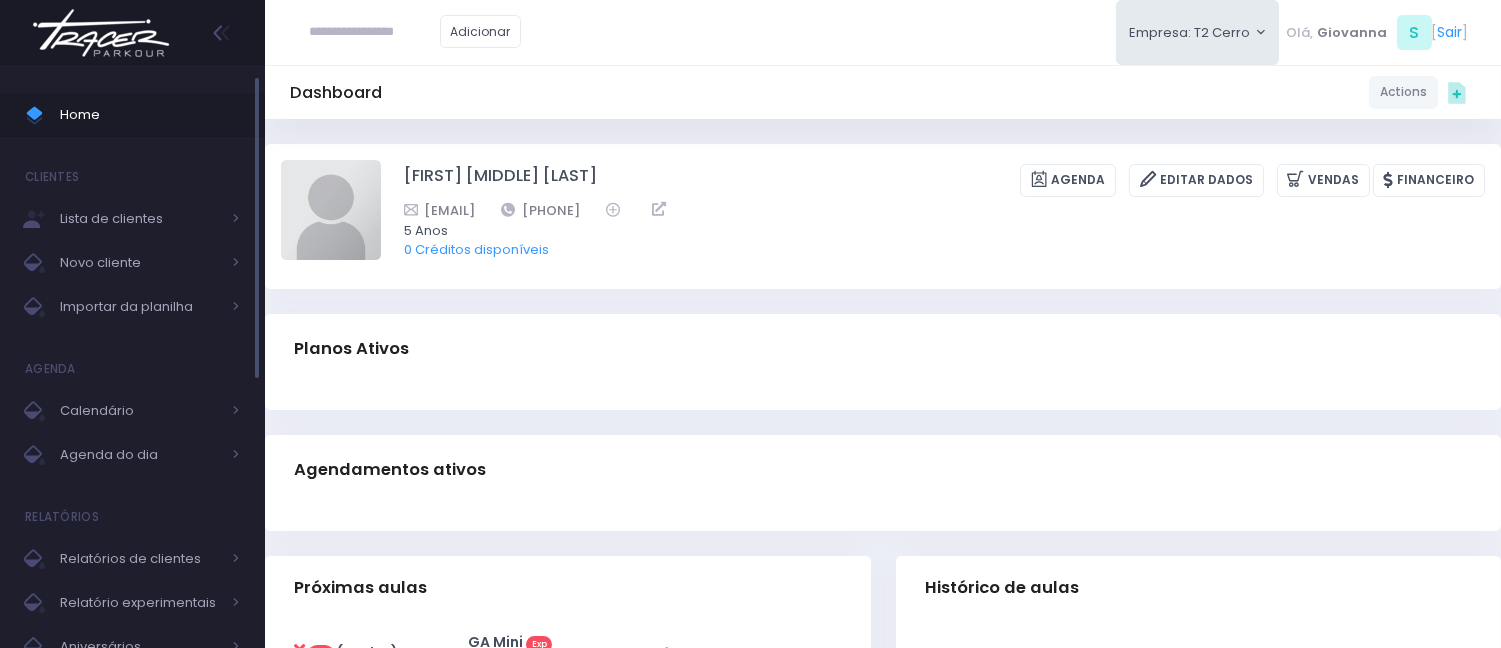 click on "Home" at bounding box center [150, 115] 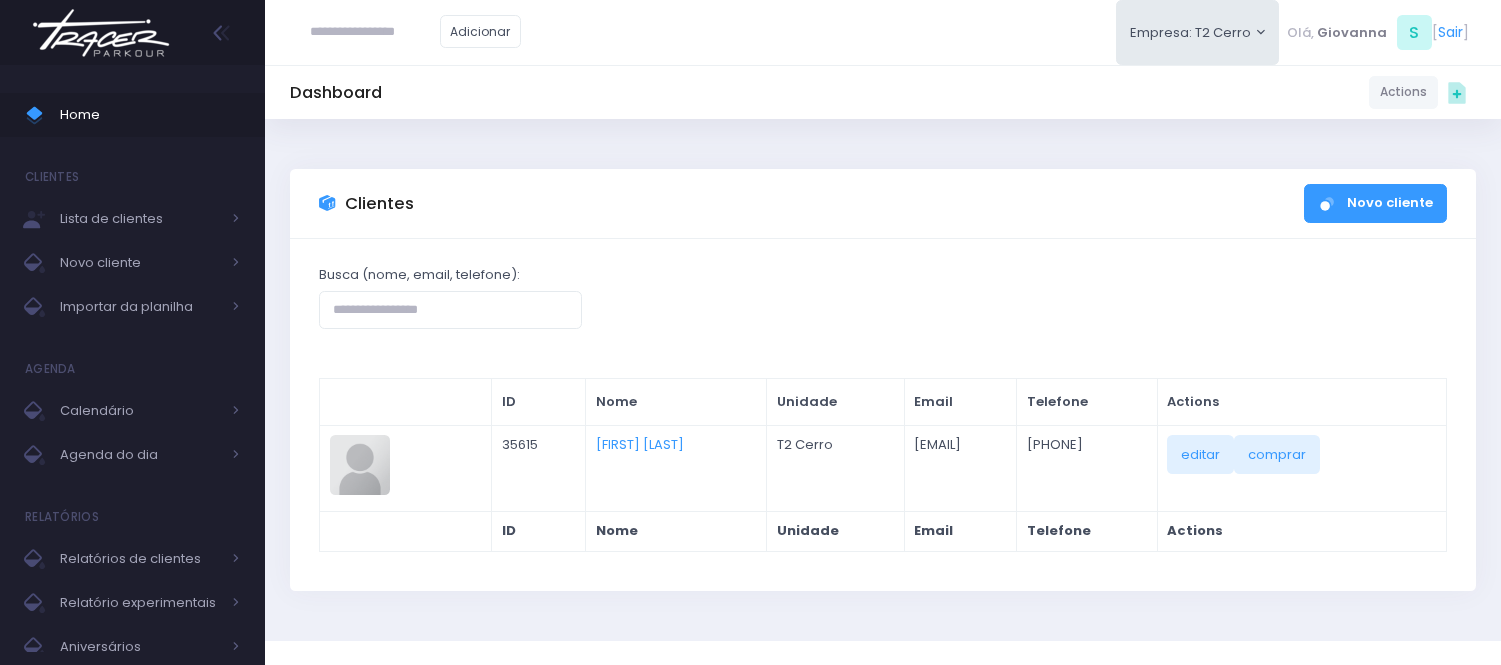 scroll, scrollTop: 0, scrollLeft: 0, axis: both 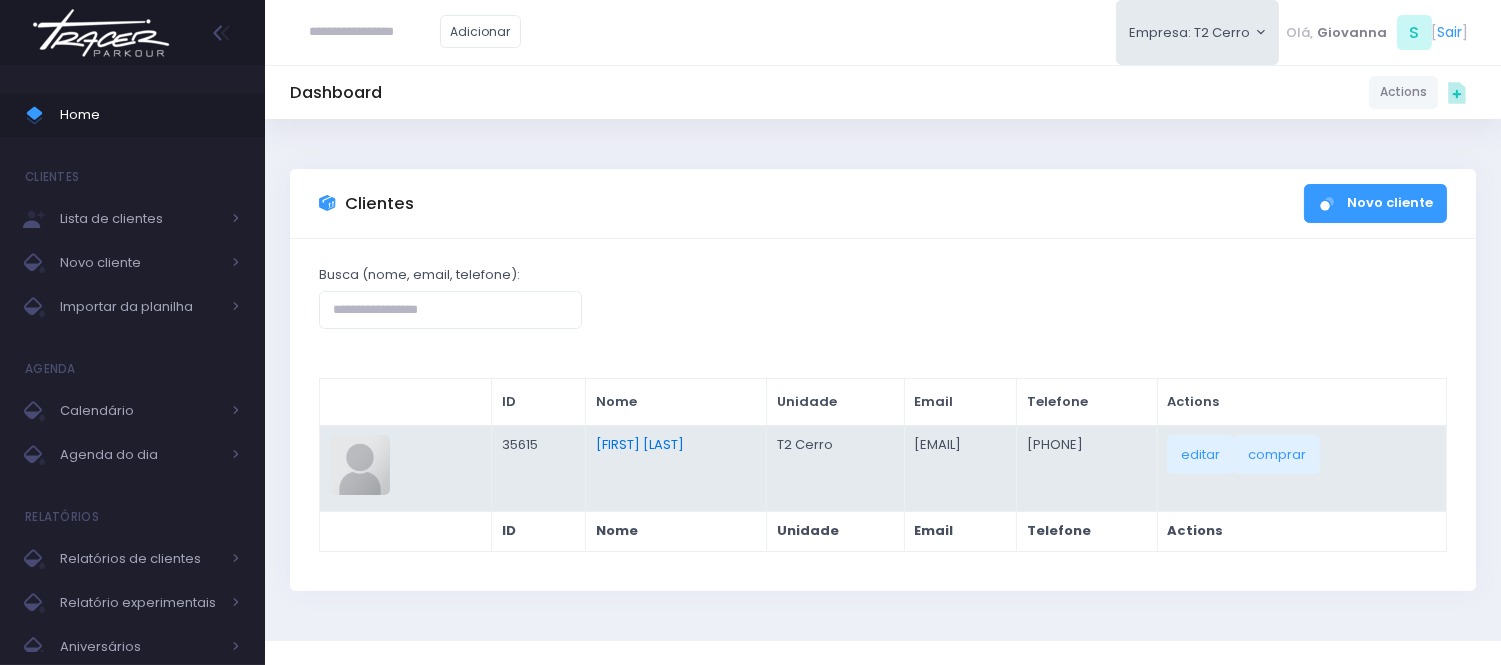 click on "Laura Paiva" at bounding box center [640, 444] 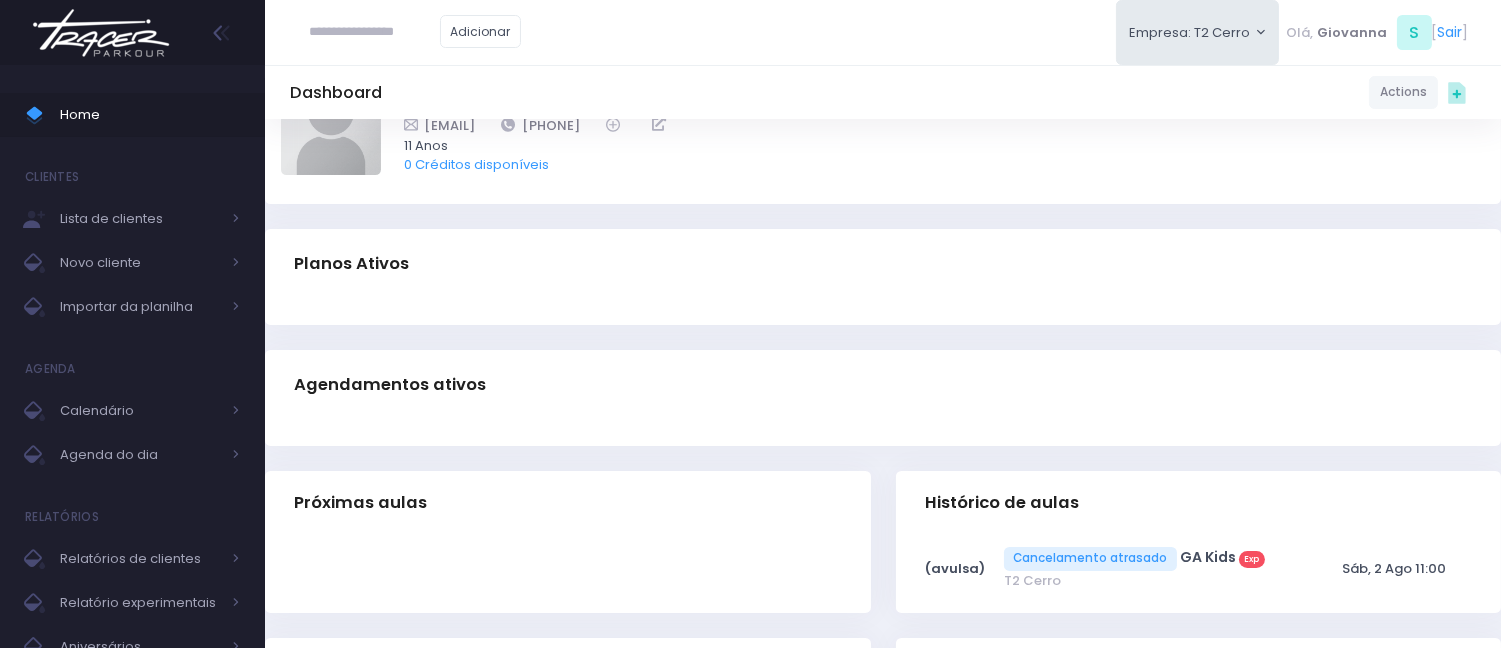 scroll, scrollTop: 222, scrollLeft: 0, axis: vertical 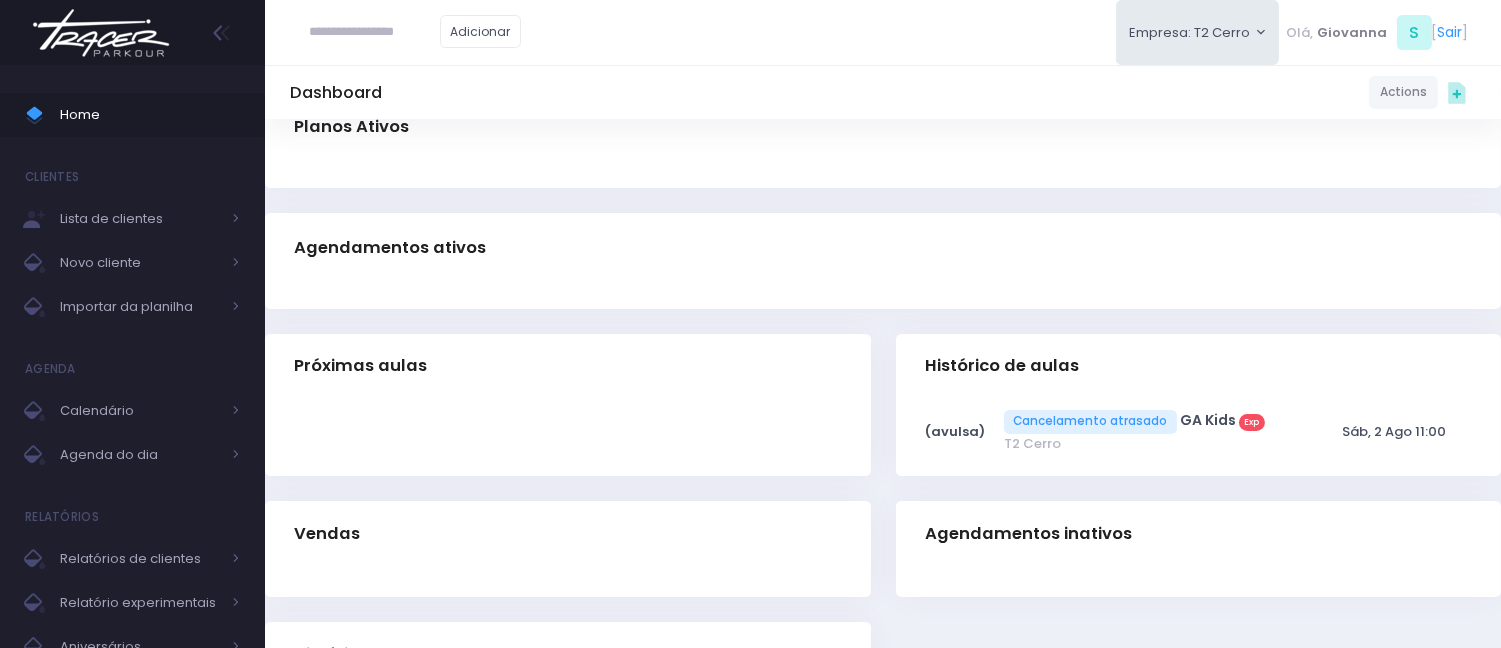 click at bounding box center (883, 175) 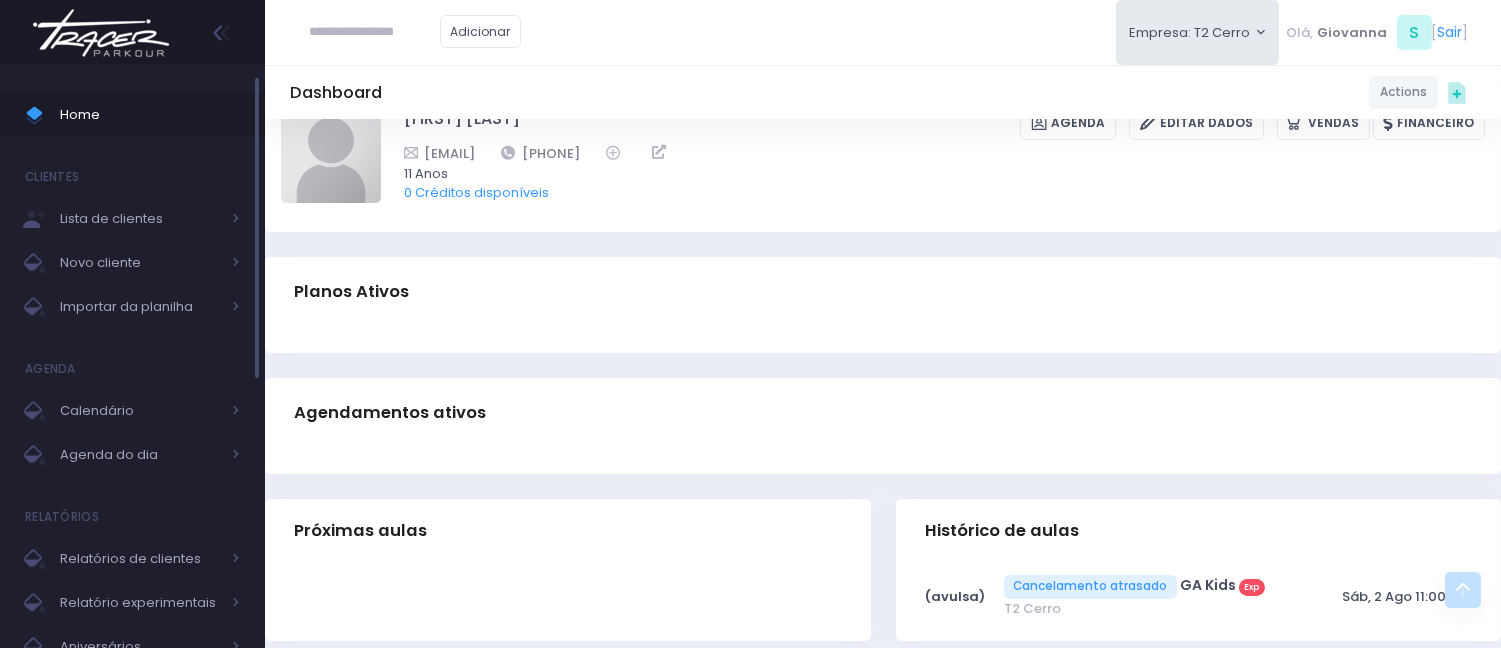 scroll, scrollTop: 0, scrollLeft: 0, axis: both 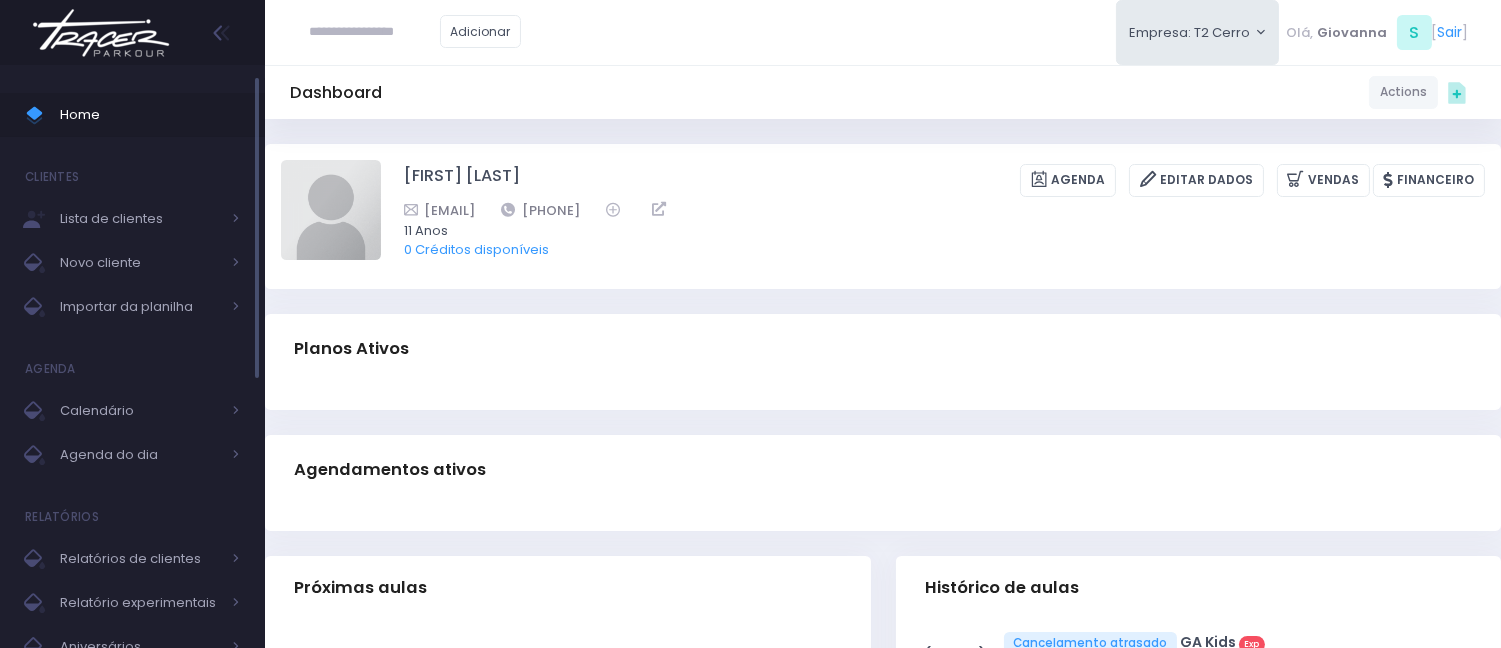 click on "Home" at bounding box center [150, 115] 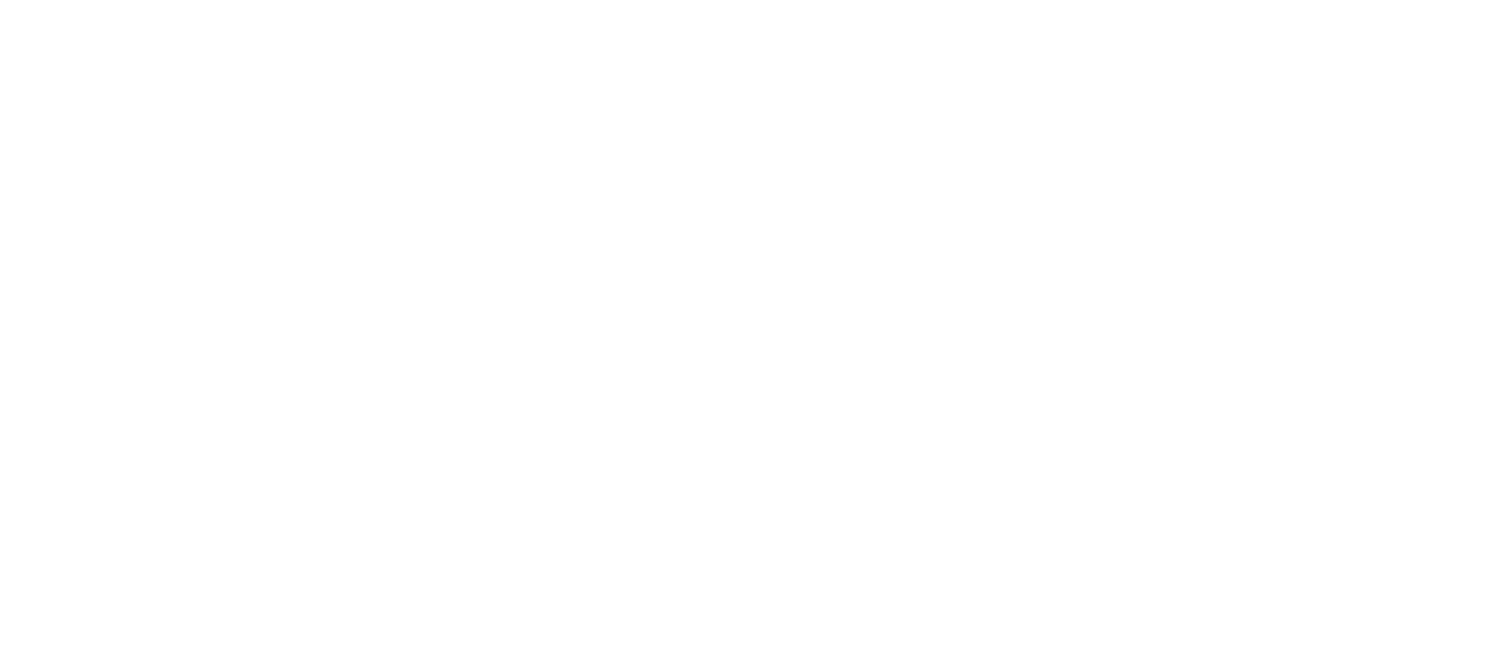scroll, scrollTop: 0, scrollLeft: 0, axis: both 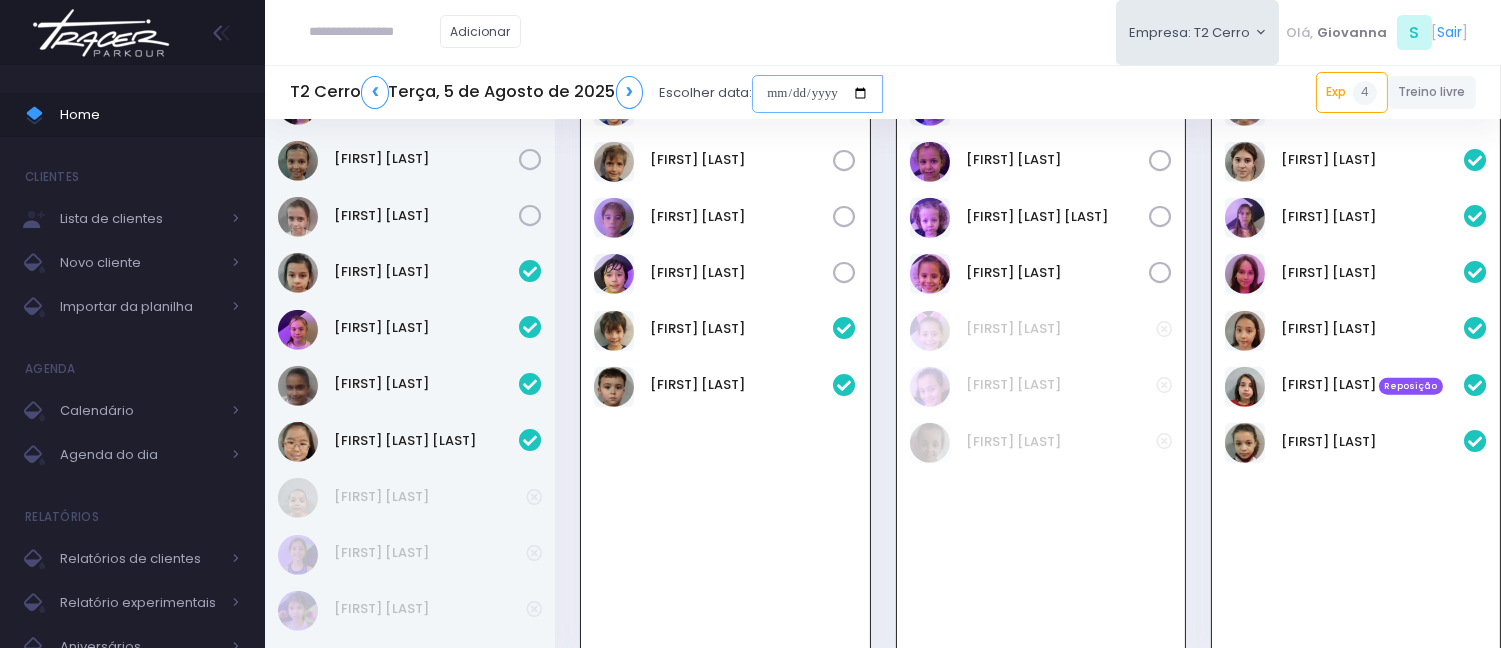 click at bounding box center [817, 94] 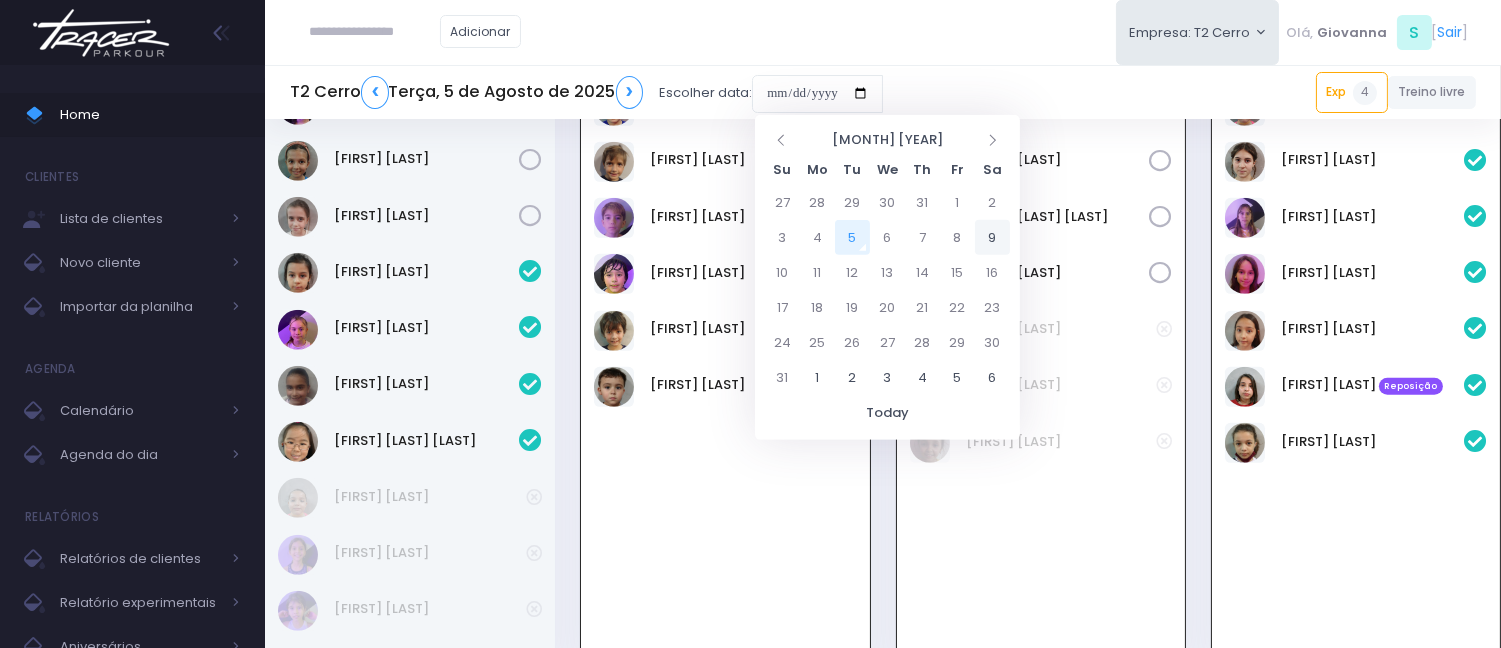 click on "9" at bounding box center [992, 237] 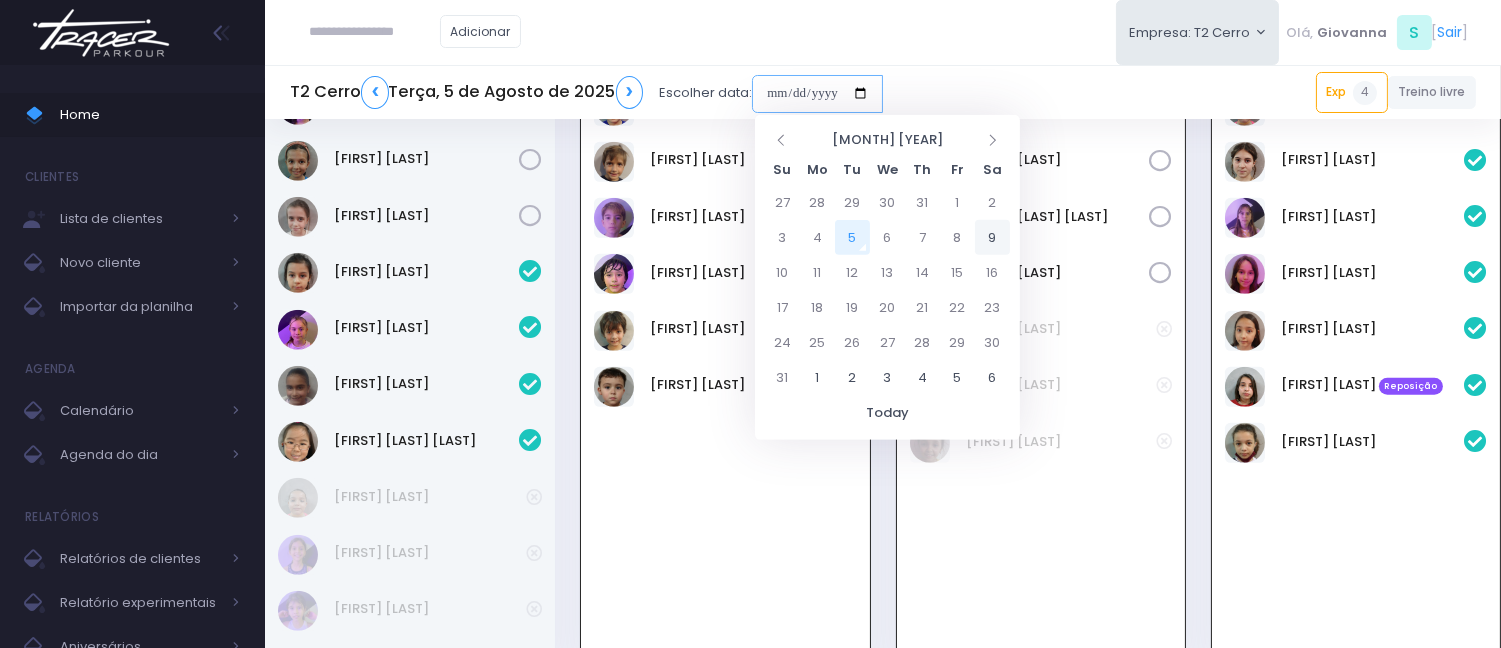 type on "**********" 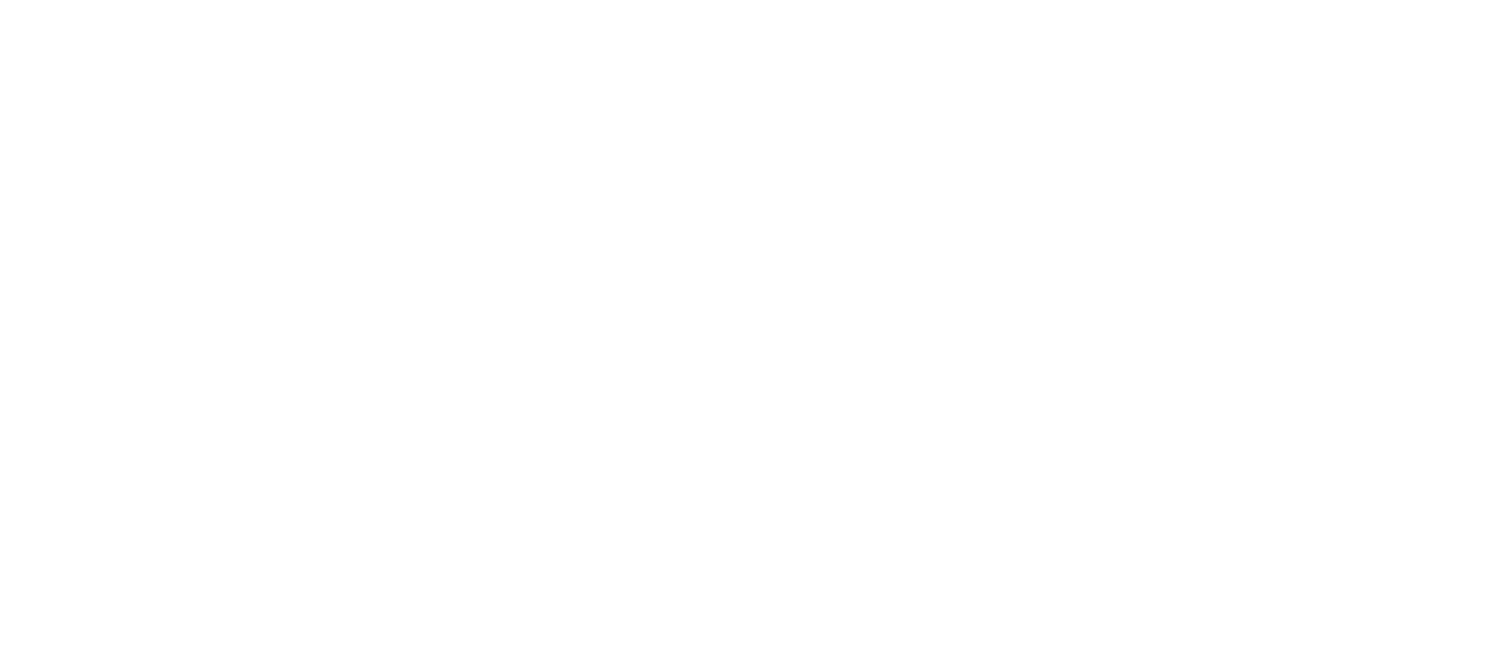 scroll, scrollTop: 0, scrollLeft: 0, axis: both 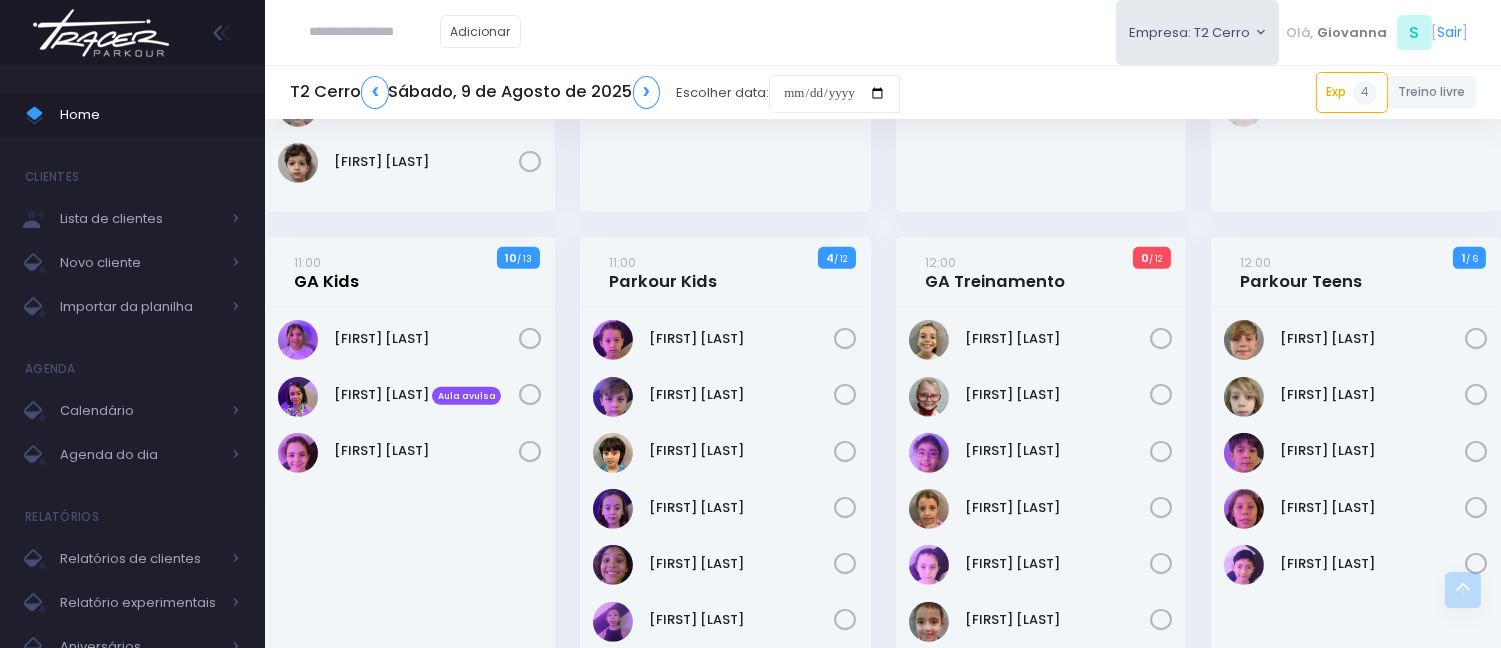 click on "11:00 GA Kids" at bounding box center (326, 272) 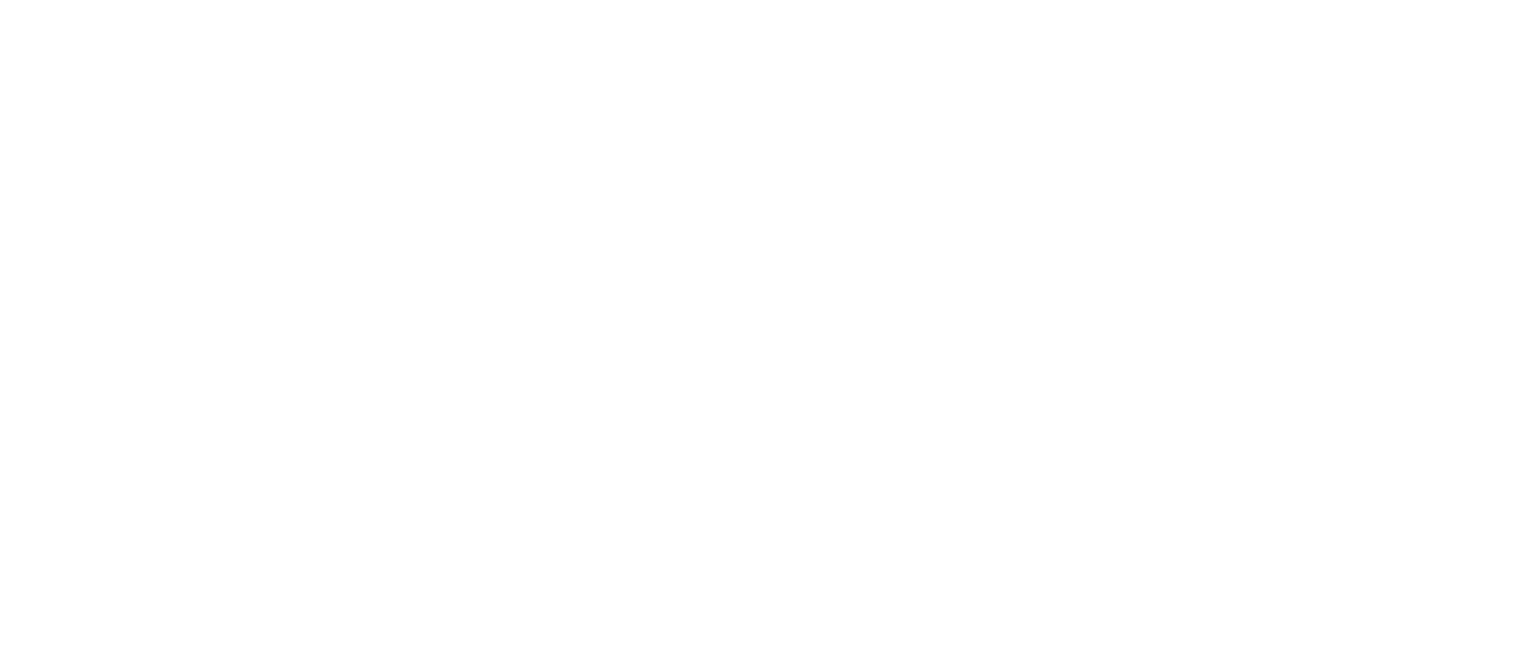 scroll, scrollTop: 0, scrollLeft: 0, axis: both 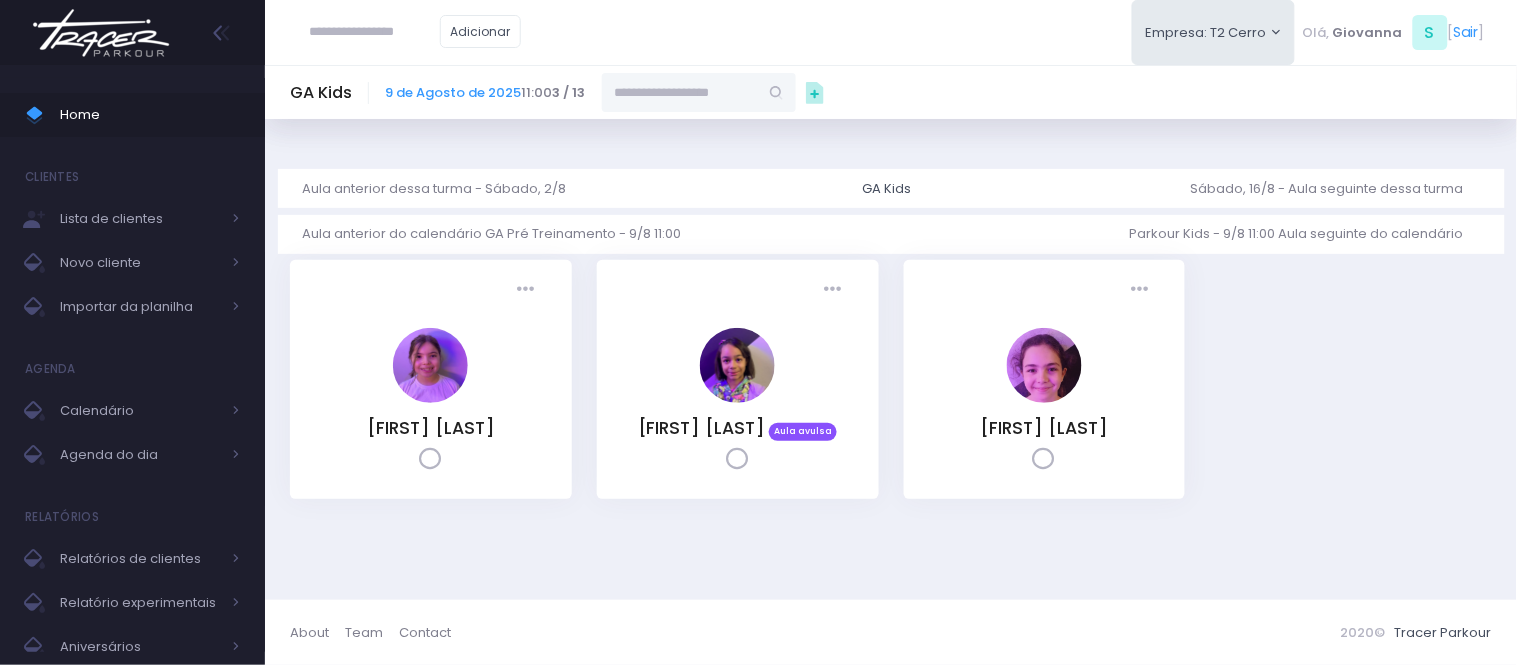 click at bounding box center (680, 92) 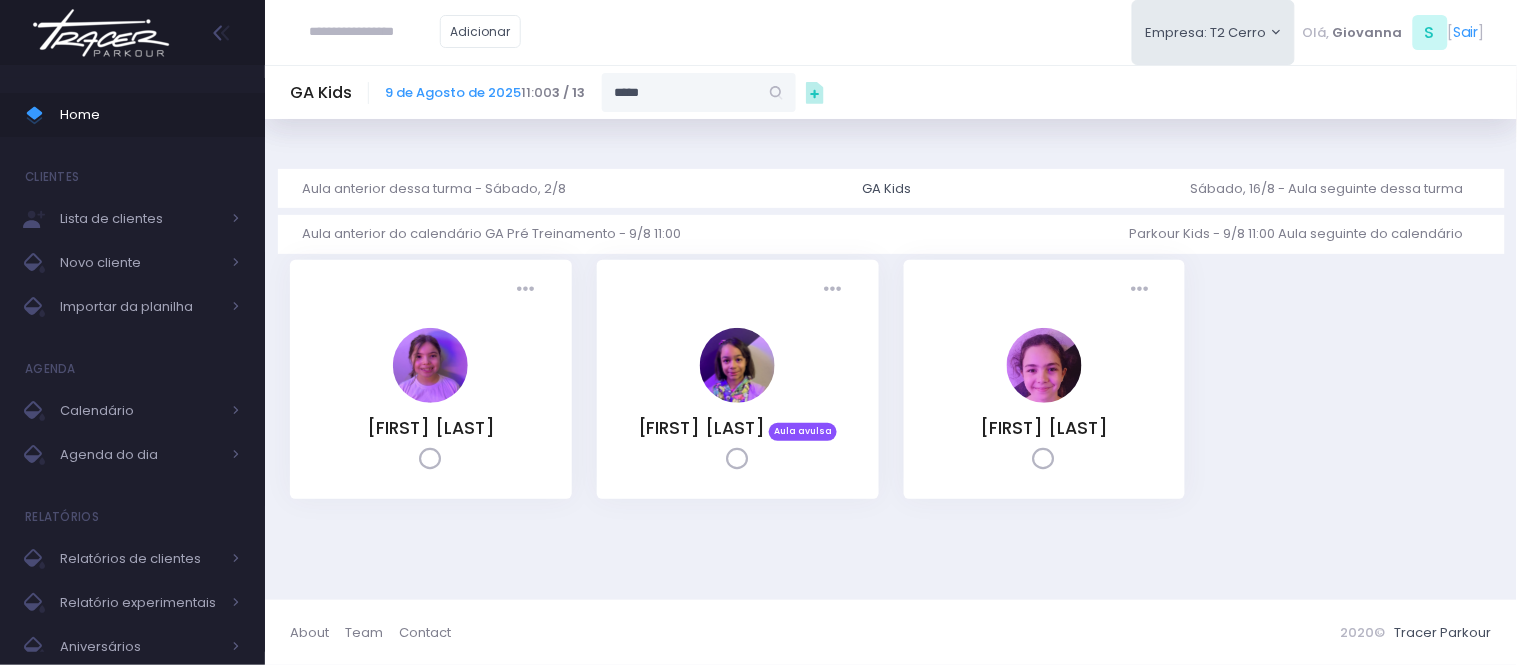 type on "*****" 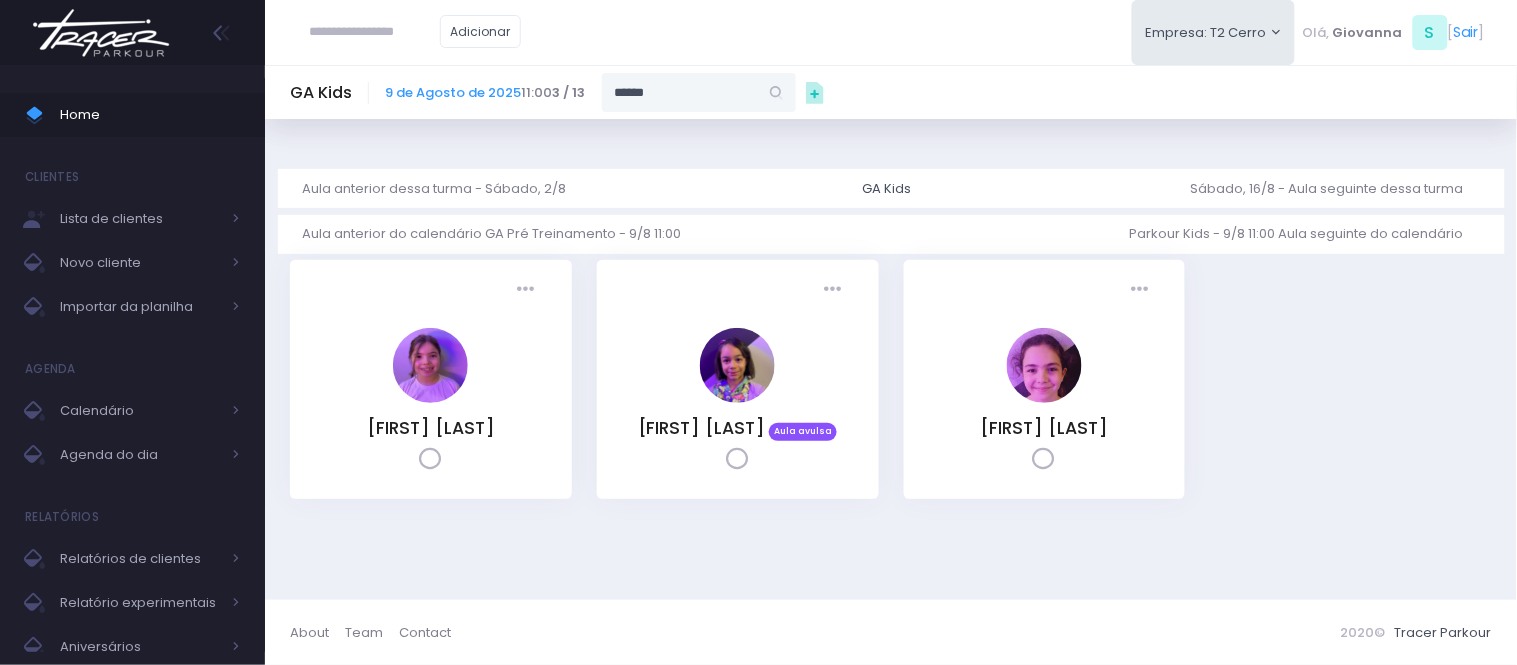 type on "**********" 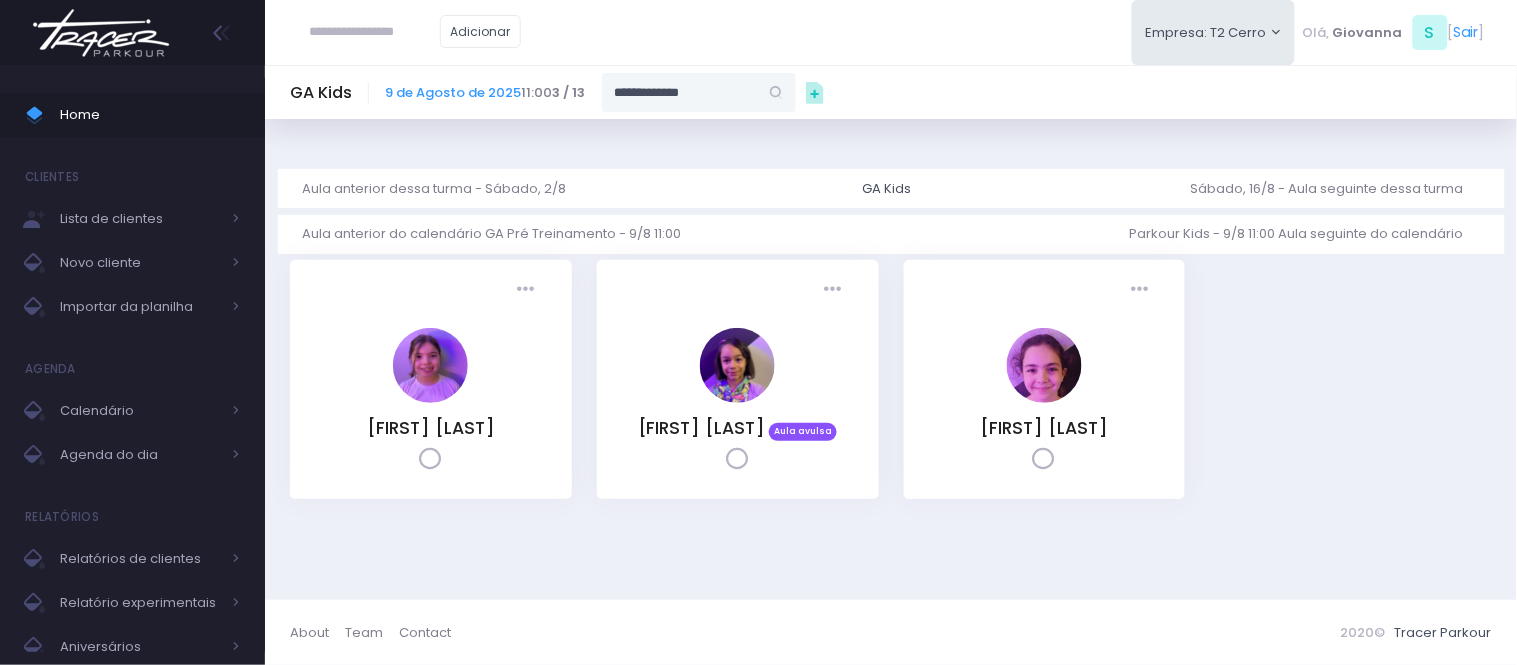 type 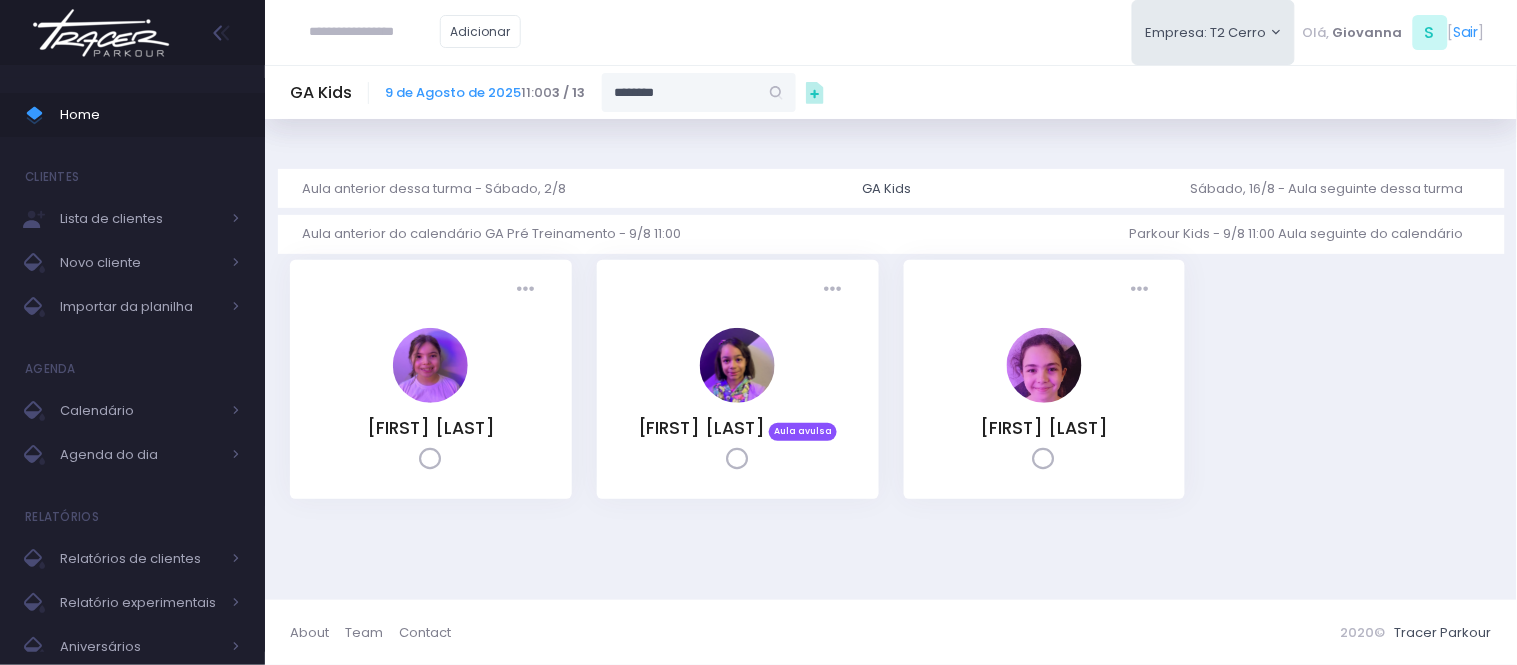 type on "*******" 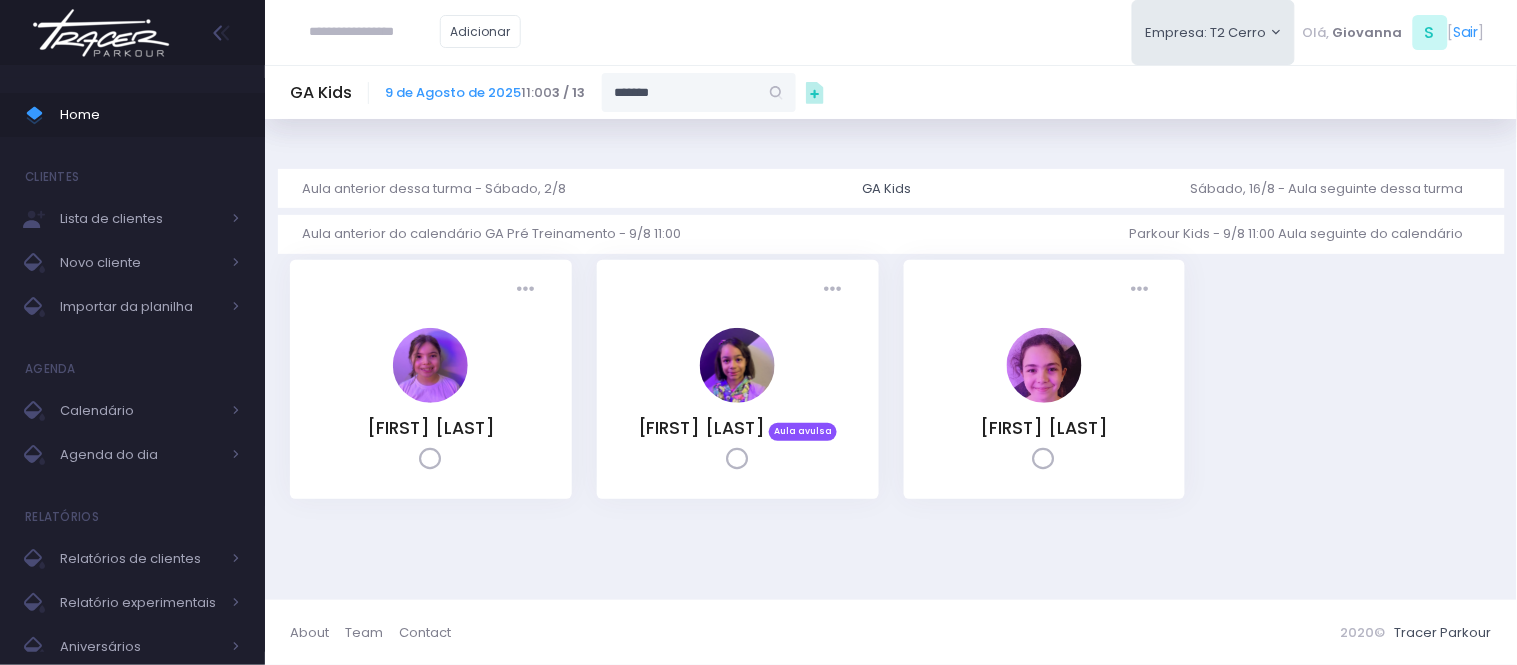 type on "**********" 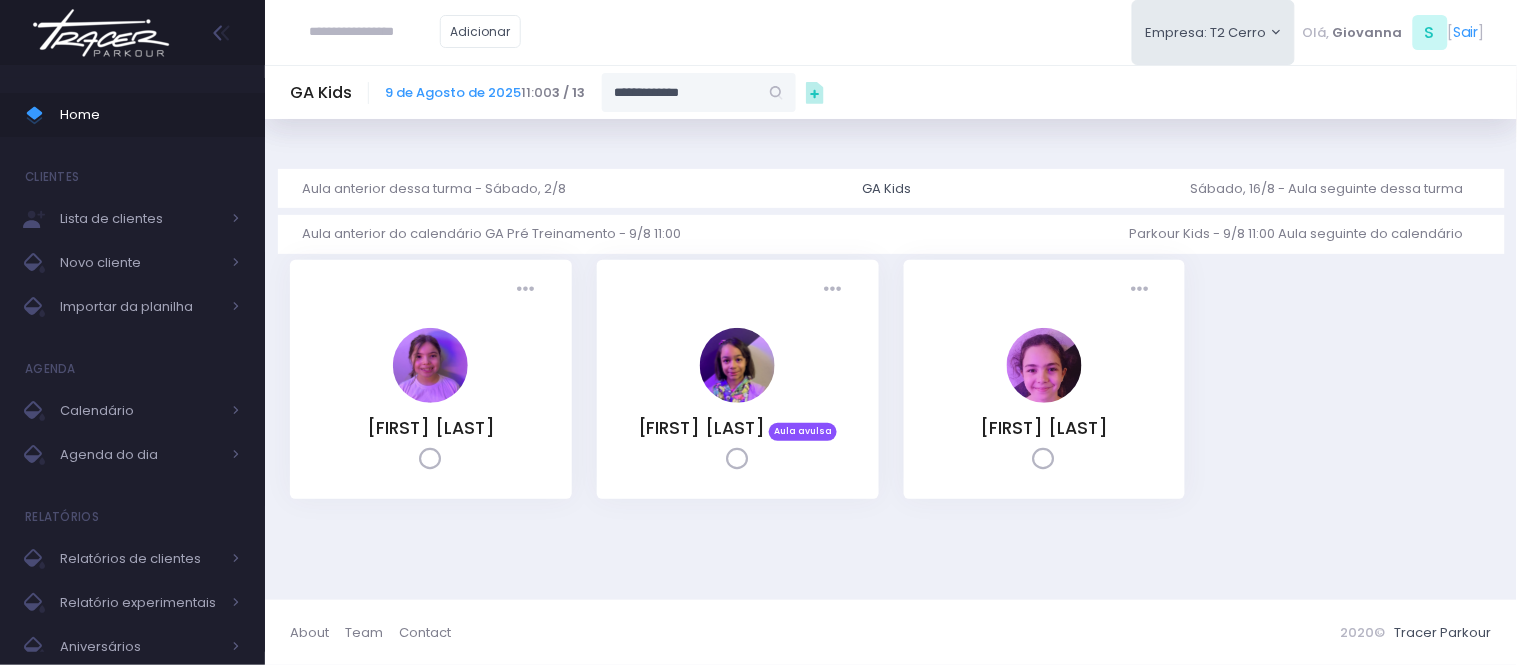 type 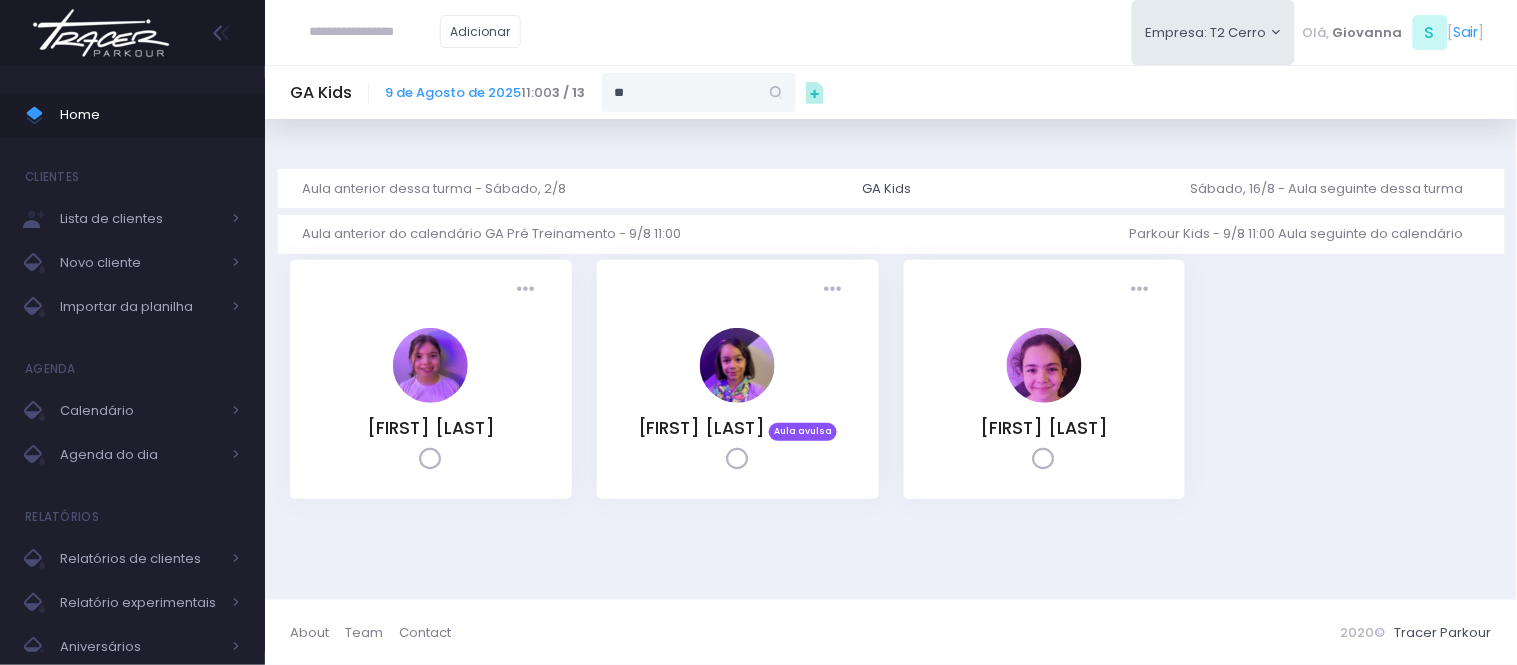 type on "*" 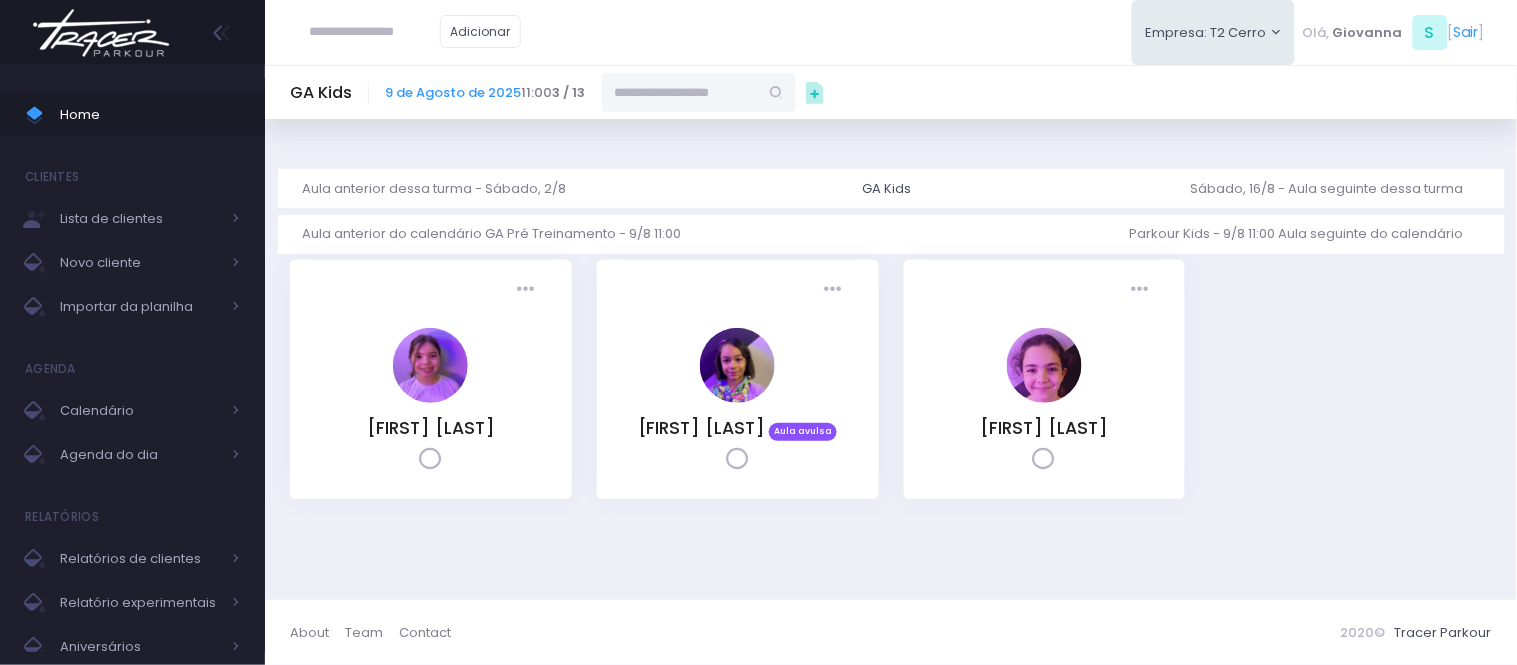 paste on "**********" 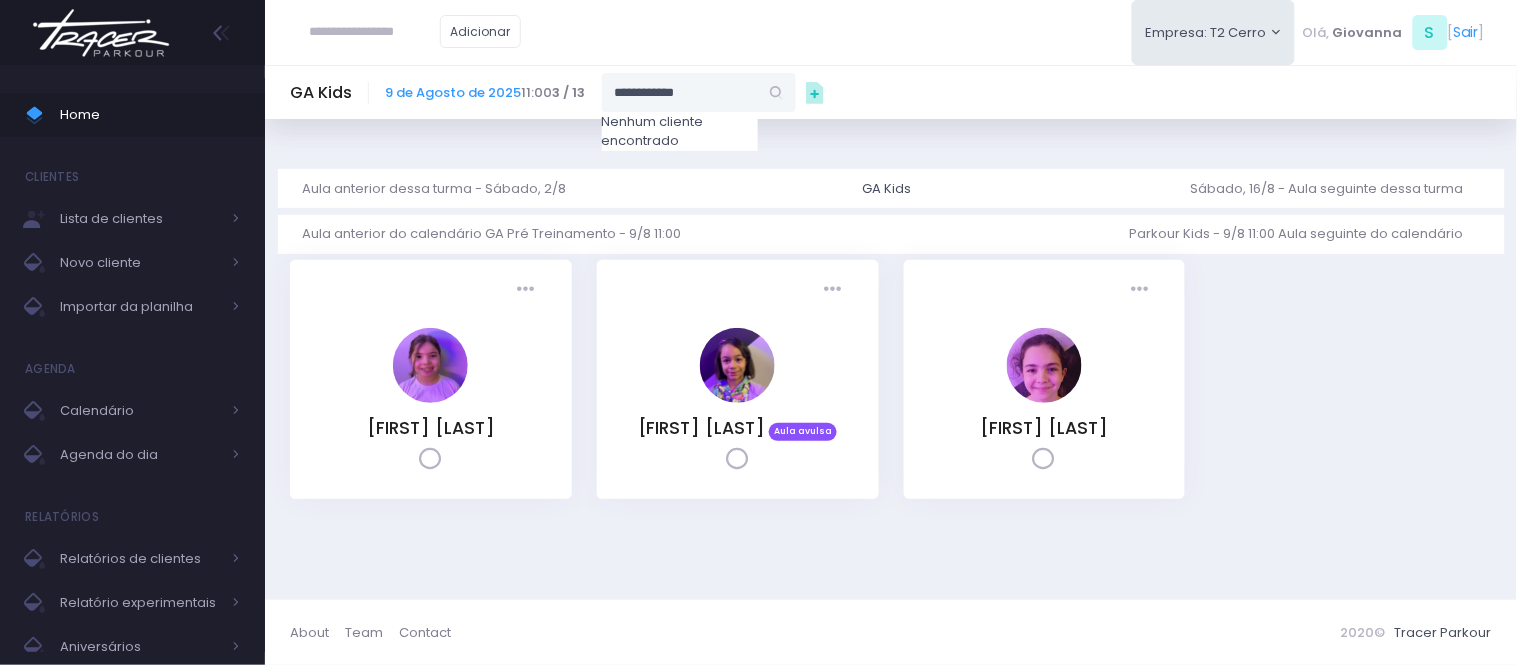 click on "**********" at bounding box center [680, 92] 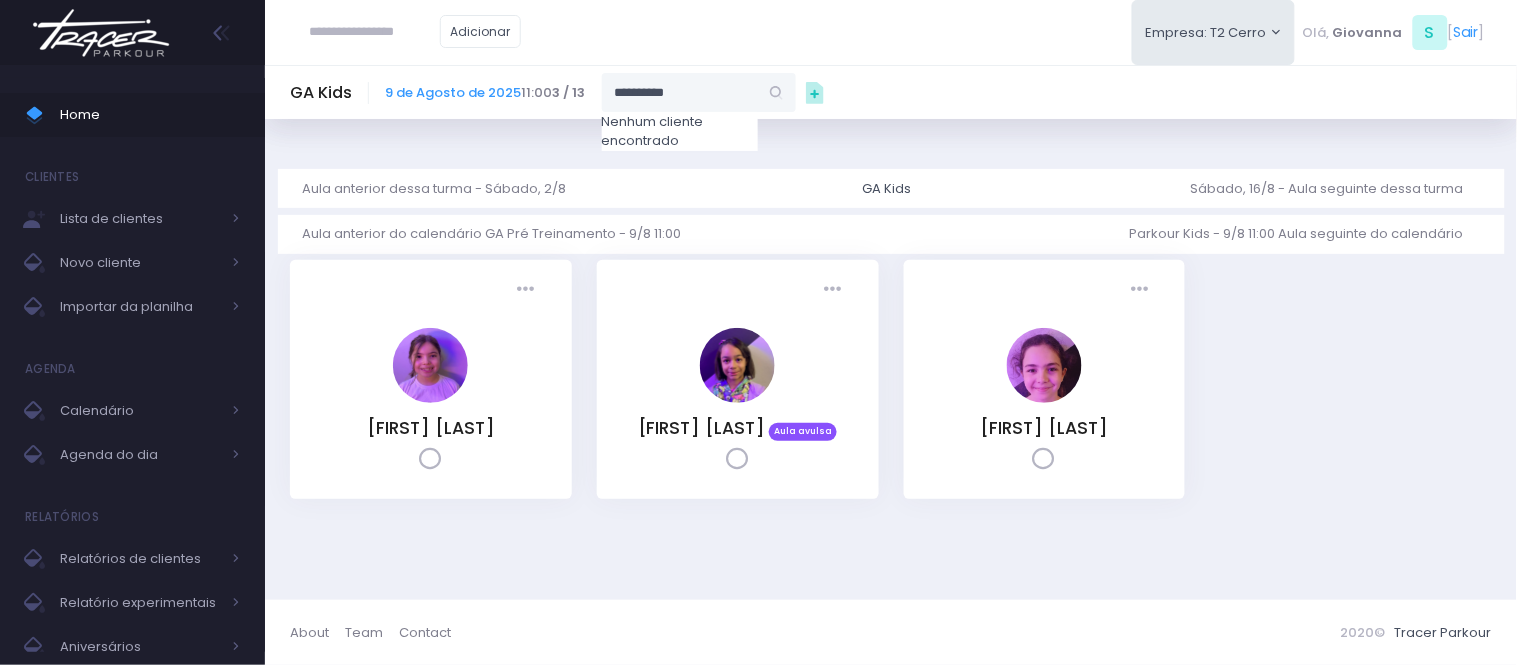 click on "*********" at bounding box center [680, 92] 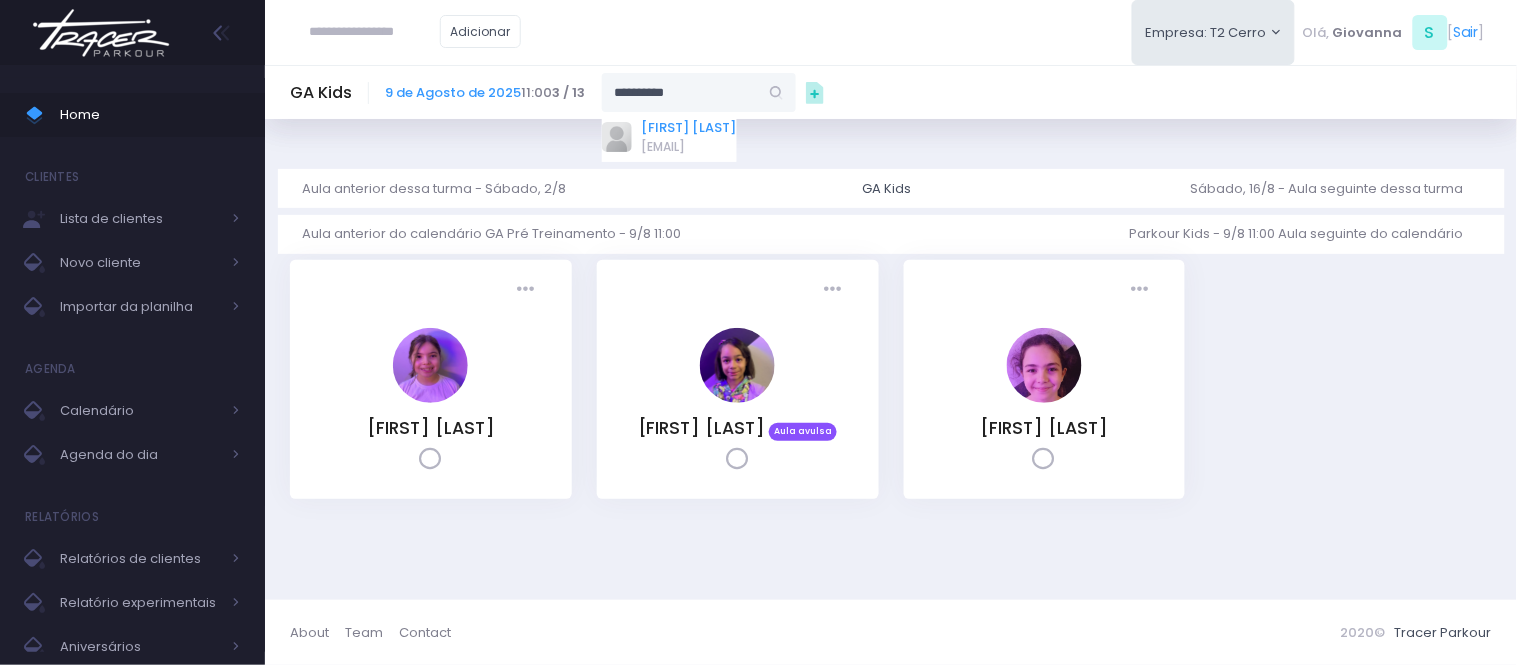 click on "[FIRST] [LAST]" at bounding box center [689, 128] 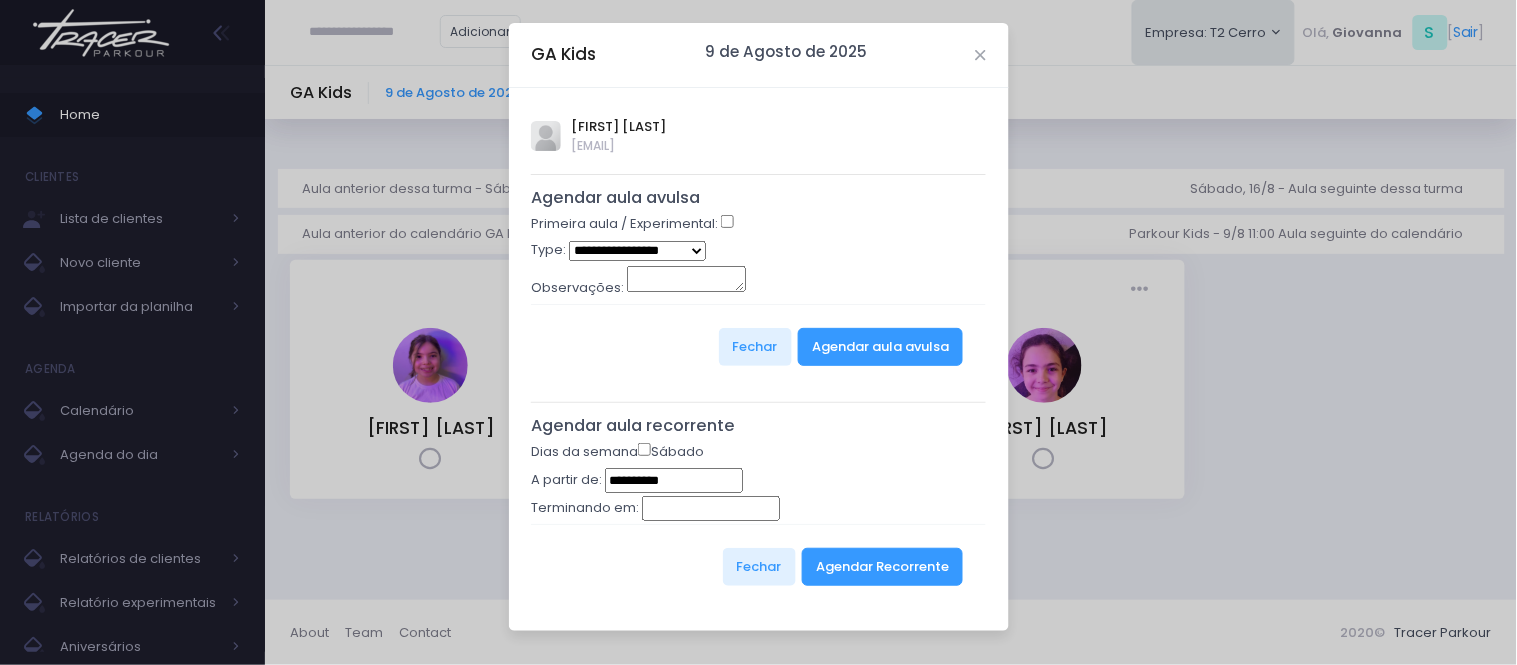 type on "**********" 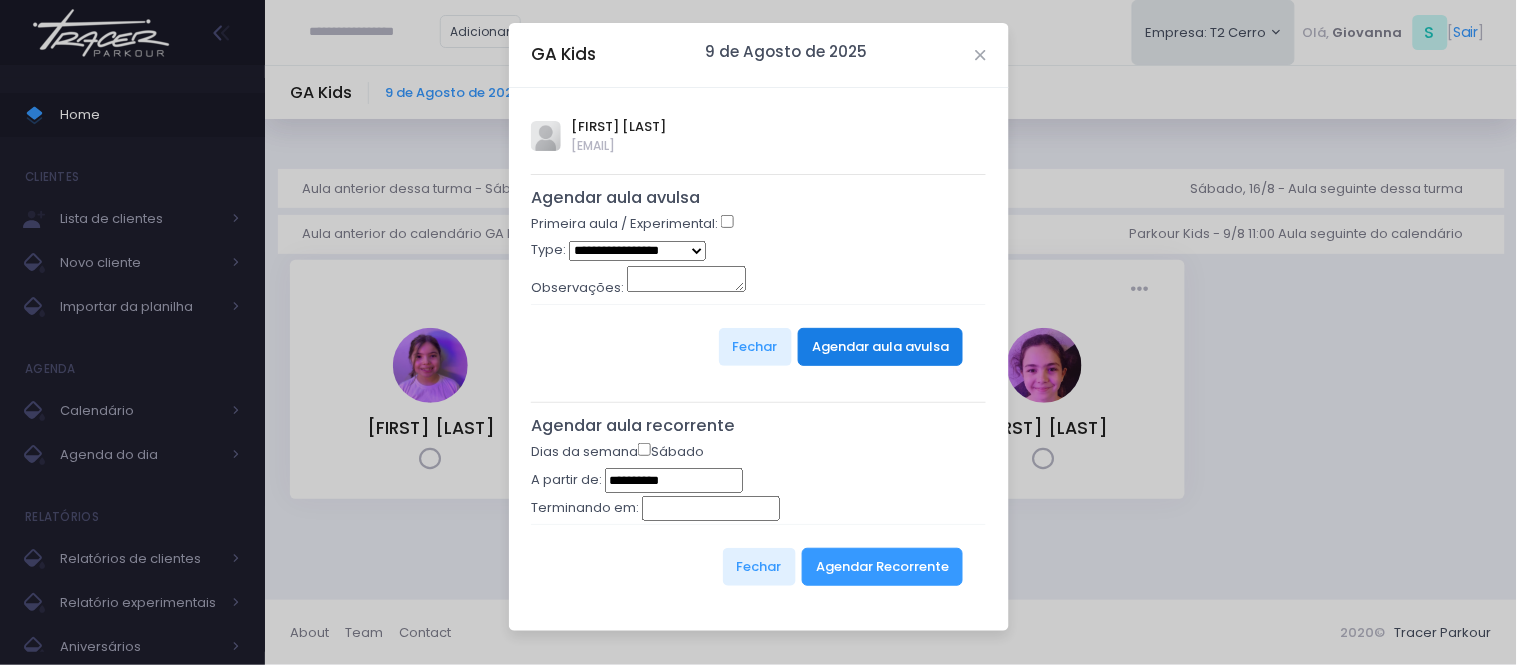 click on "Agendar aula avulsa" at bounding box center (880, 347) 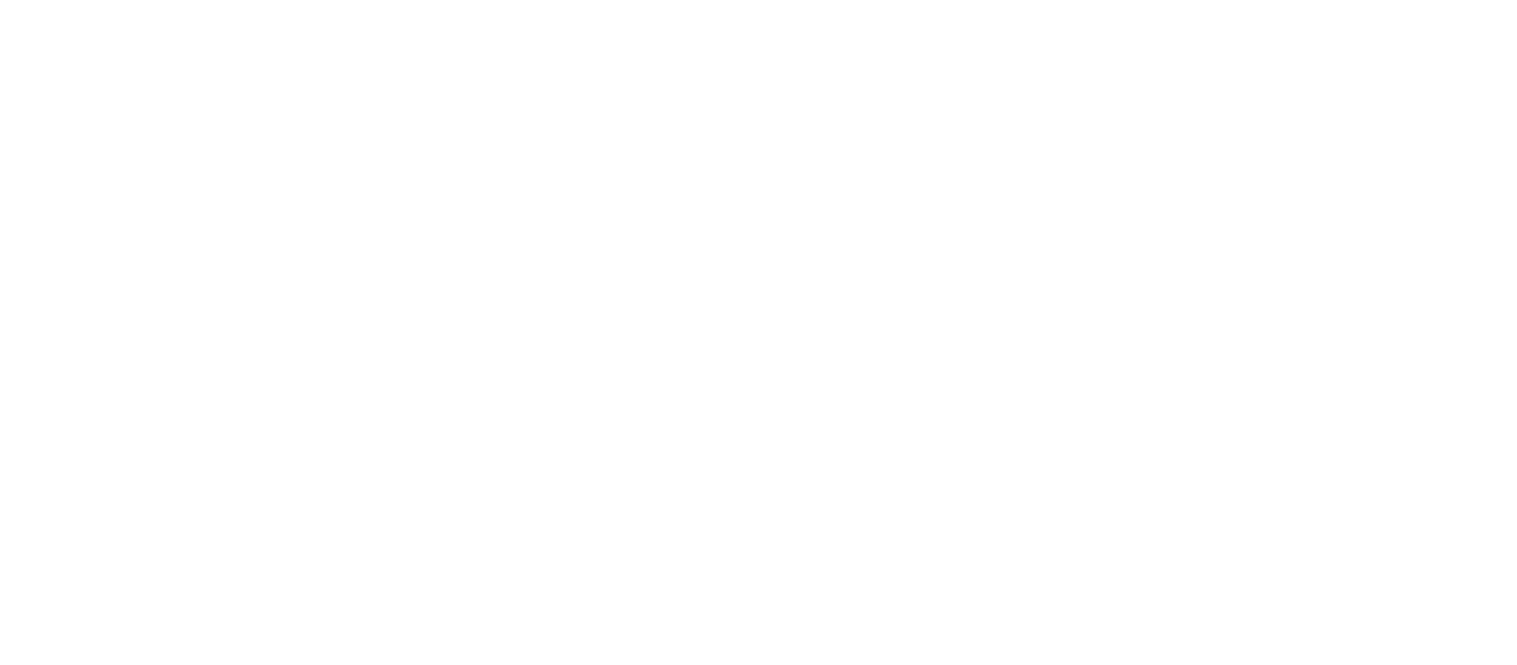 scroll, scrollTop: 0, scrollLeft: 0, axis: both 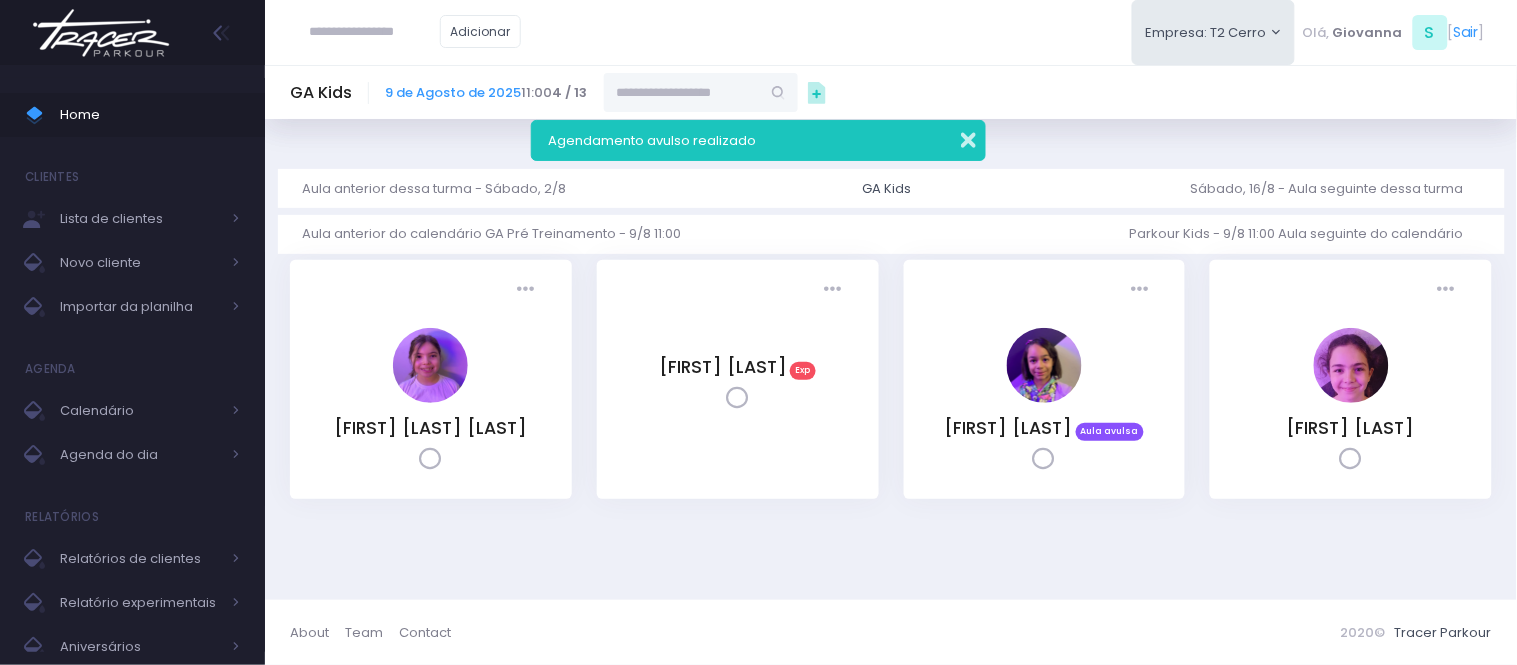 click at bounding box center [955, 137] 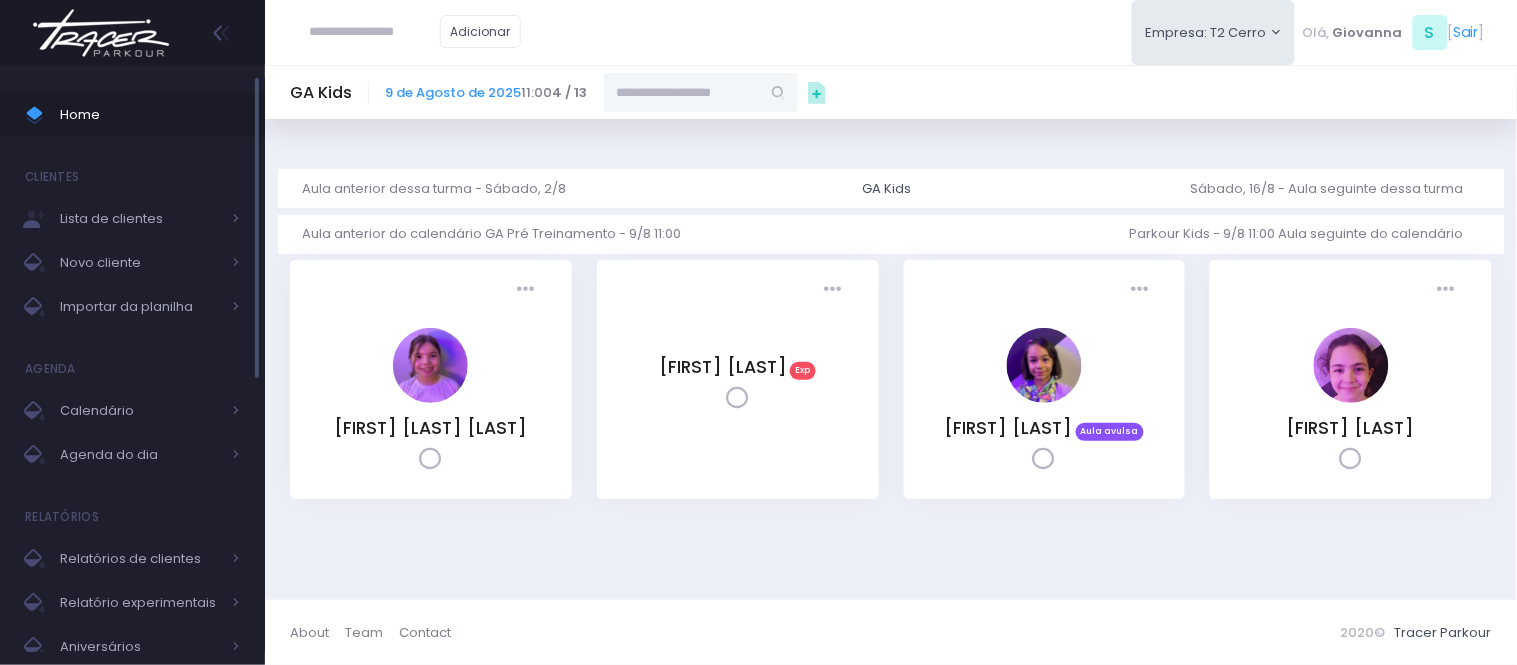 click on "Home" at bounding box center (150, 115) 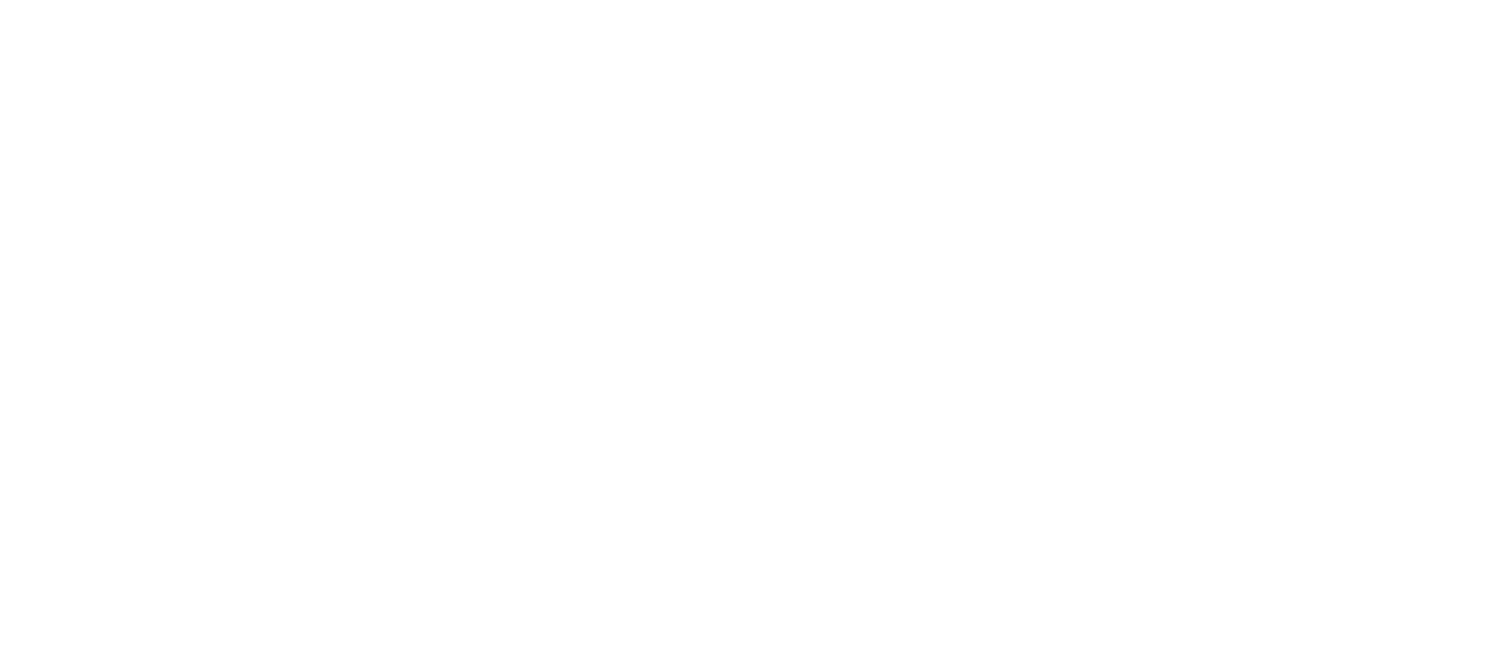 scroll, scrollTop: 0, scrollLeft: 0, axis: both 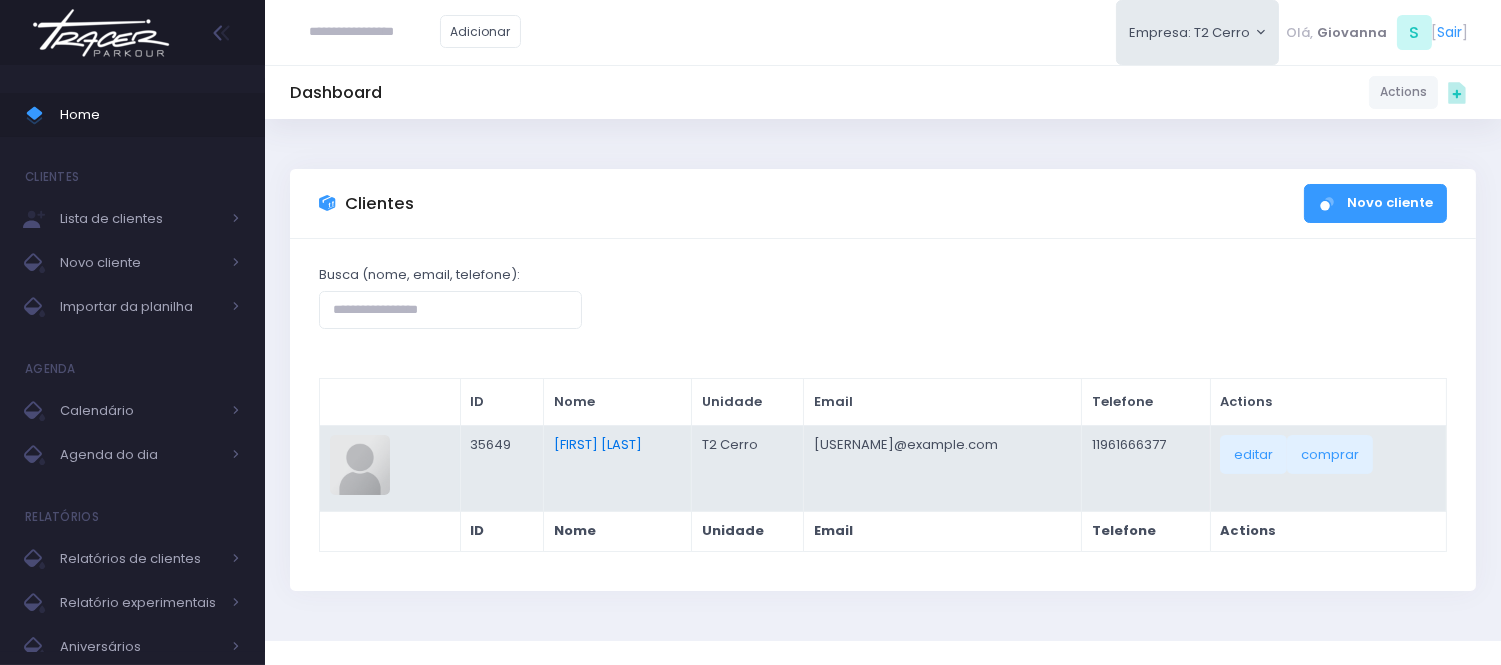 click on "Letícia Alves" at bounding box center [598, 444] 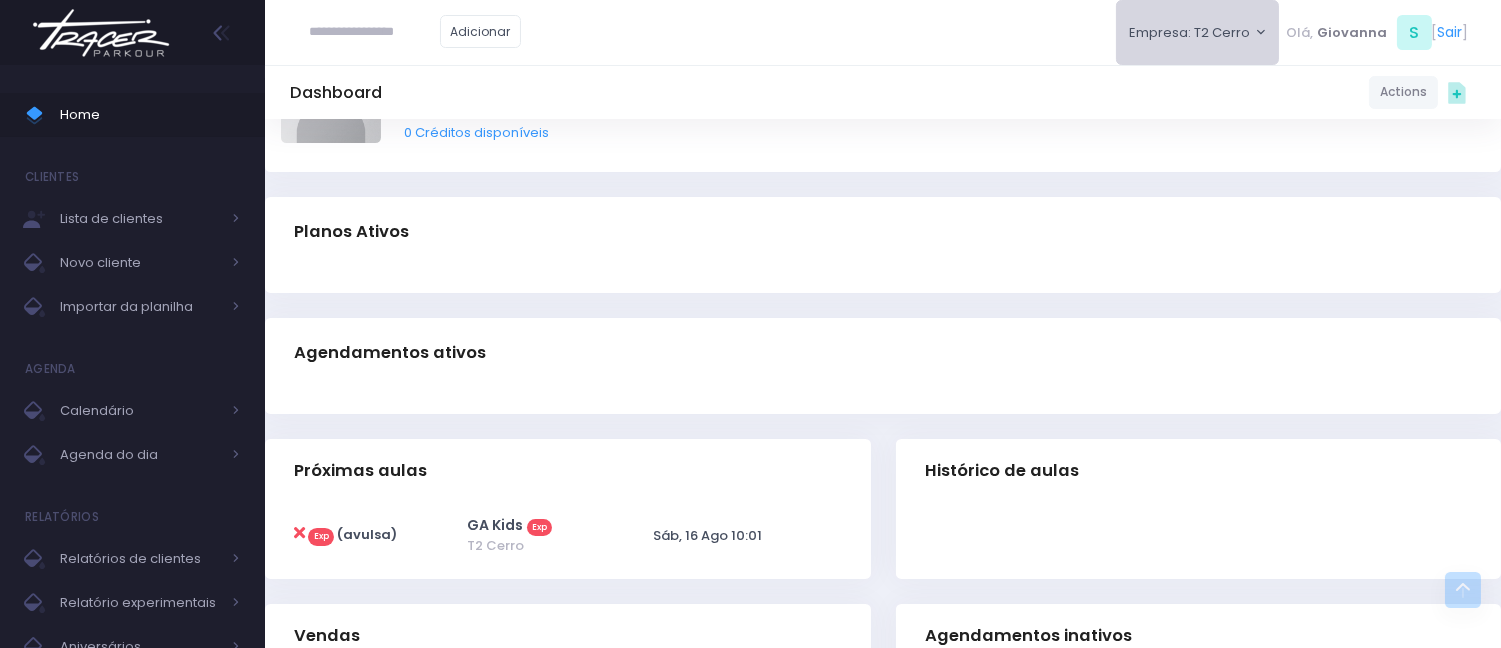 scroll, scrollTop: 106, scrollLeft: 0, axis: vertical 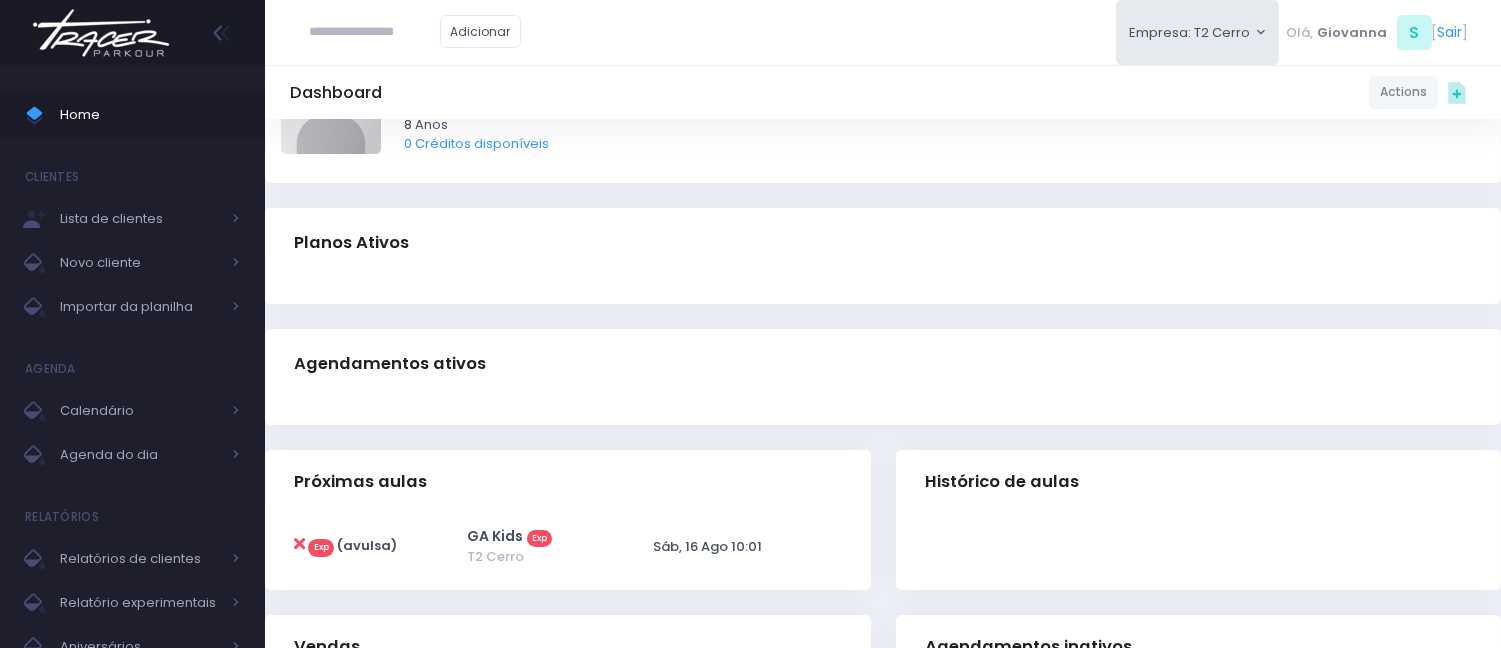 click at bounding box center [375, 32] 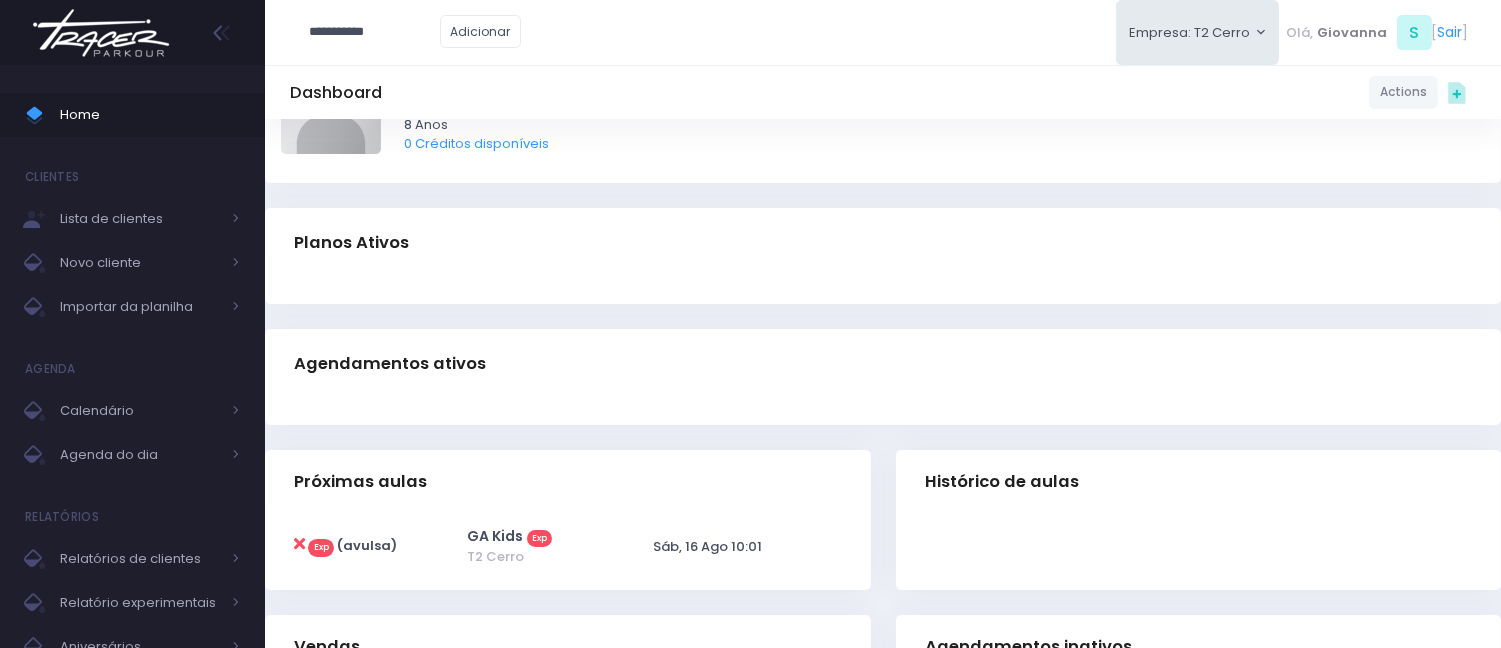 click on "**********" at bounding box center (375, 32) 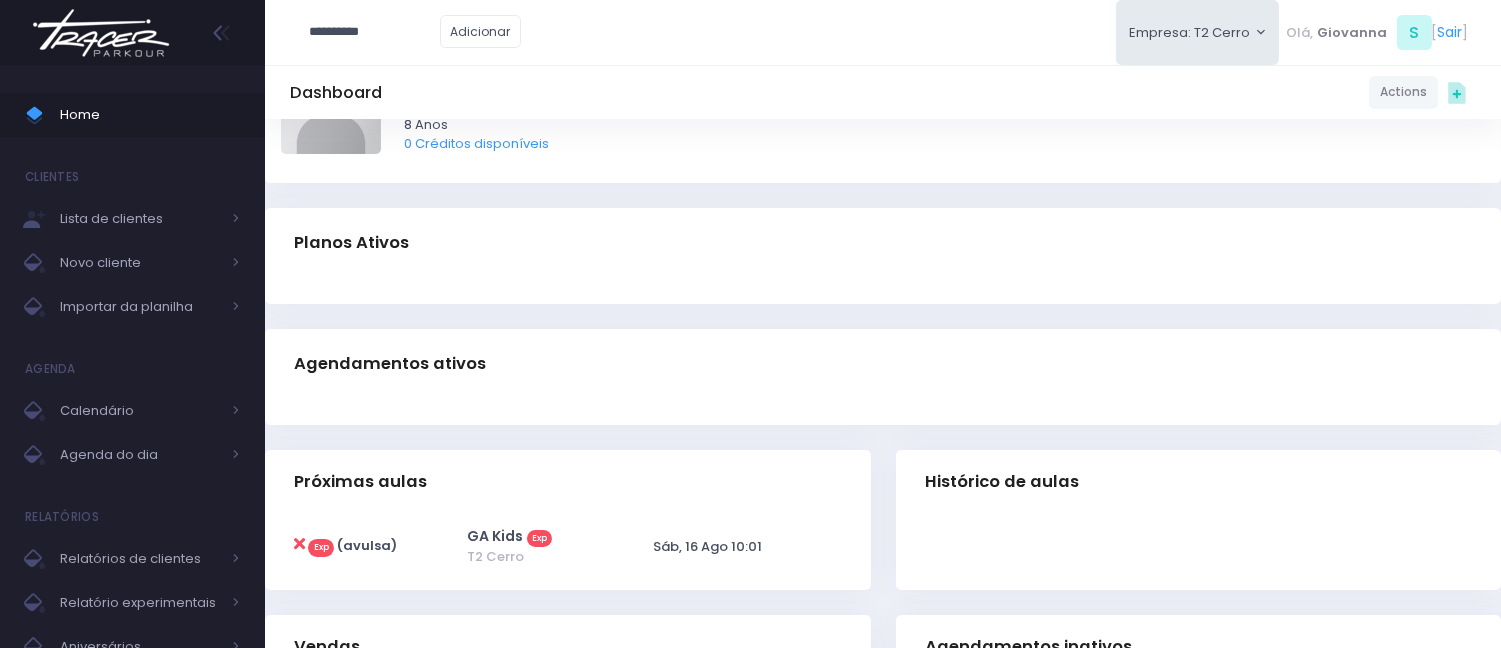 type on "*********" 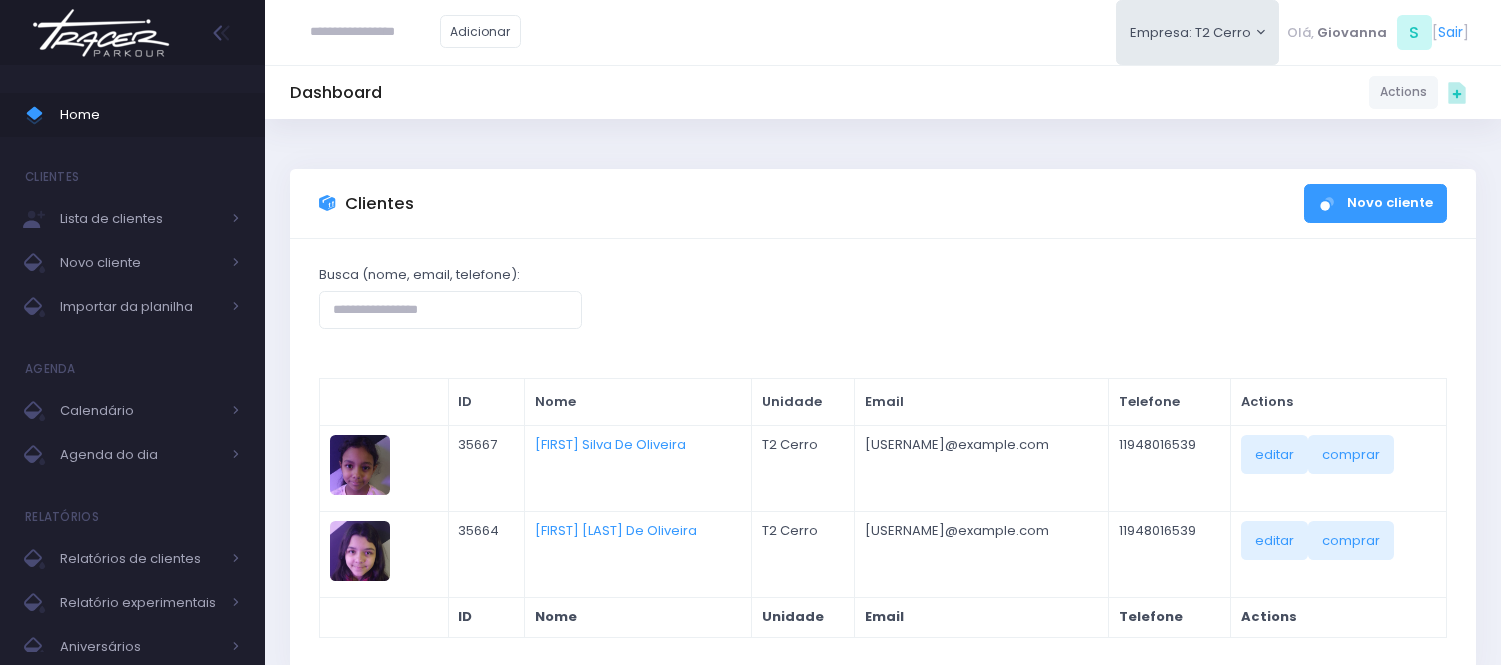 scroll, scrollTop: 0, scrollLeft: 0, axis: both 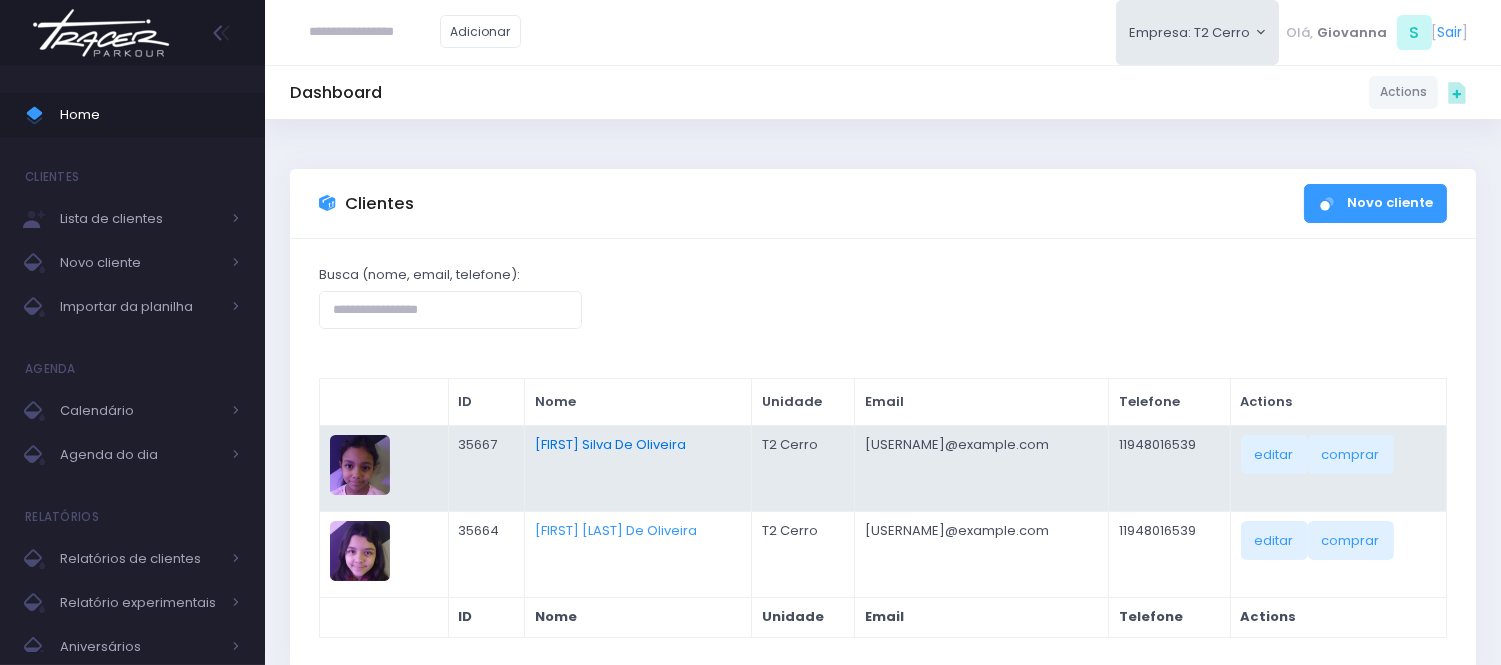click on "Laura Silva De Oliveira" at bounding box center (610, 444) 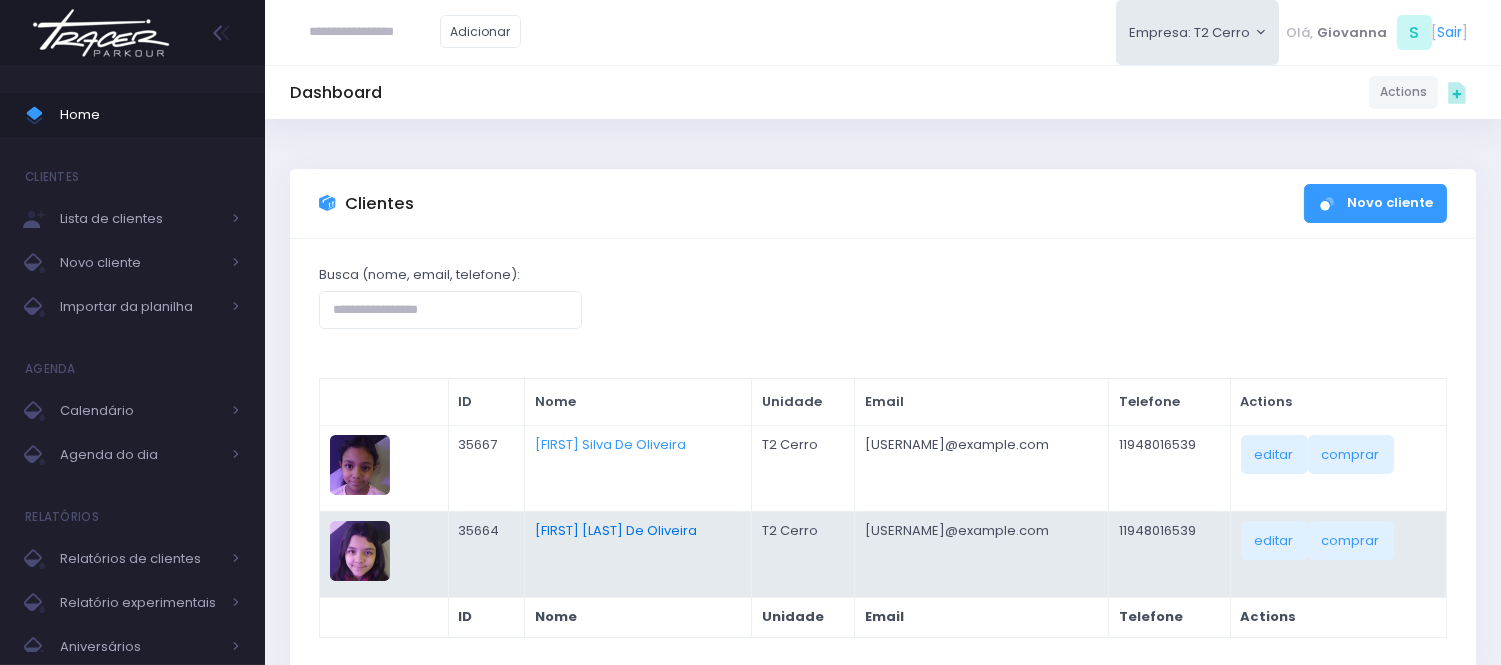 click on "Sofia Silva De Oliveira" at bounding box center [616, 530] 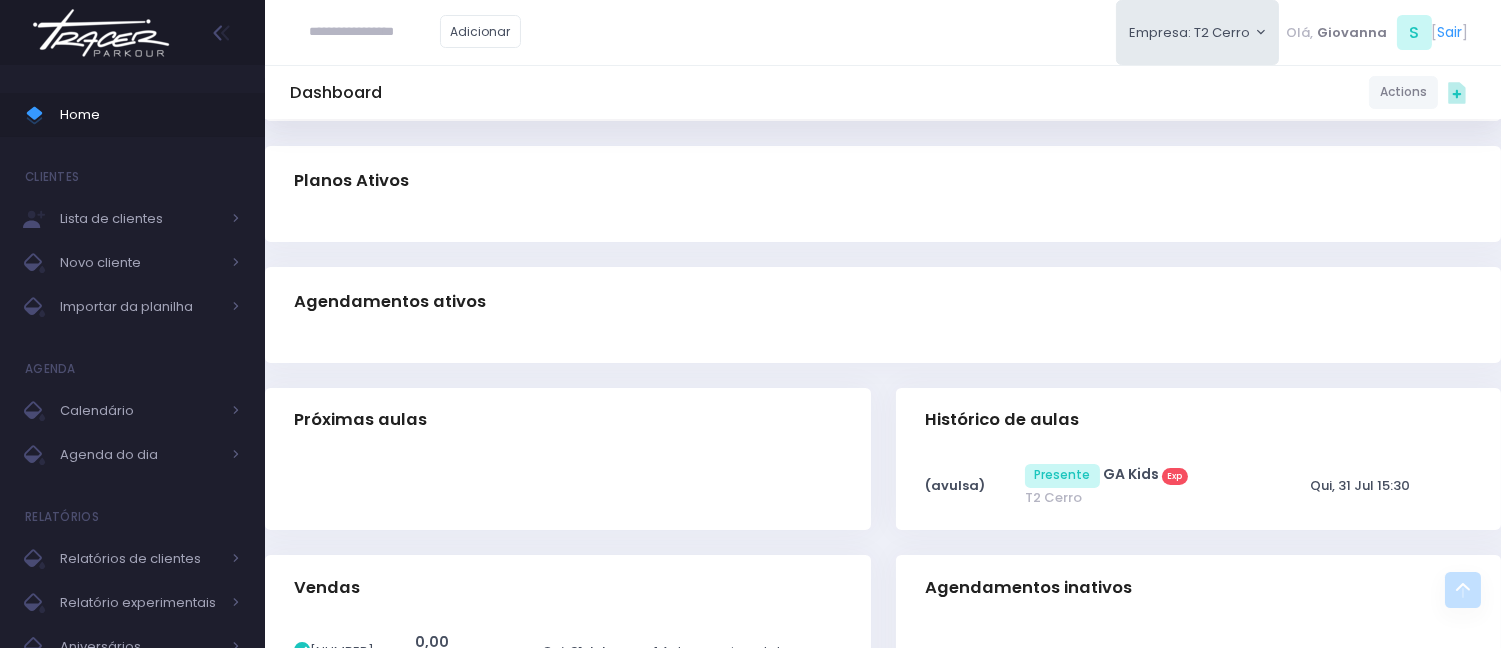 scroll, scrollTop: 0, scrollLeft: 0, axis: both 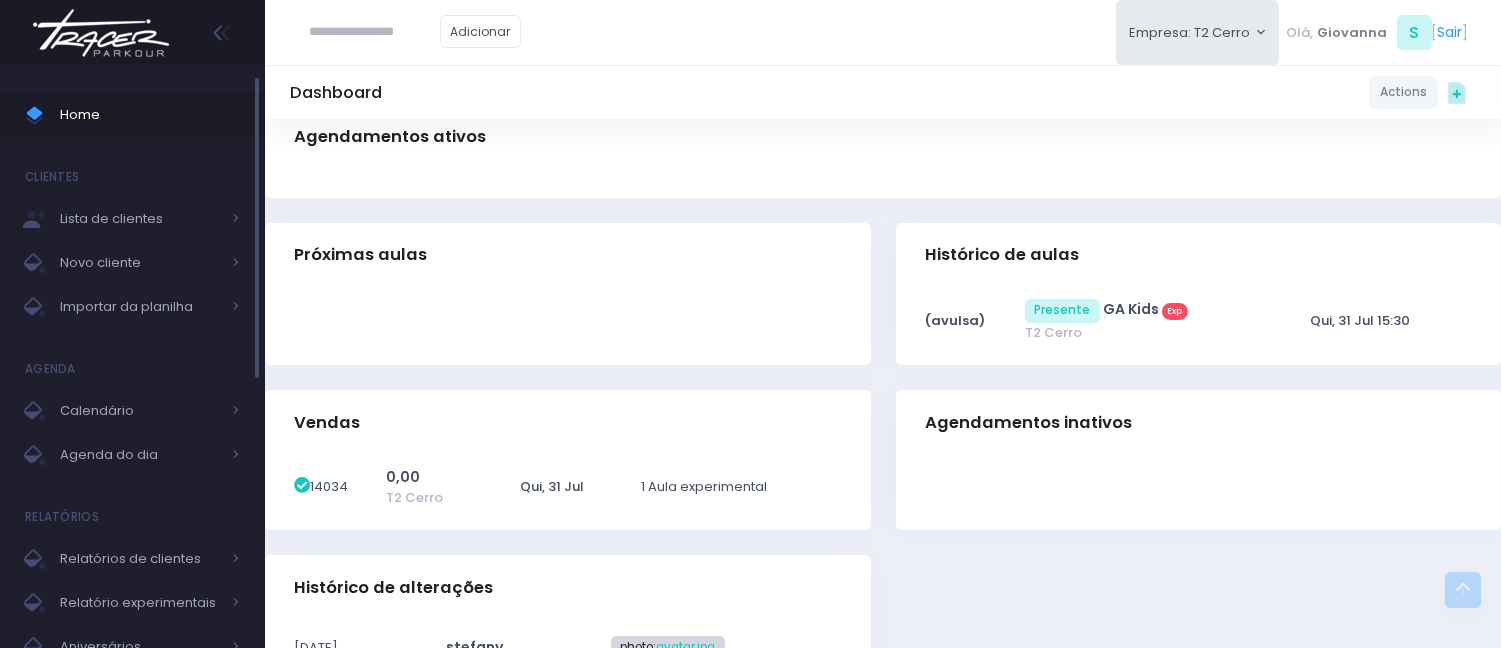 click on "Home" at bounding box center [150, 115] 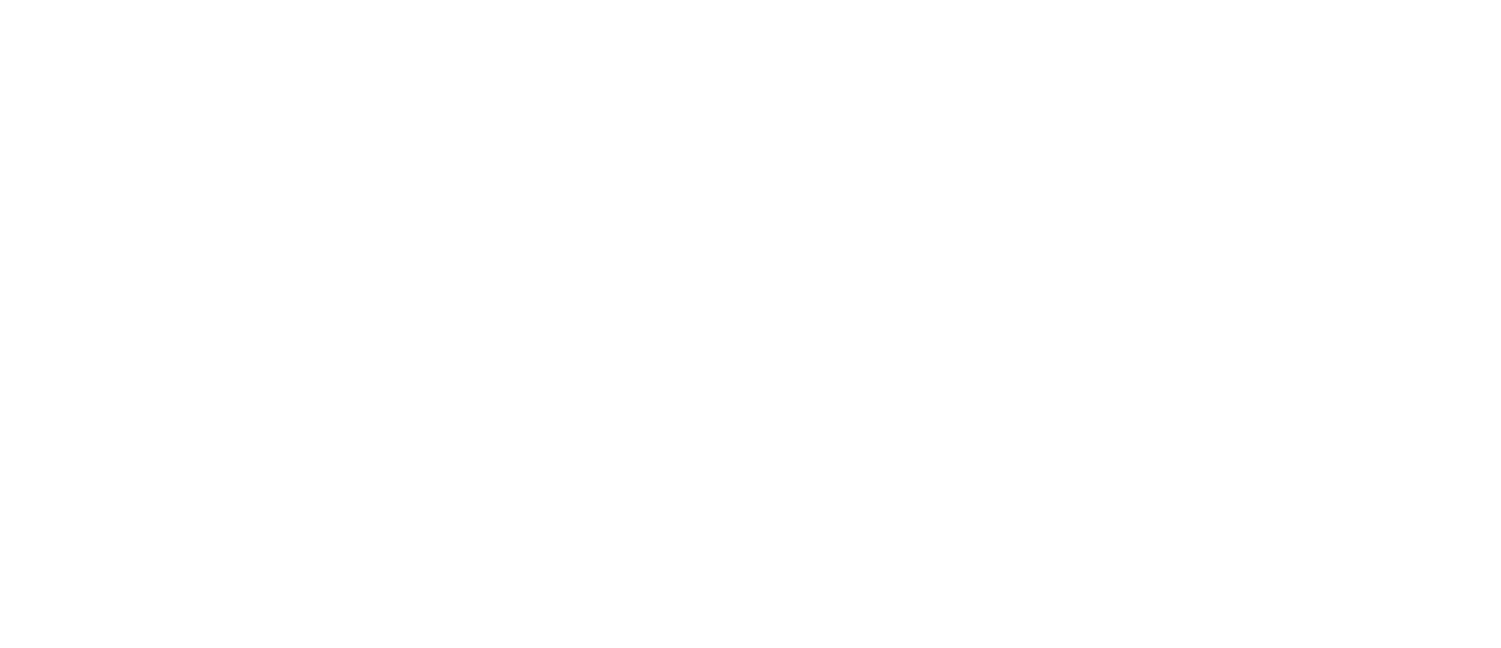 scroll, scrollTop: 0, scrollLeft: 0, axis: both 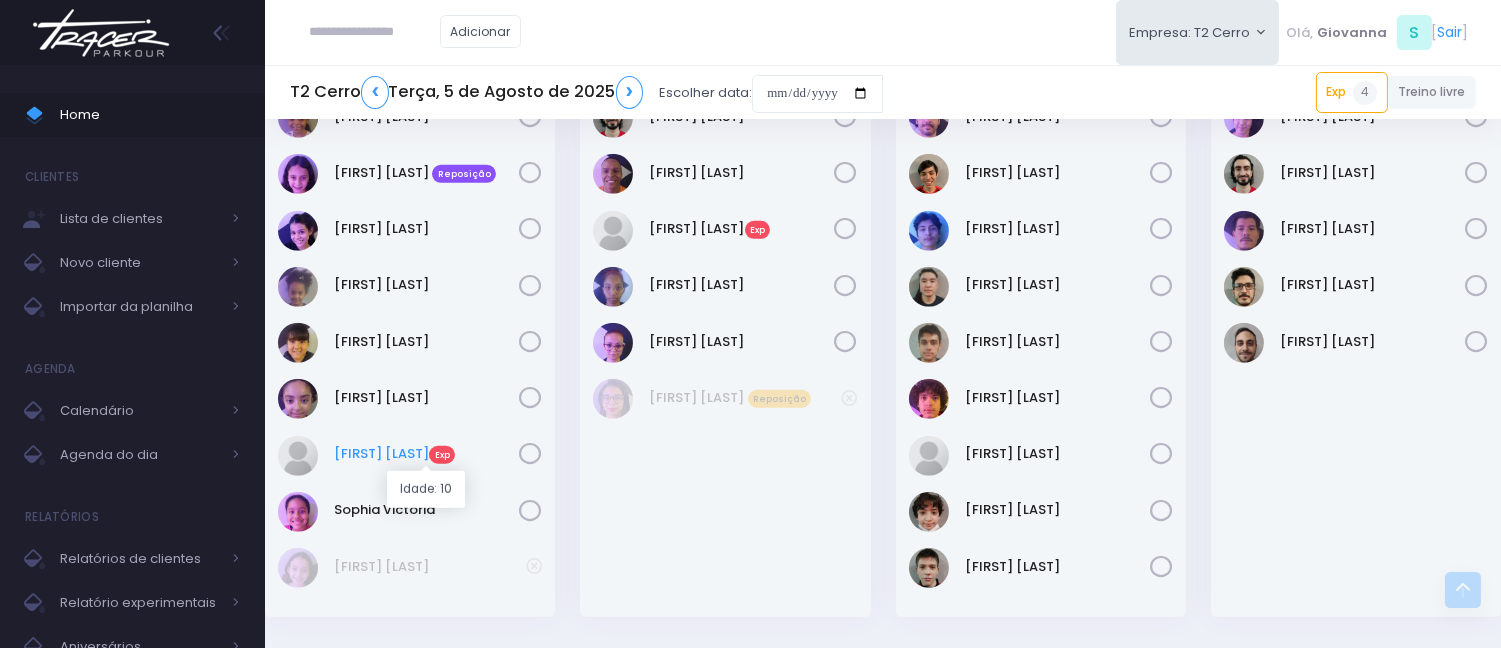 click on "Maria Júlia
Exp" at bounding box center [426, 454] 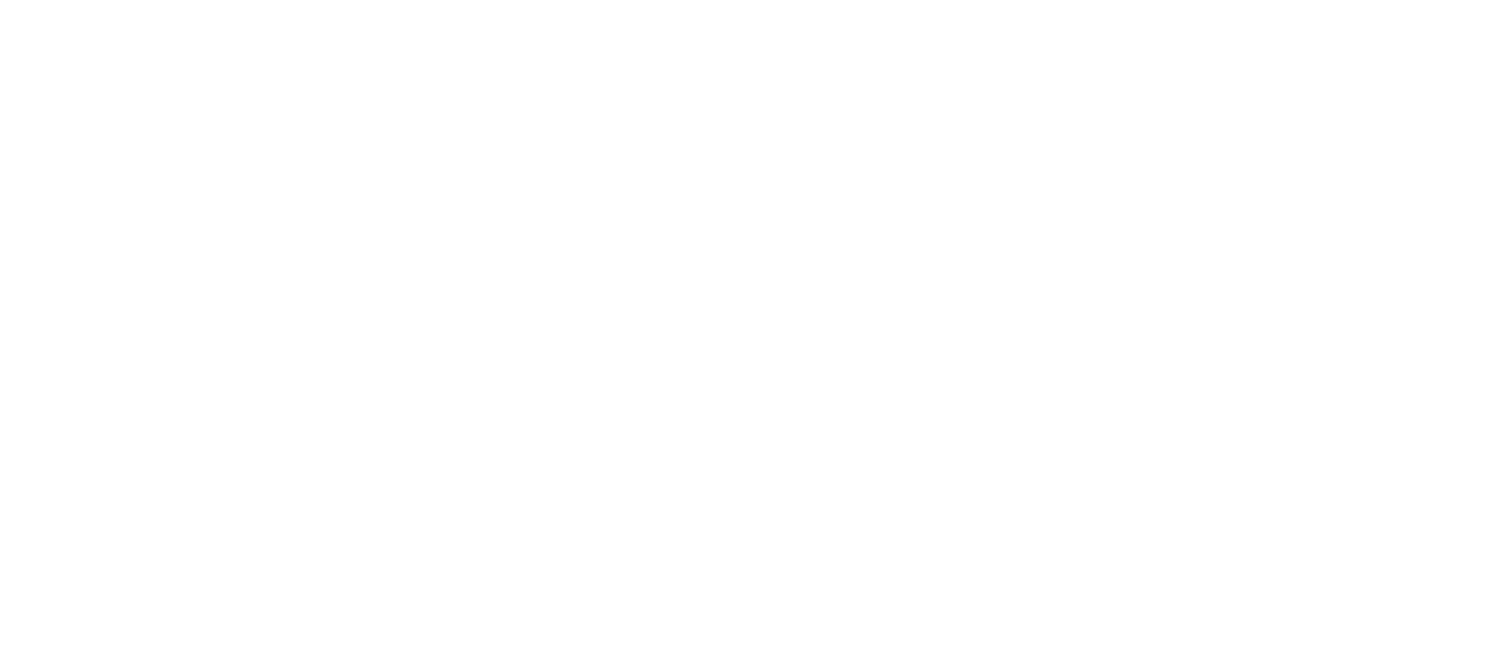 scroll, scrollTop: 0, scrollLeft: 0, axis: both 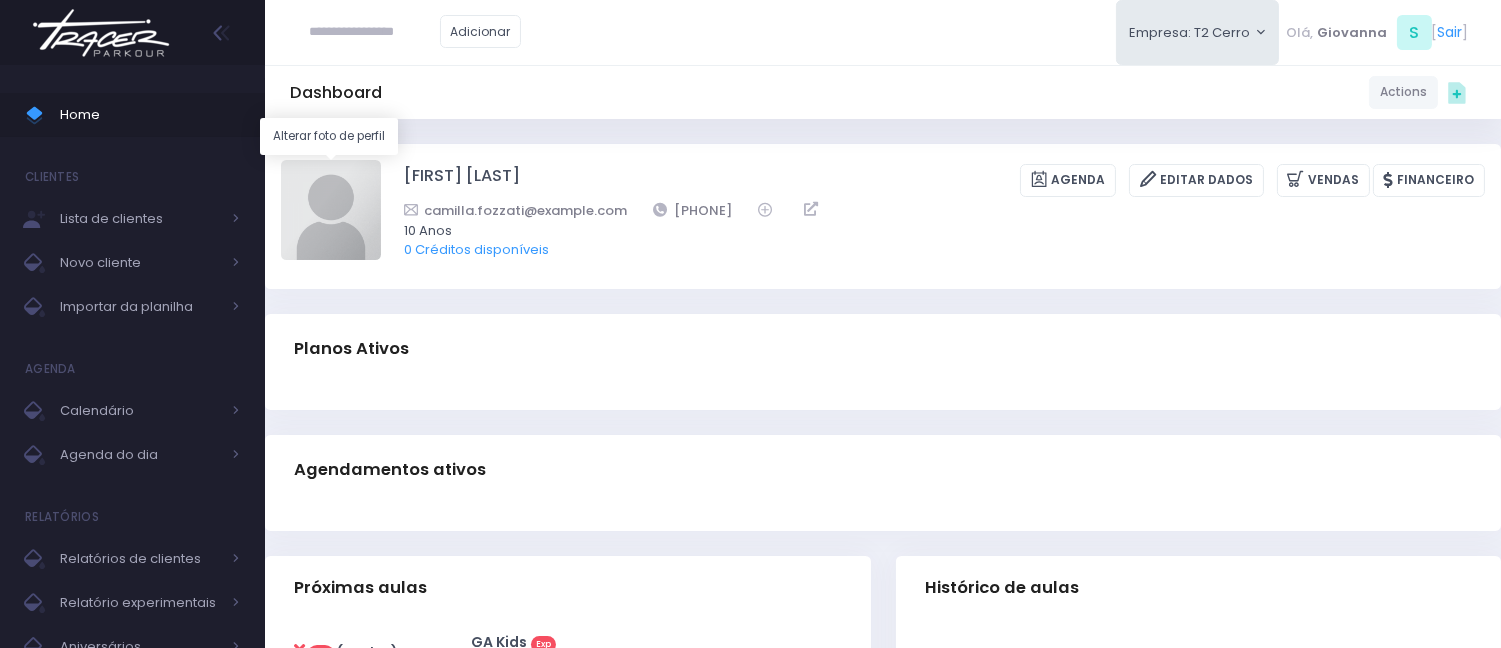 click at bounding box center [331, 210] 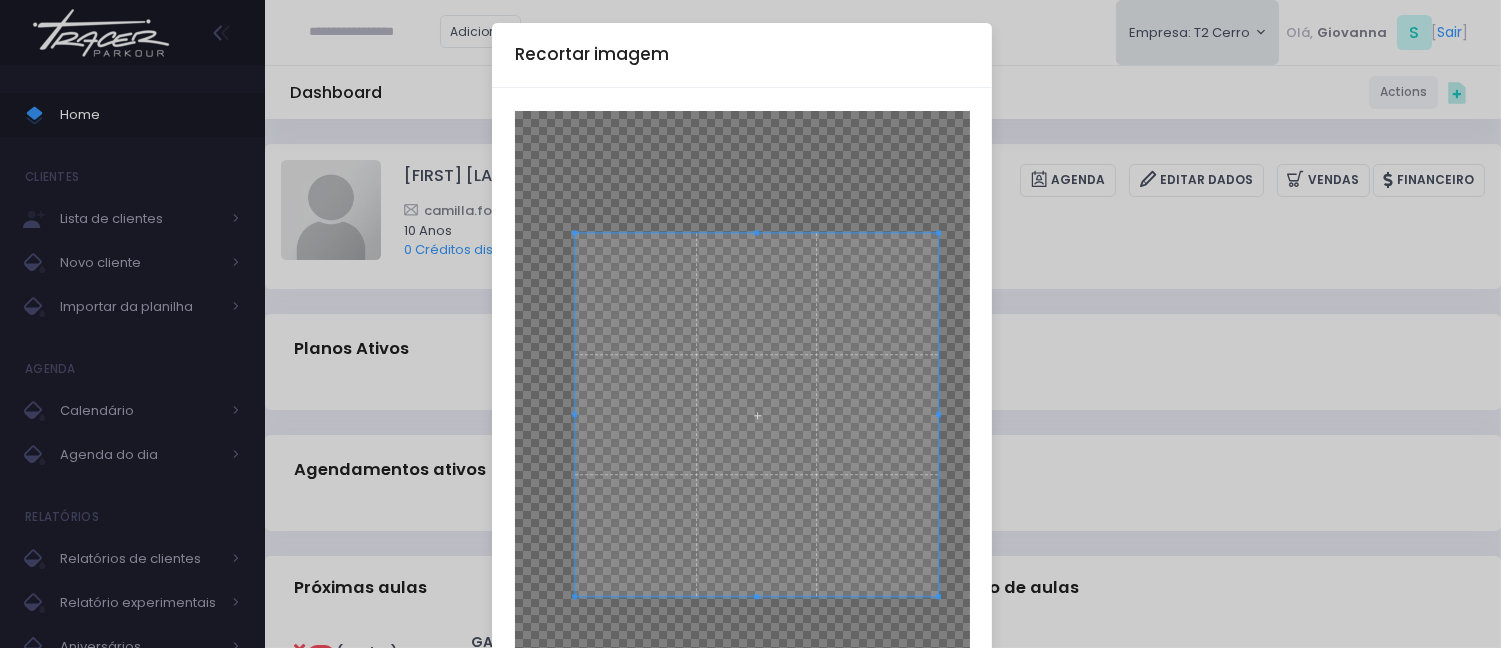 click at bounding box center [757, 415] 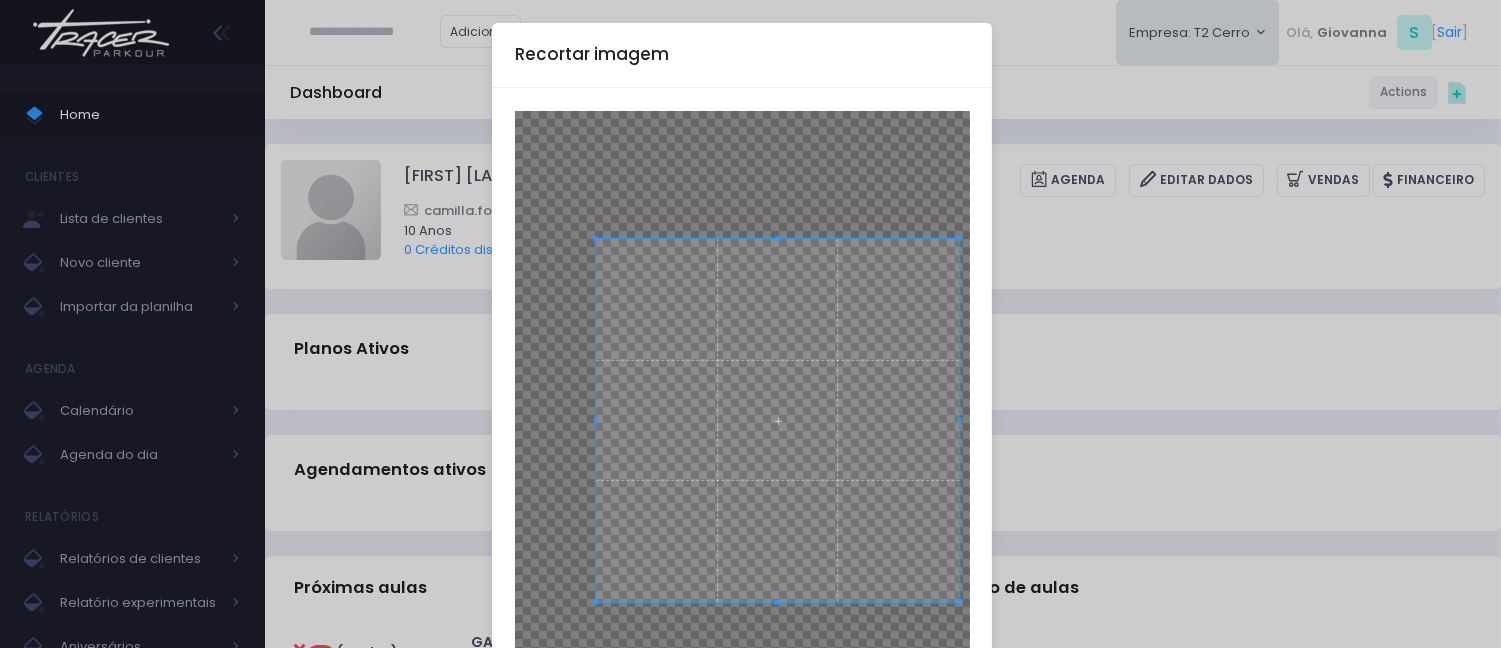 click at bounding box center (778, 421) 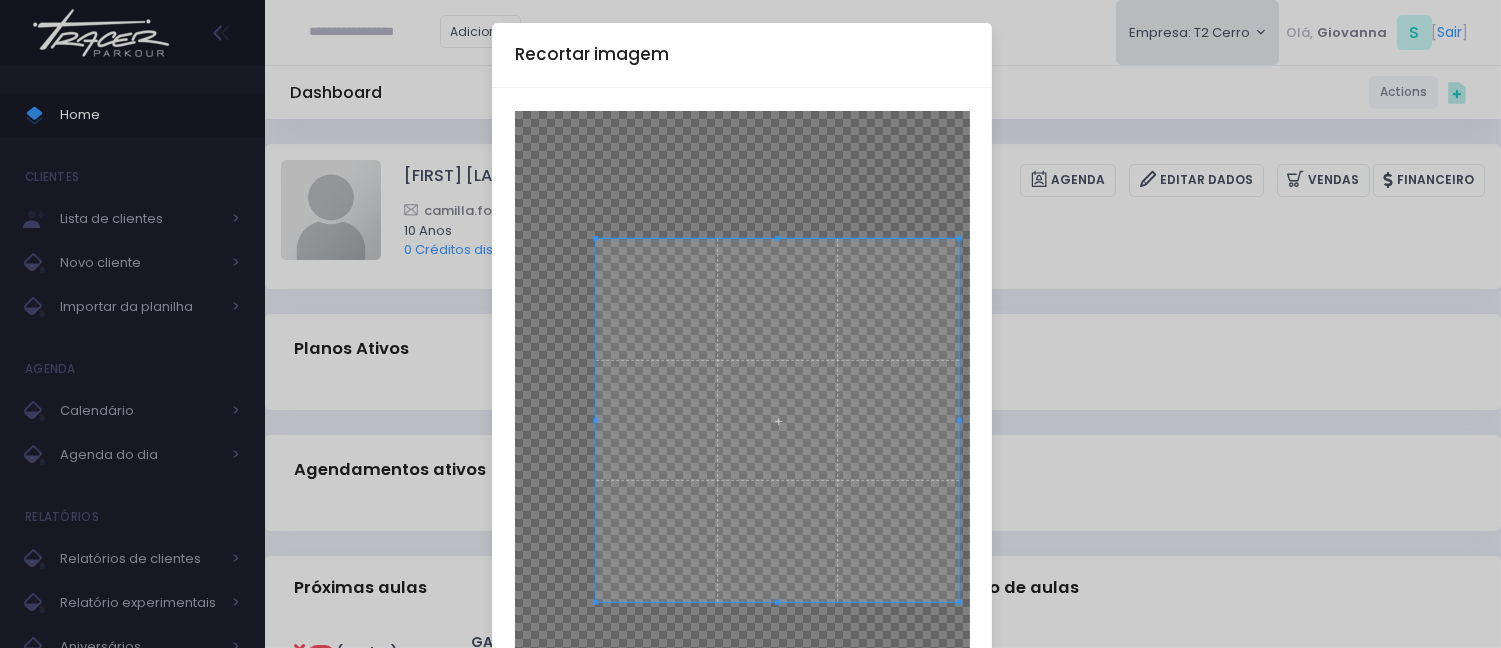 scroll, scrollTop: 198, scrollLeft: 0, axis: vertical 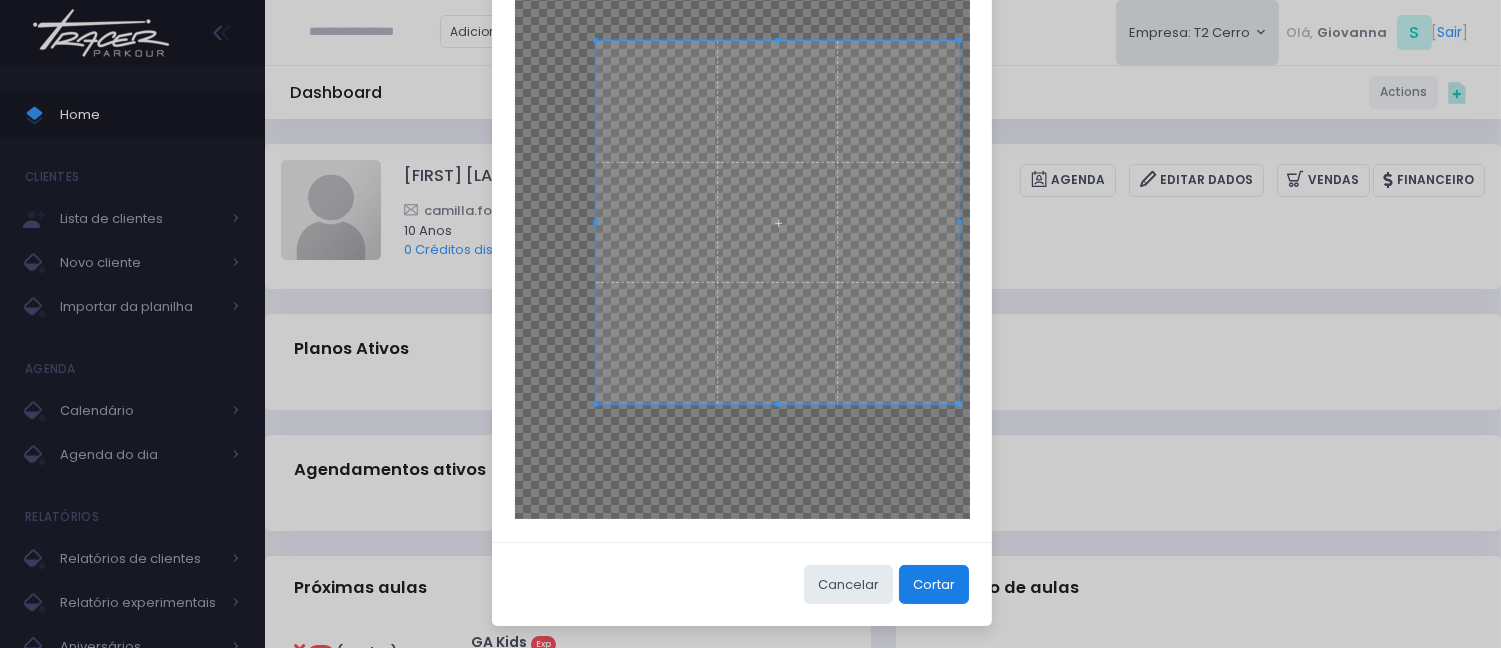 click on "Cortar" at bounding box center (934, 584) 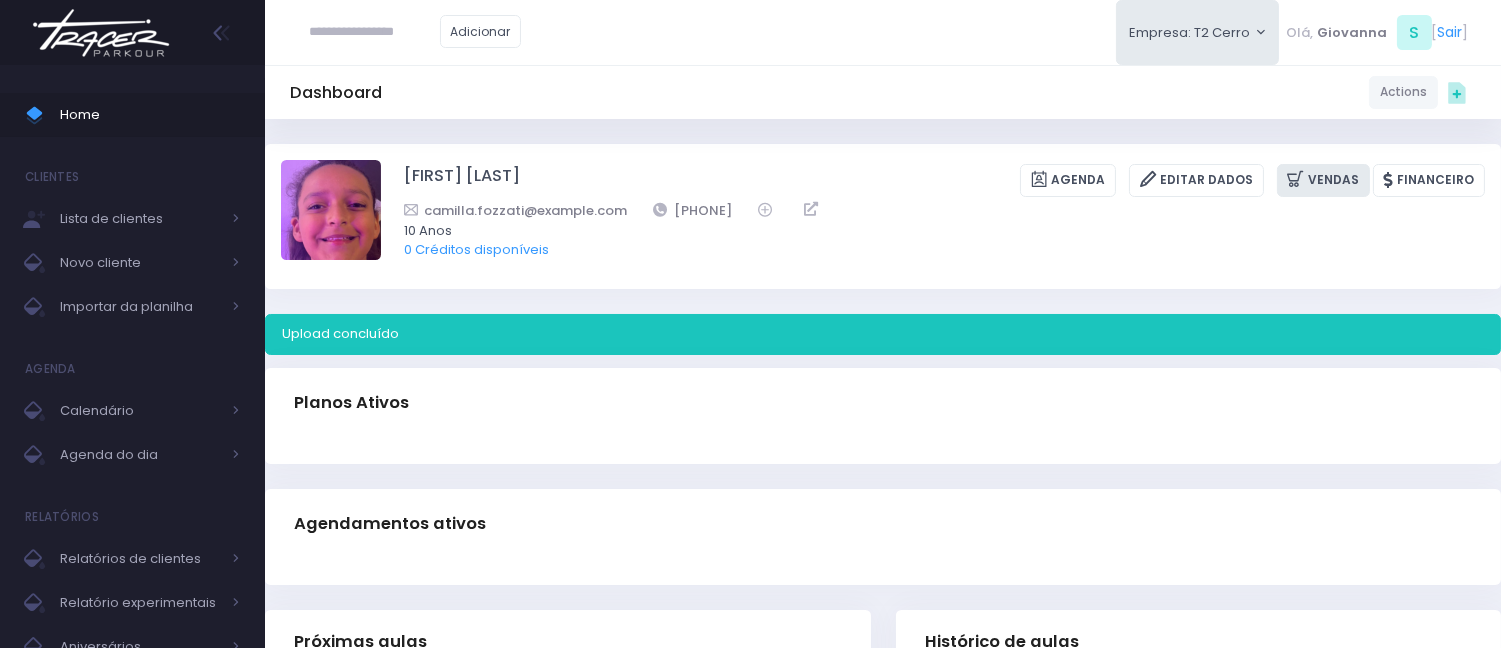 click at bounding box center (1297, 179) 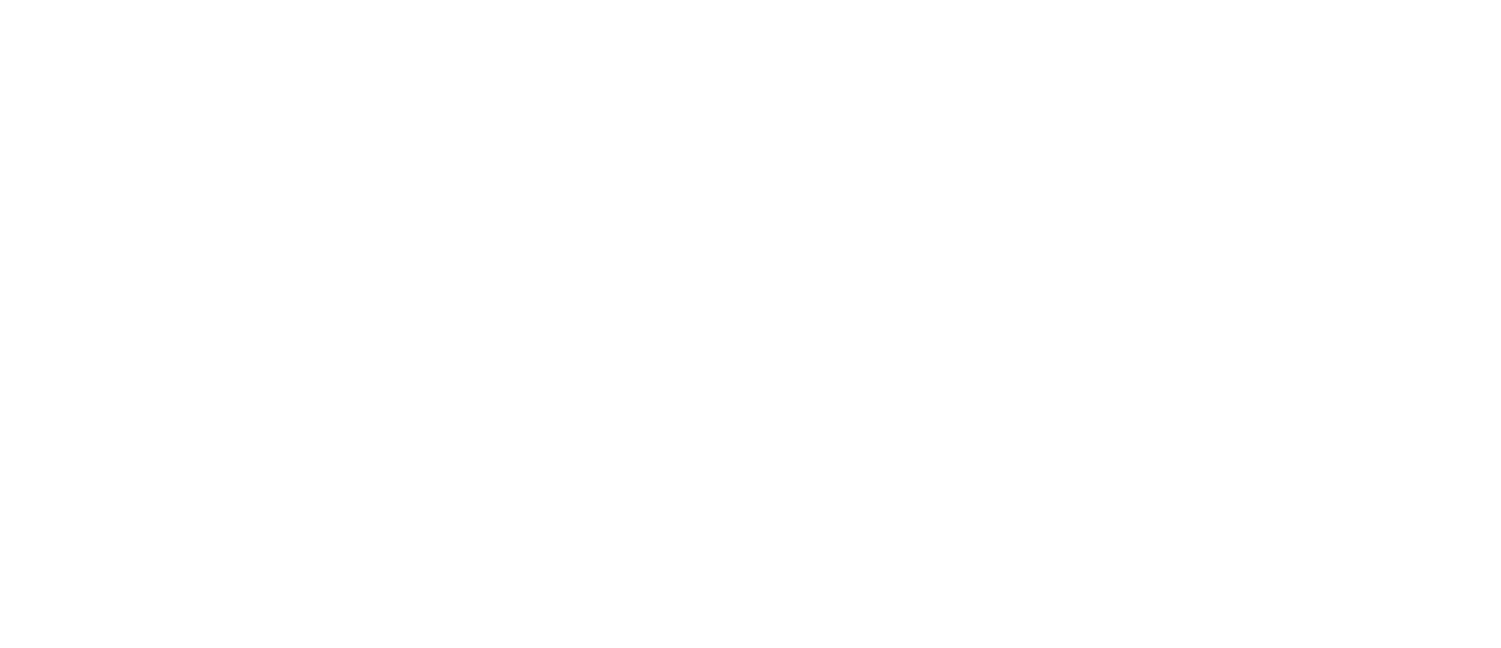 scroll, scrollTop: 0, scrollLeft: 0, axis: both 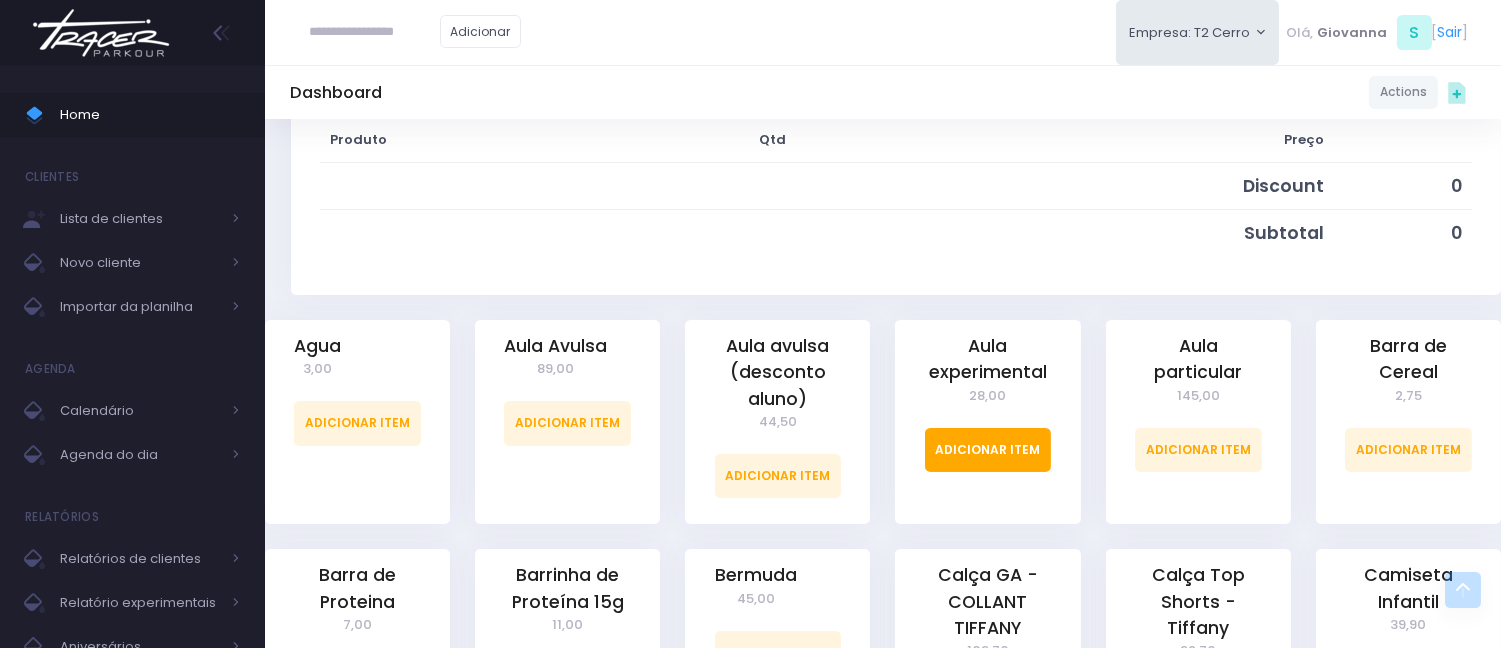 click on "Adicionar Item" at bounding box center [988, 450] 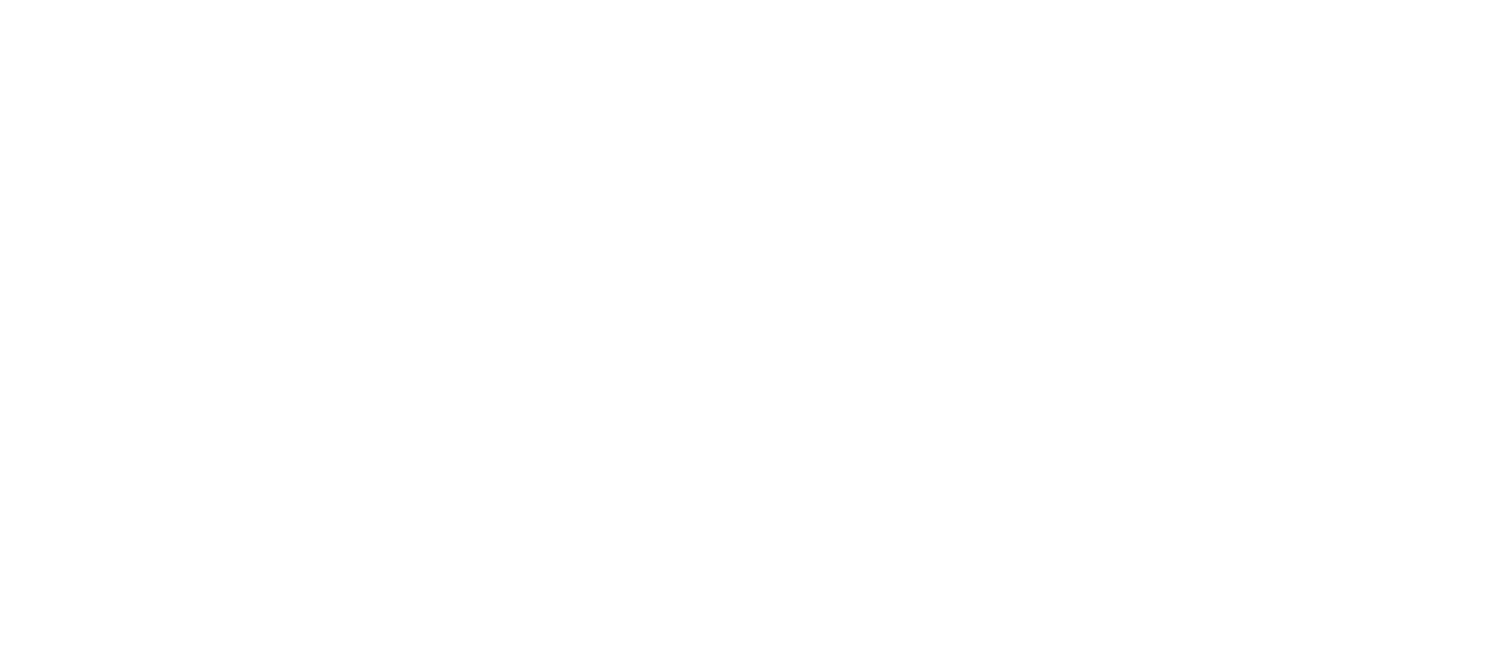 scroll, scrollTop: 0, scrollLeft: 0, axis: both 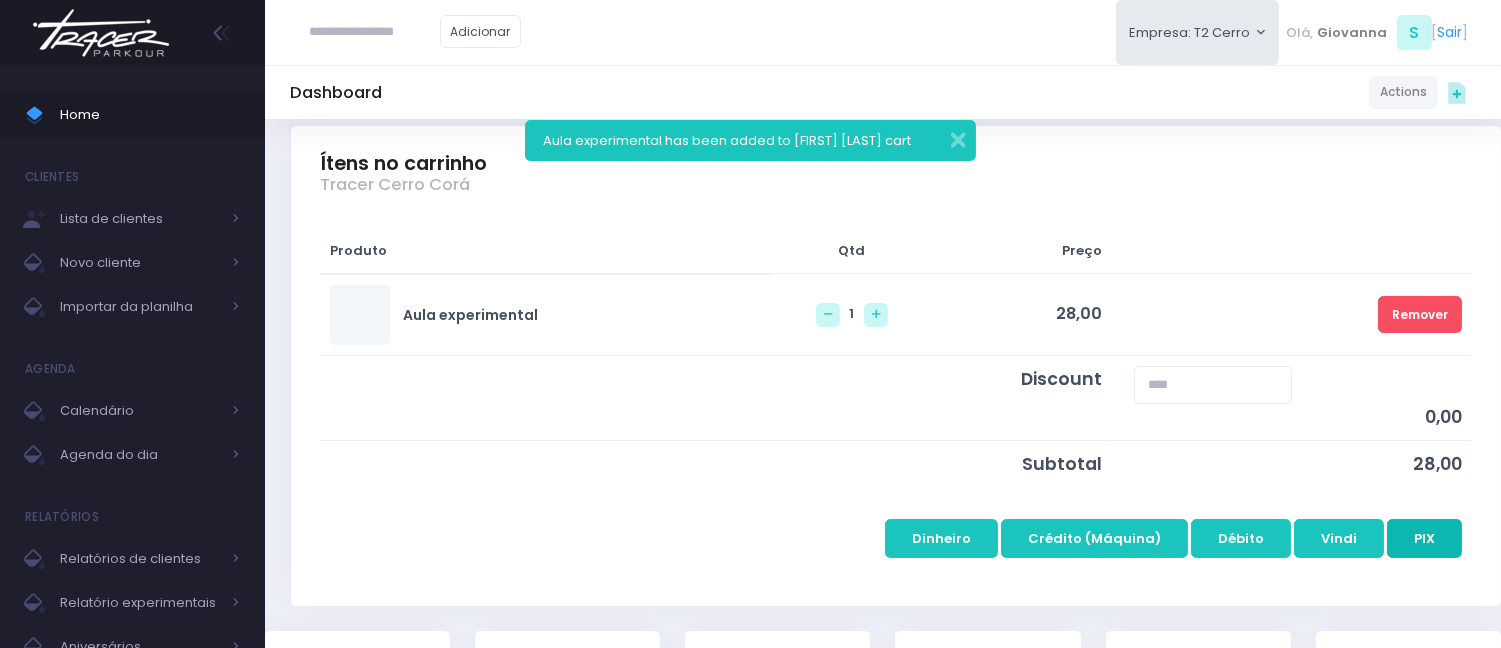 click on "PIX" at bounding box center (1424, 538) 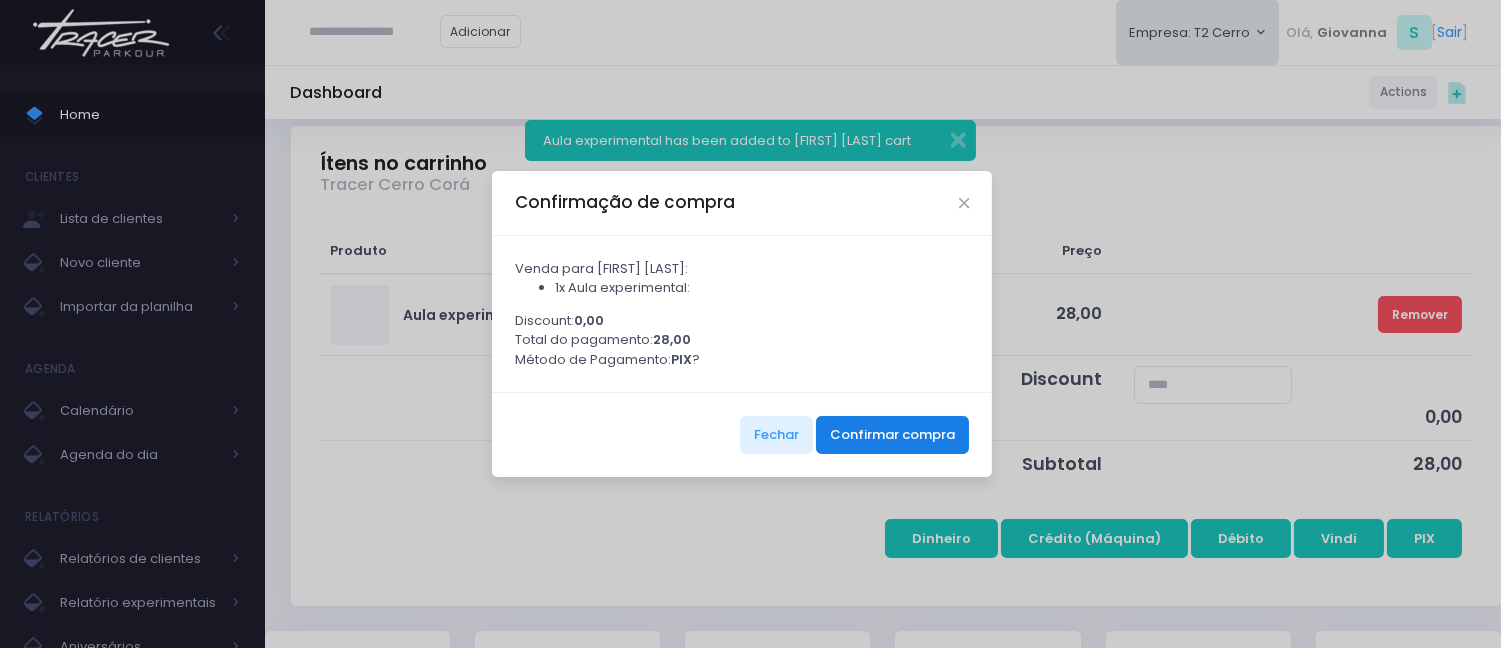 click on "Confirmar compra" at bounding box center (892, 435) 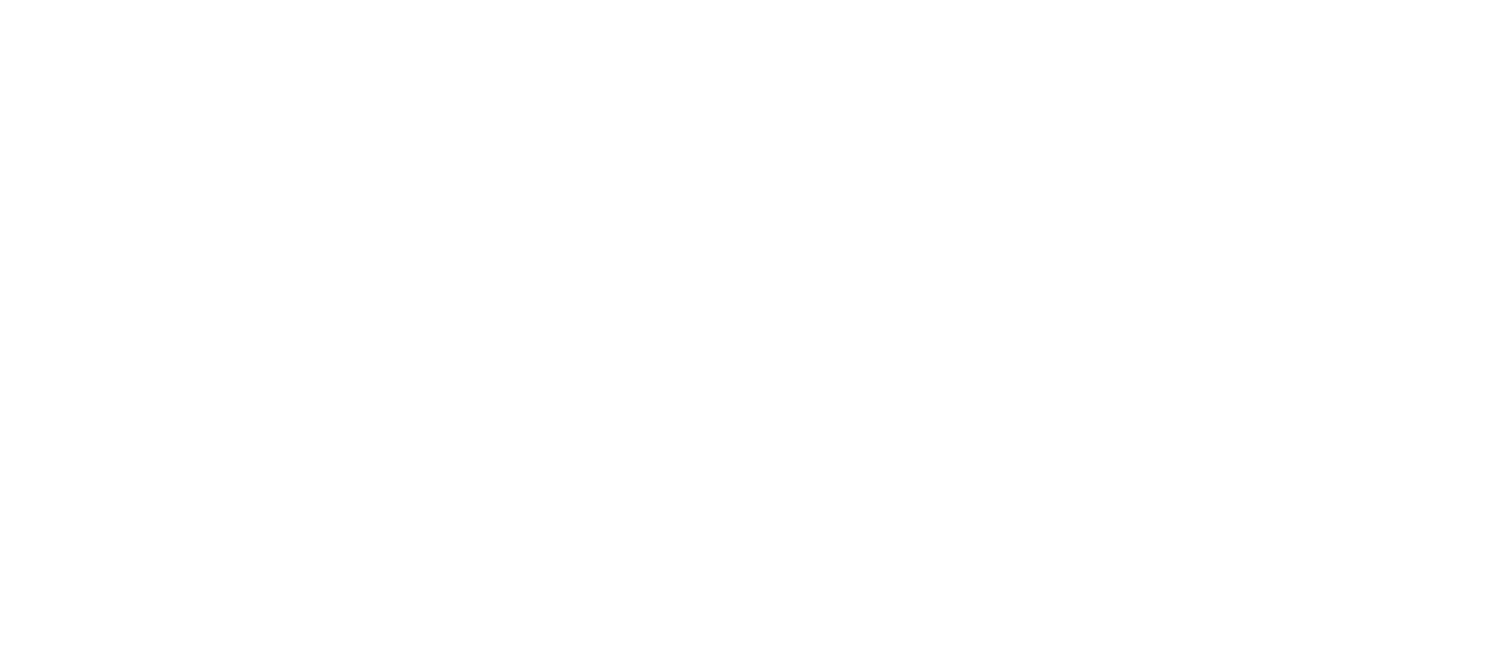 scroll, scrollTop: 0, scrollLeft: 0, axis: both 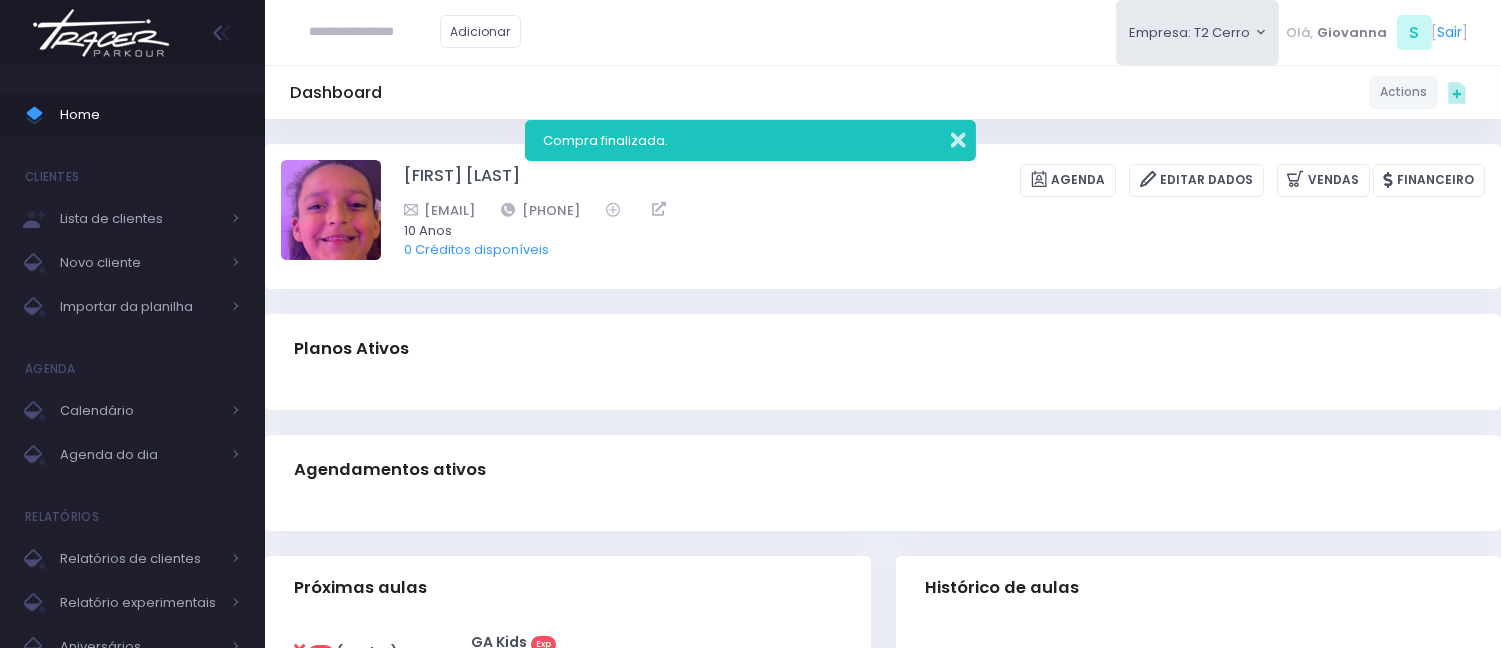click at bounding box center [945, 137] 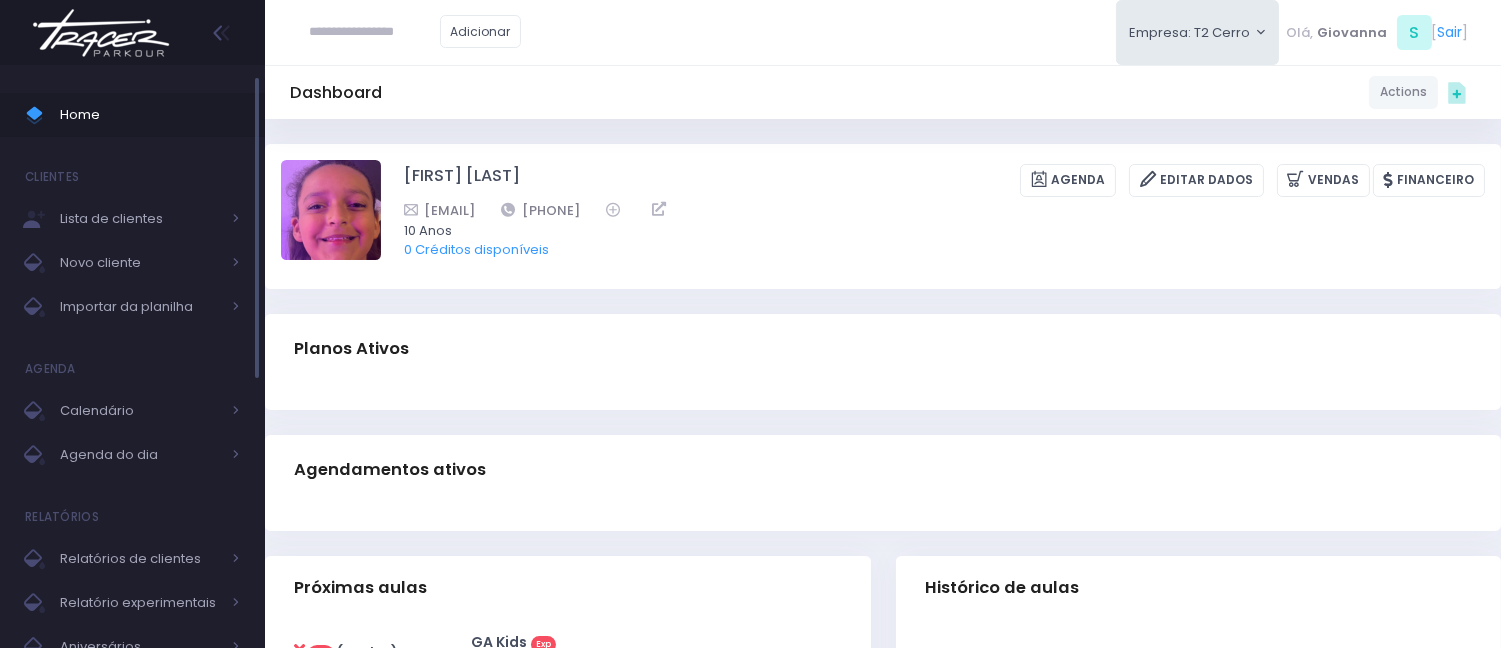 click on "Home" at bounding box center (150, 115) 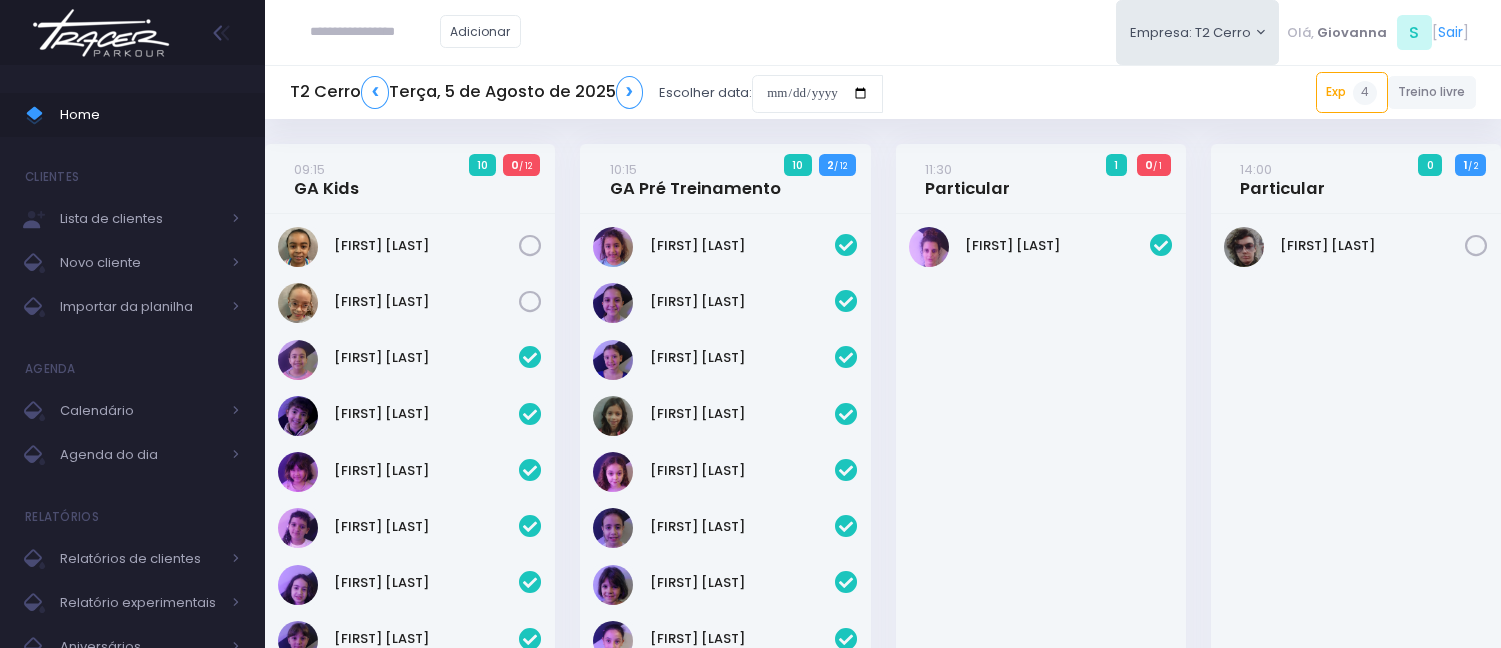 scroll, scrollTop: 0, scrollLeft: 0, axis: both 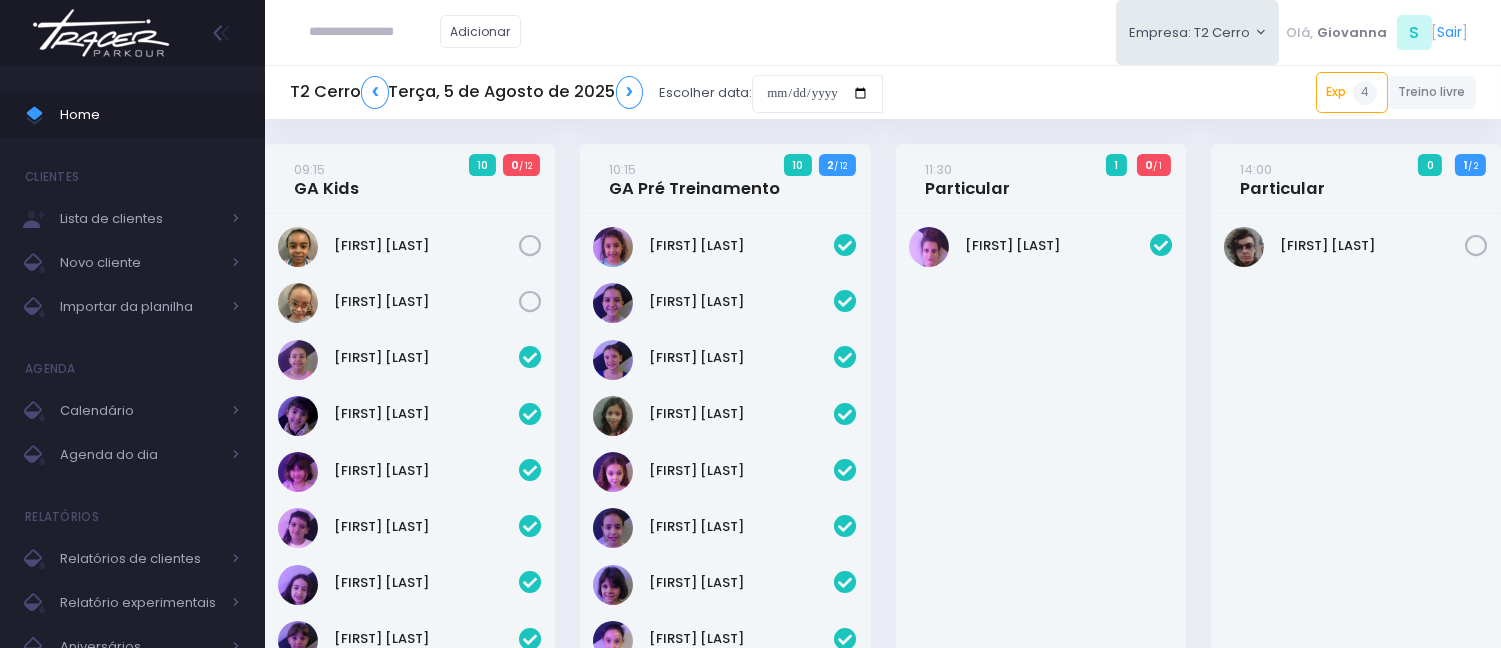 click at bounding box center (375, 32) 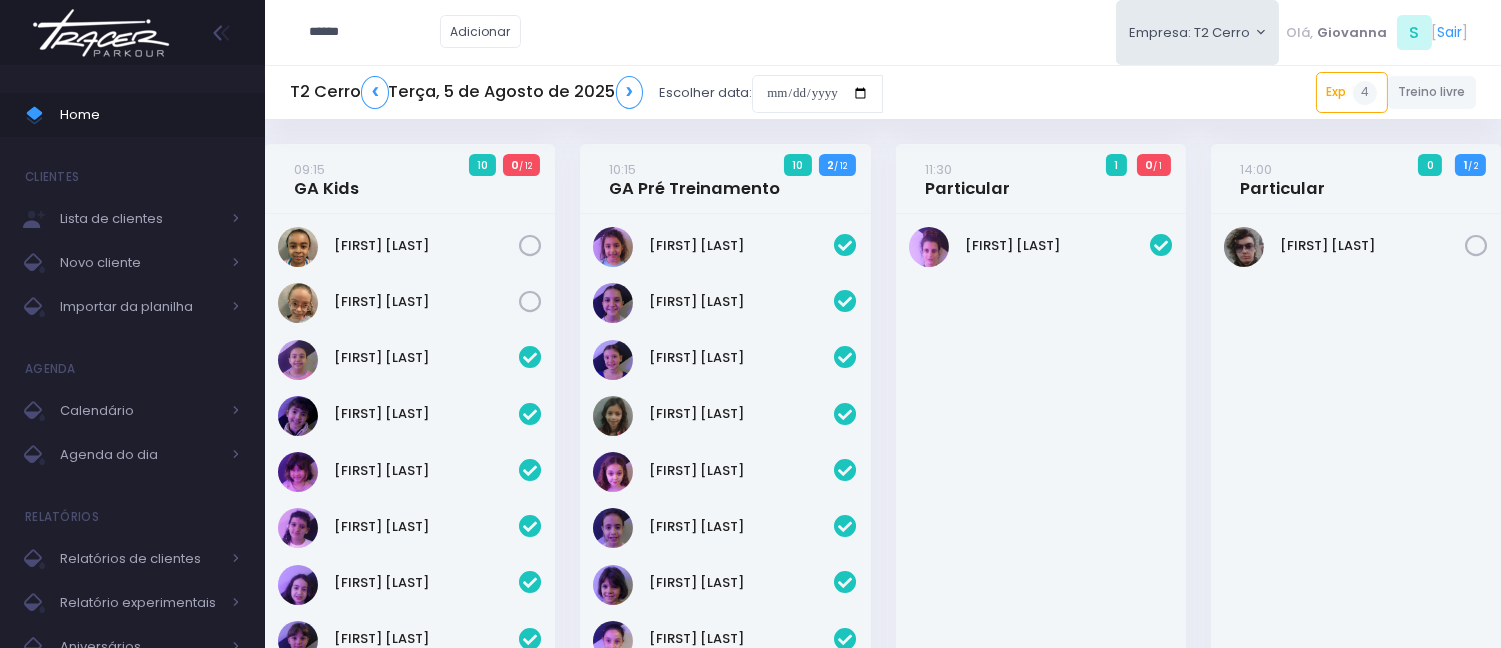 type on "*****" 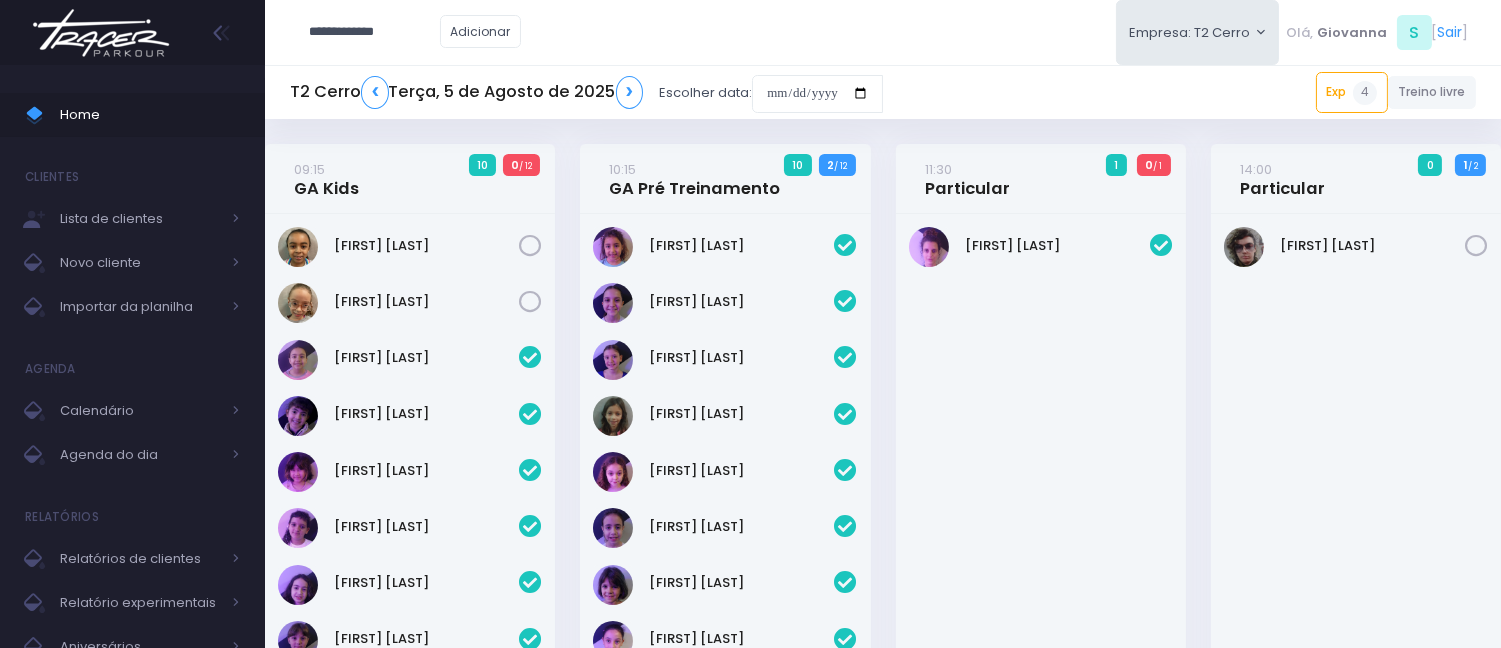 type 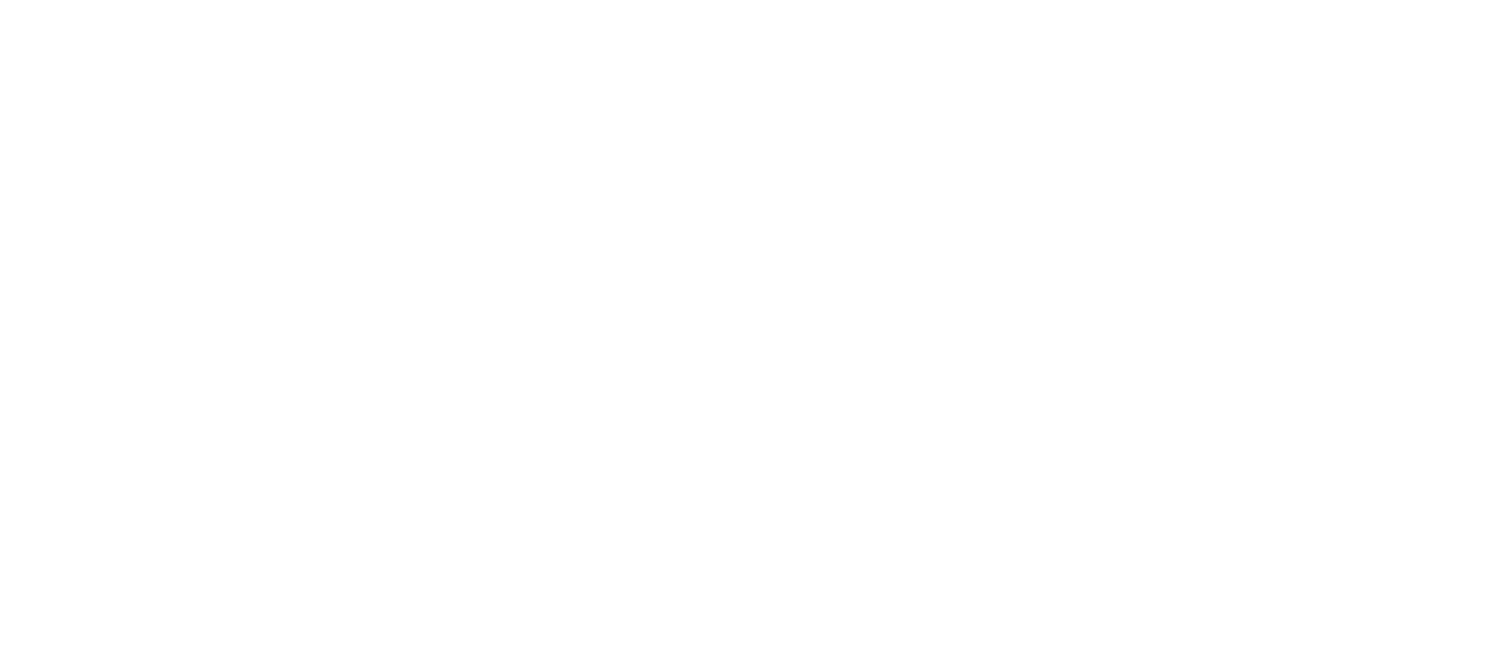 scroll, scrollTop: 0, scrollLeft: 0, axis: both 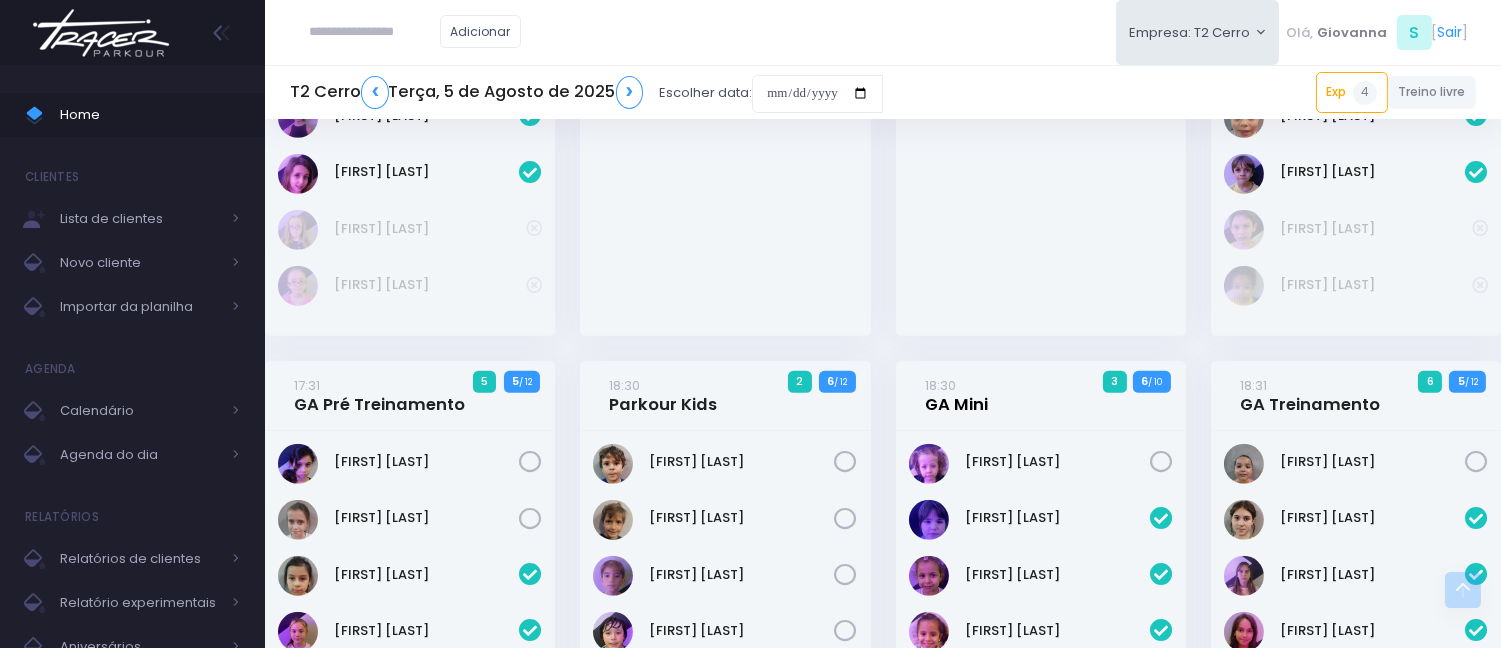click on "18:30 GA Mini" at bounding box center [956, 395] 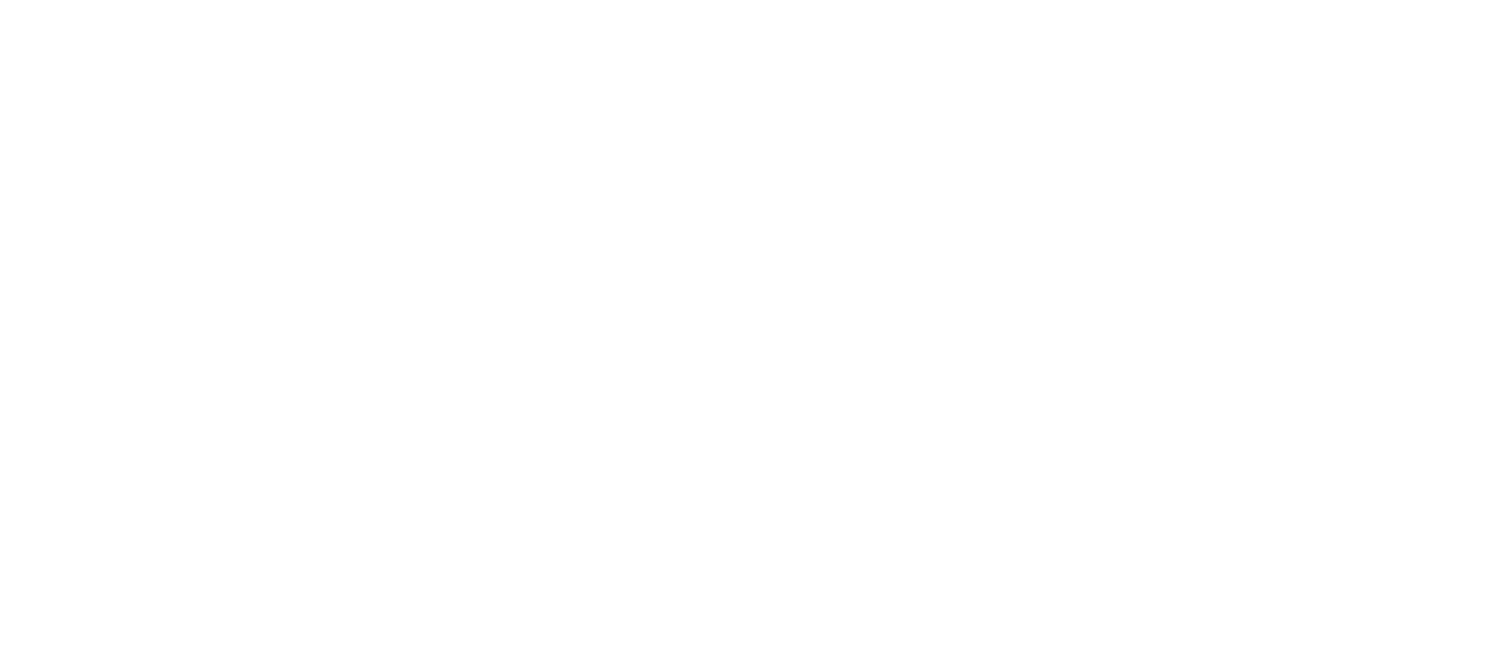 scroll, scrollTop: 0, scrollLeft: 0, axis: both 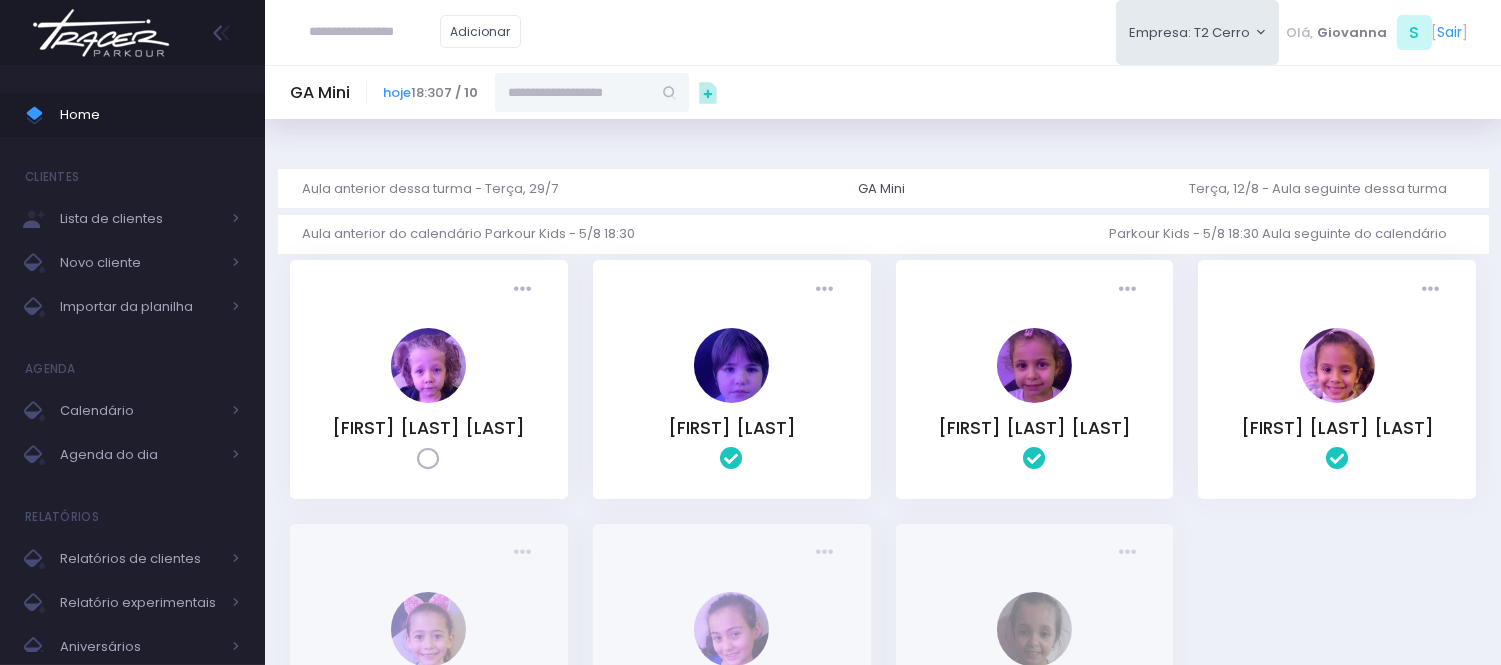 click at bounding box center [573, 92] 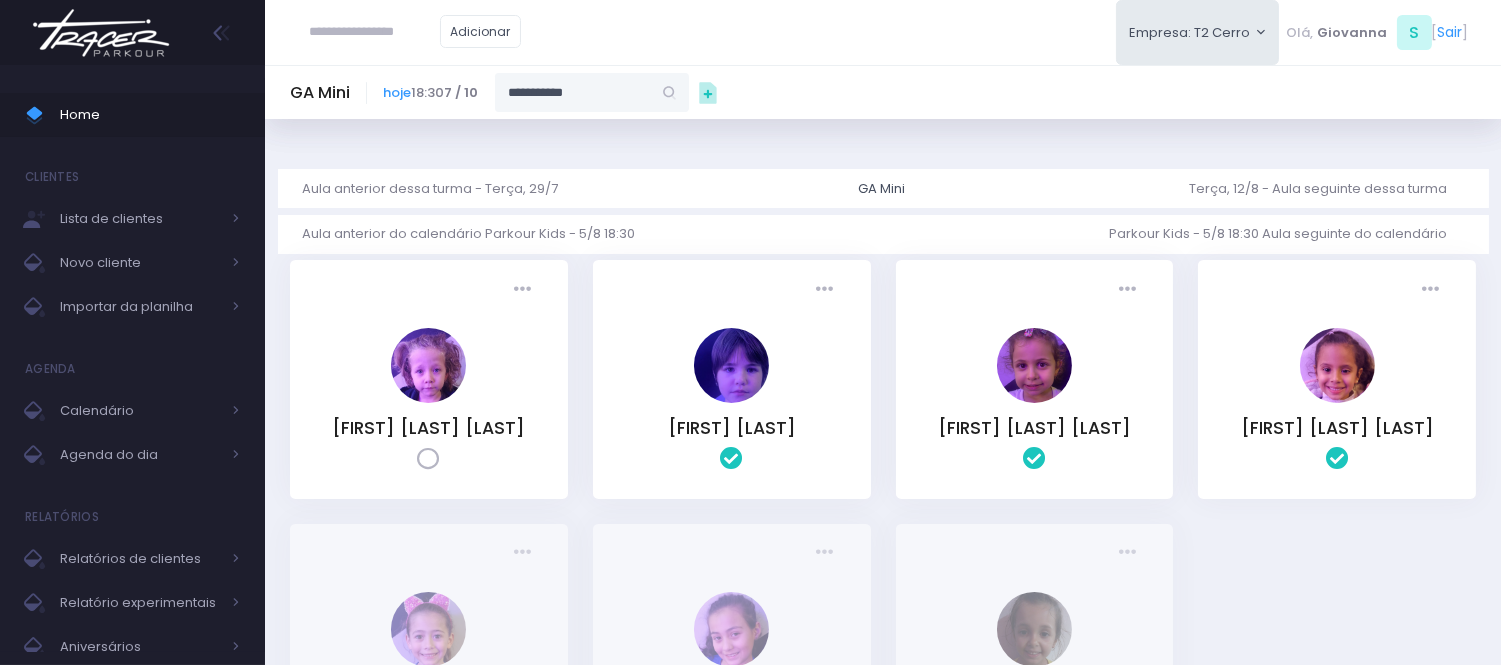 type on "**********" 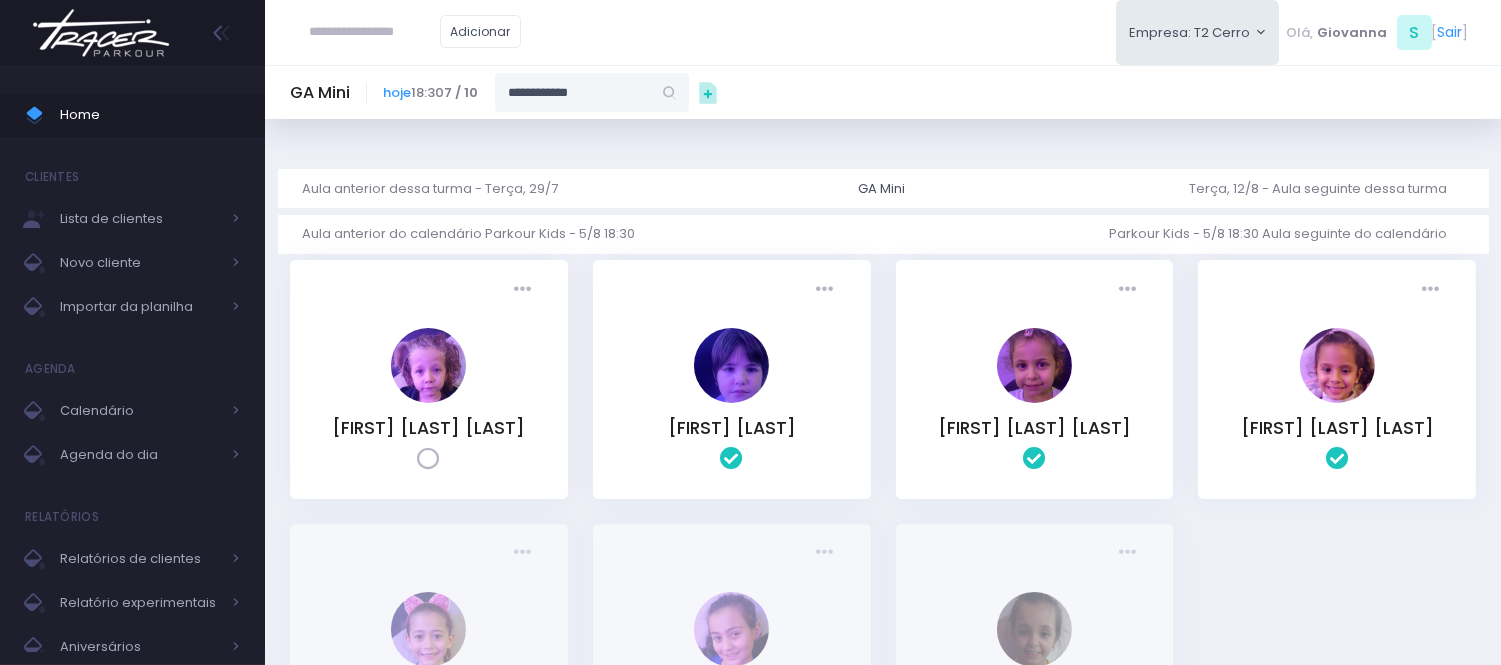 type on "**********" 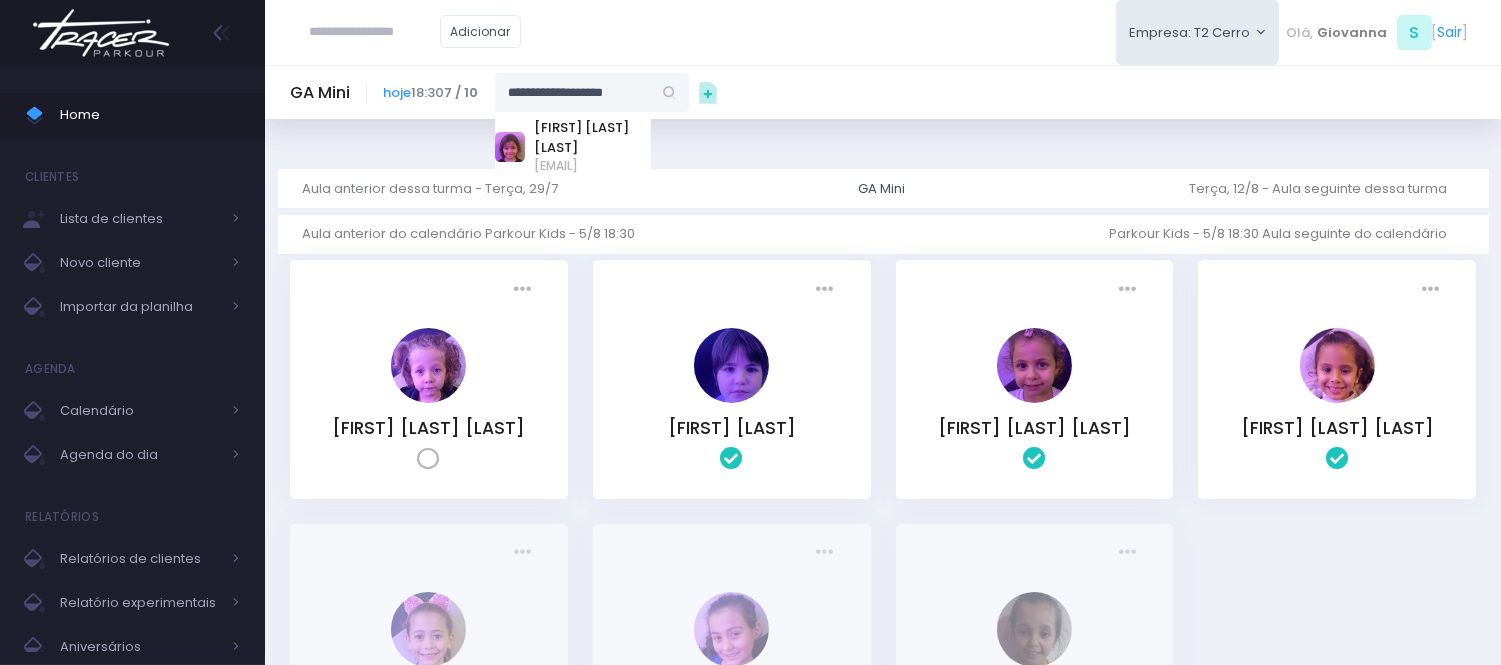 click on "tatiana.mlaviles@gmail.com" at bounding box center [593, 166] 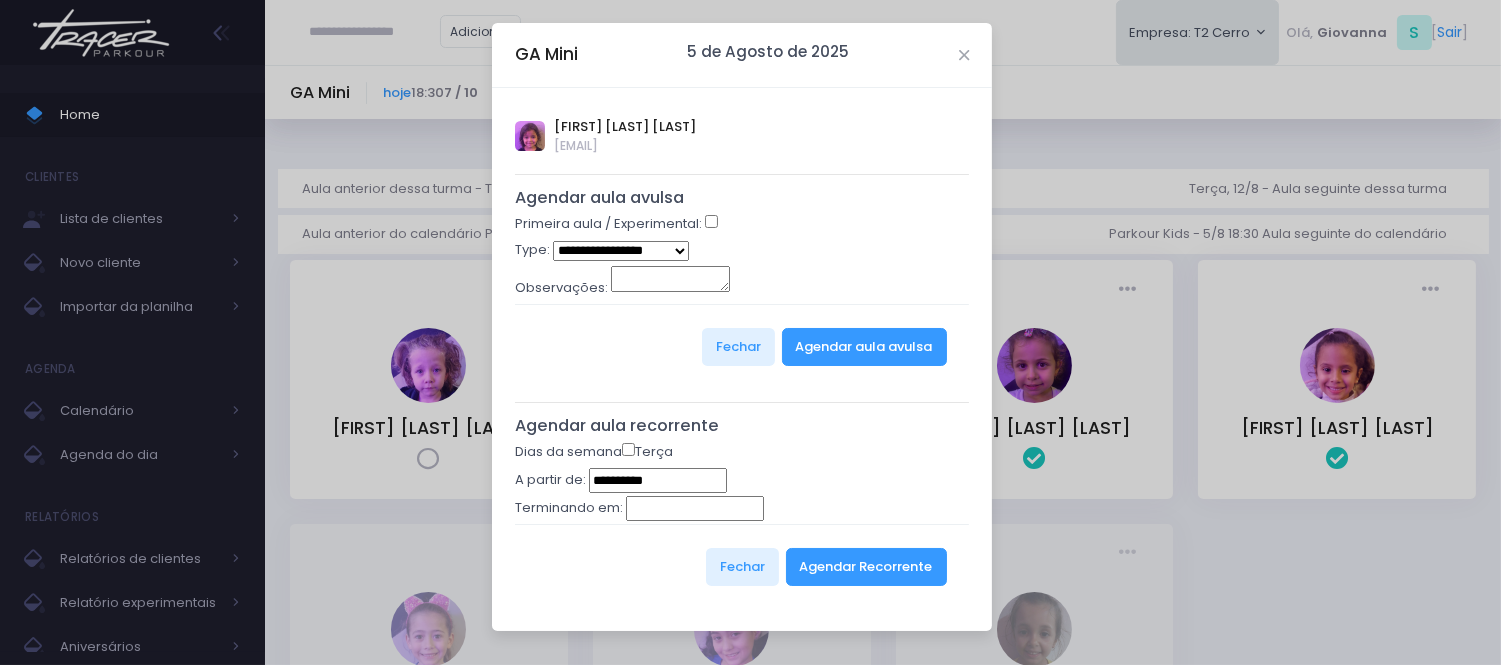 type on "**********" 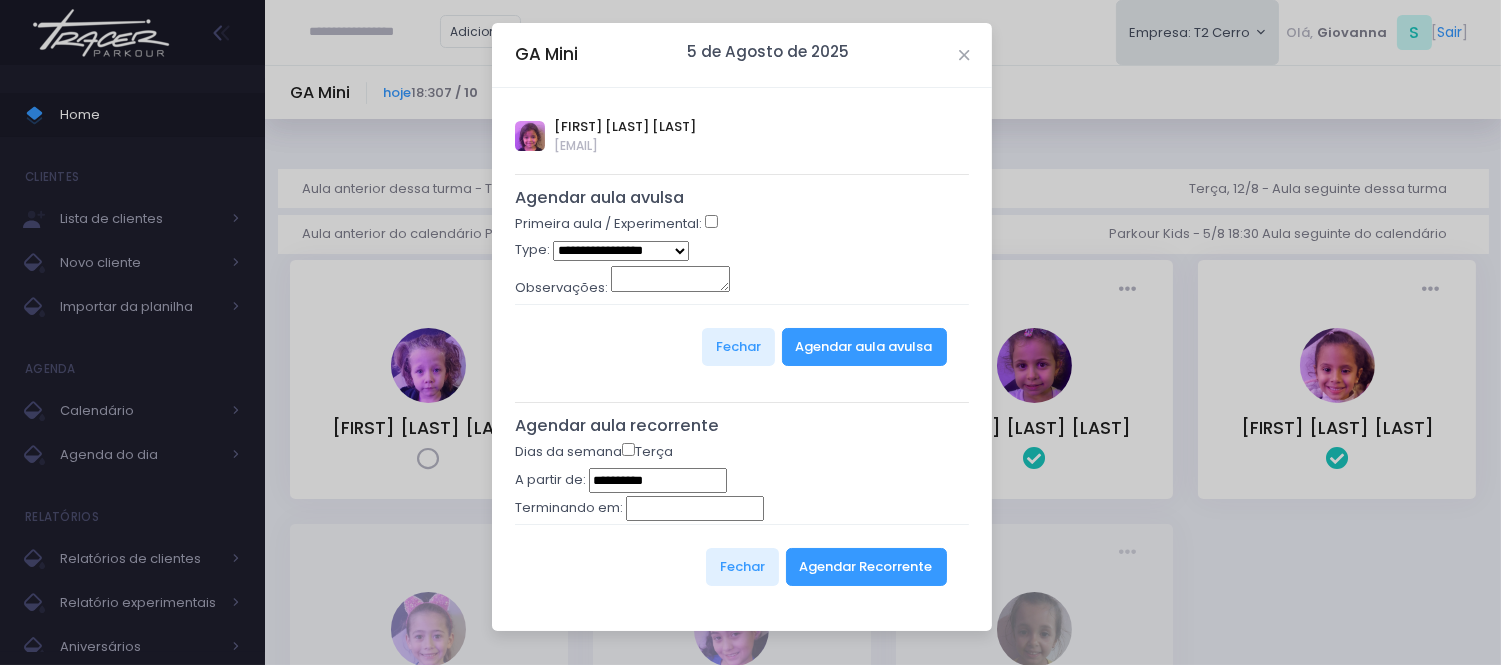 click on "**********" at bounding box center (621, 251) 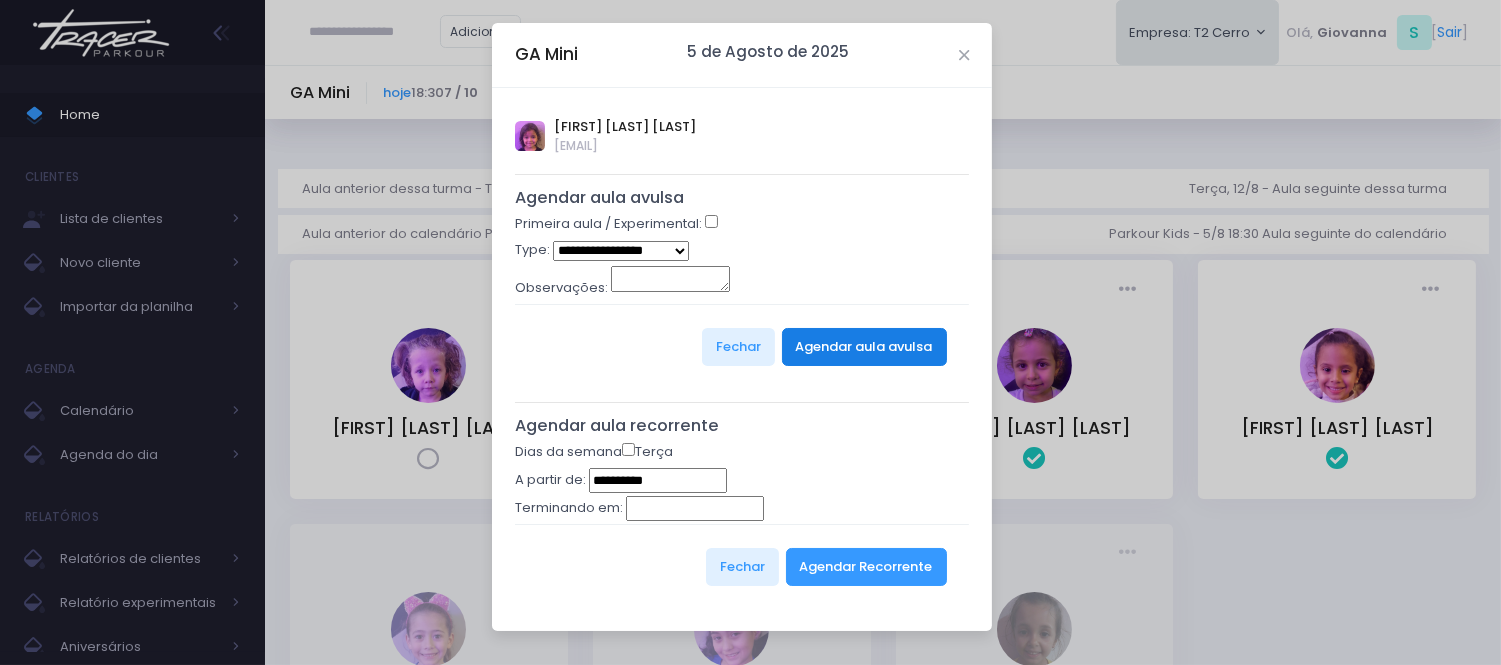 click on "Agendar aula avulsa" at bounding box center (864, 347) 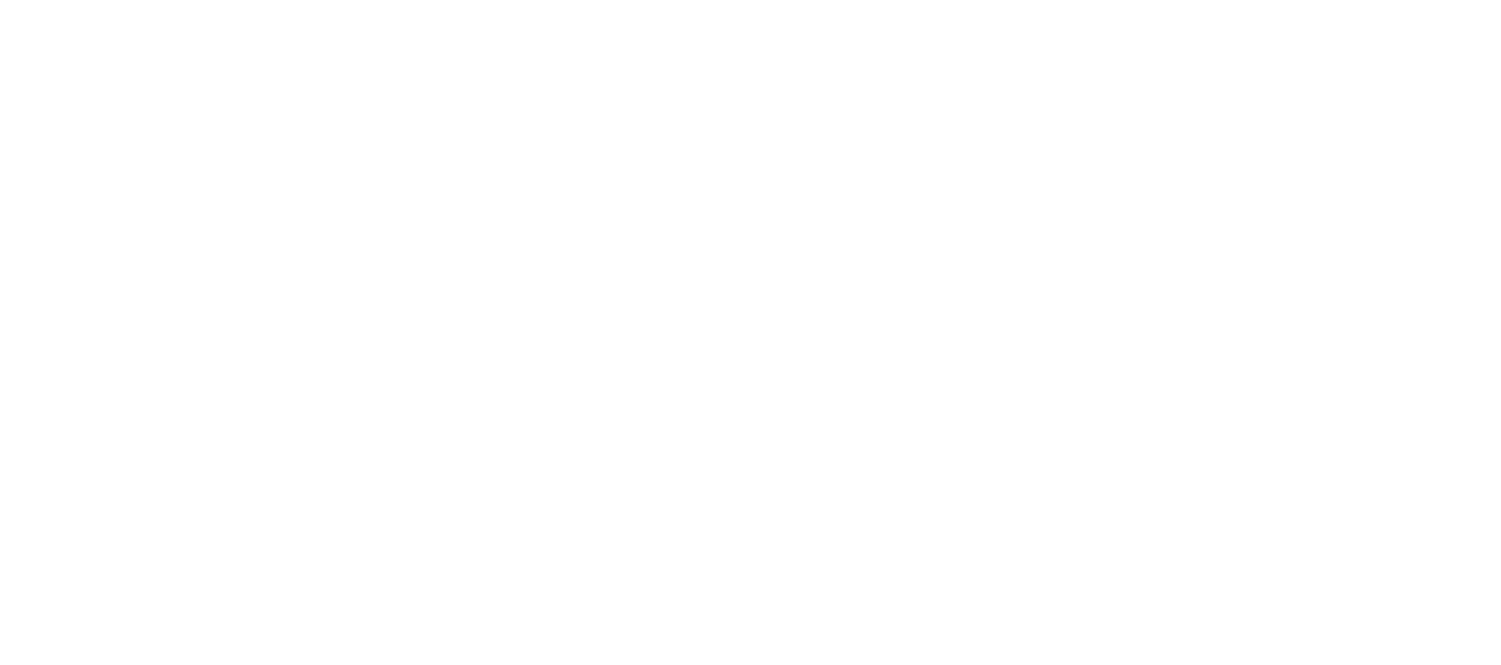 scroll, scrollTop: 0, scrollLeft: 0, axis: both 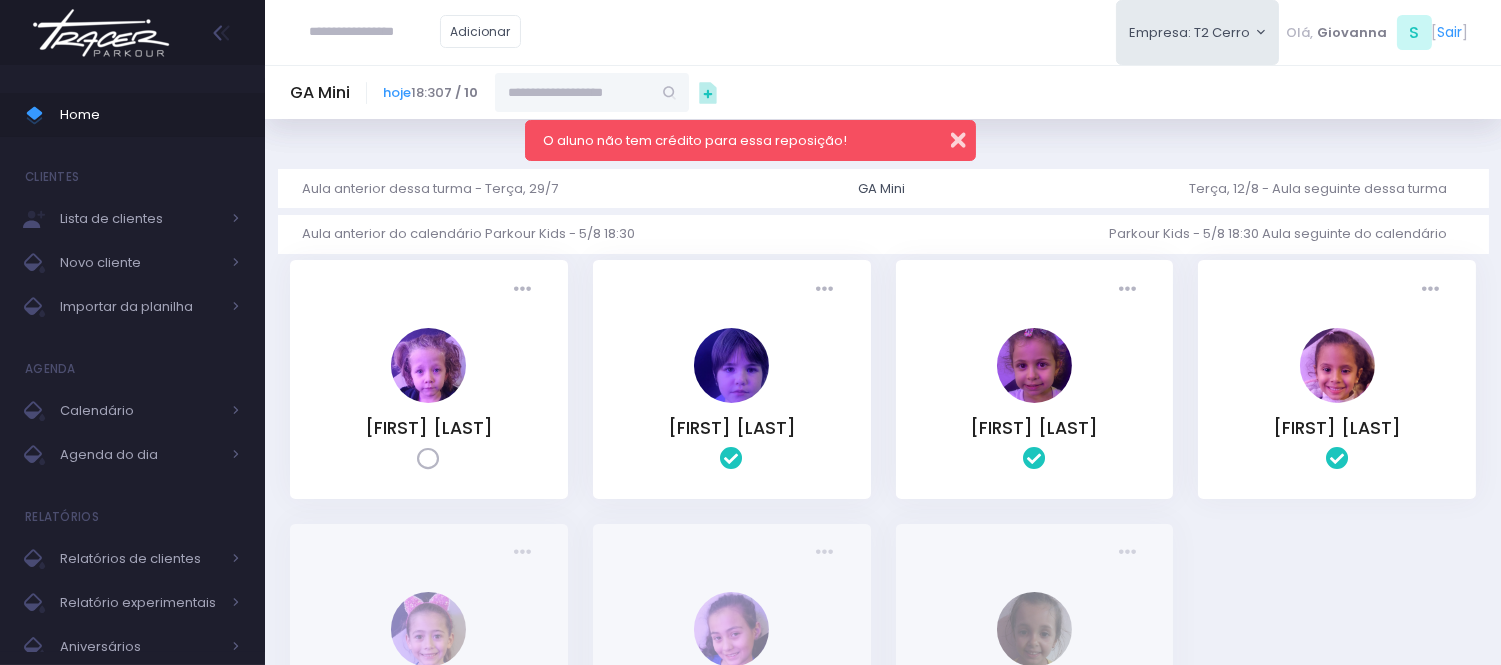 click at bounding box center [945, 137] 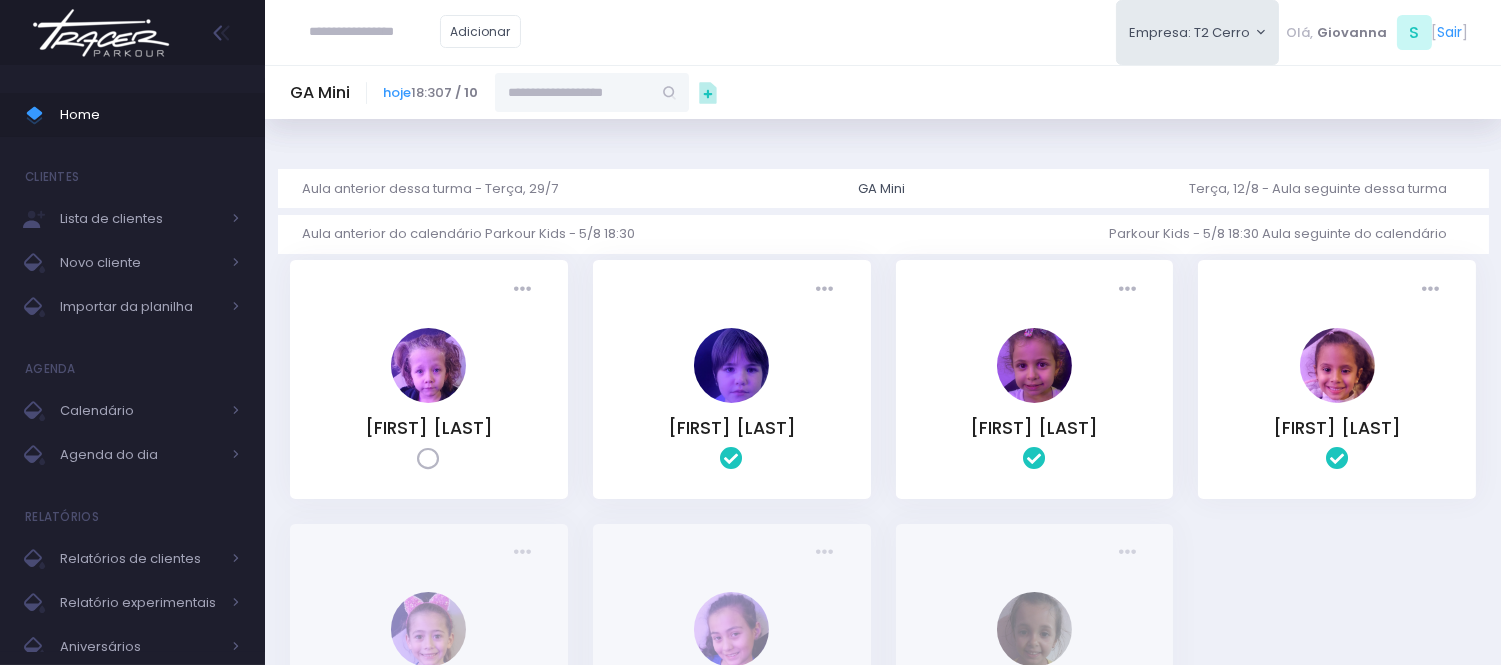 click at bounding box center [573, 92] 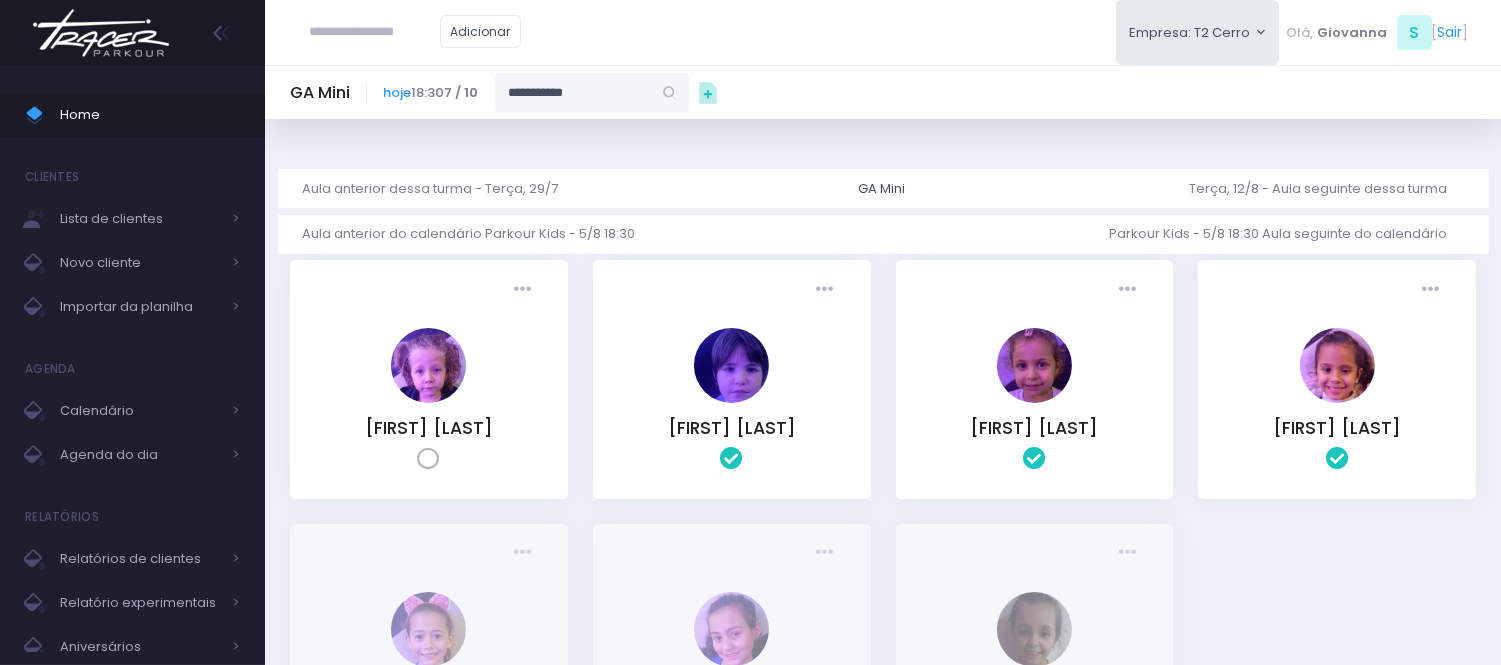 type on "**********" 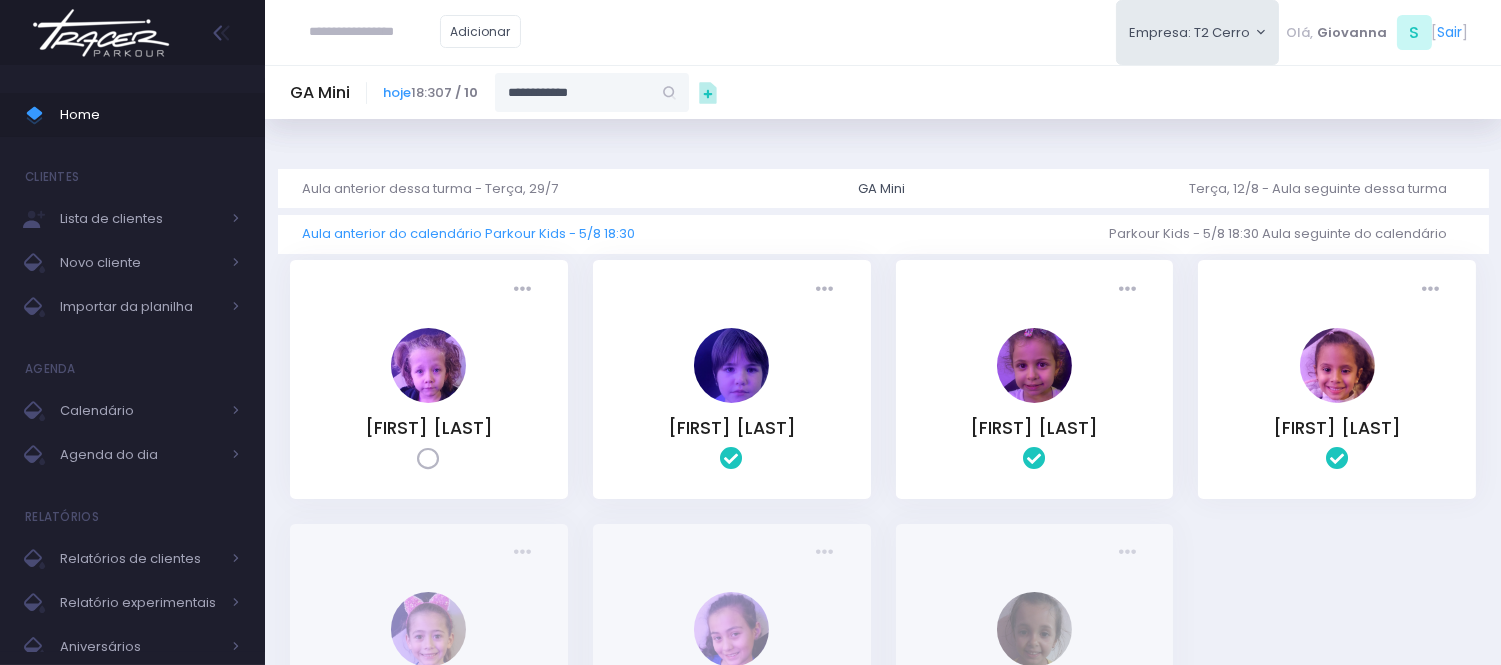 type on "**********" 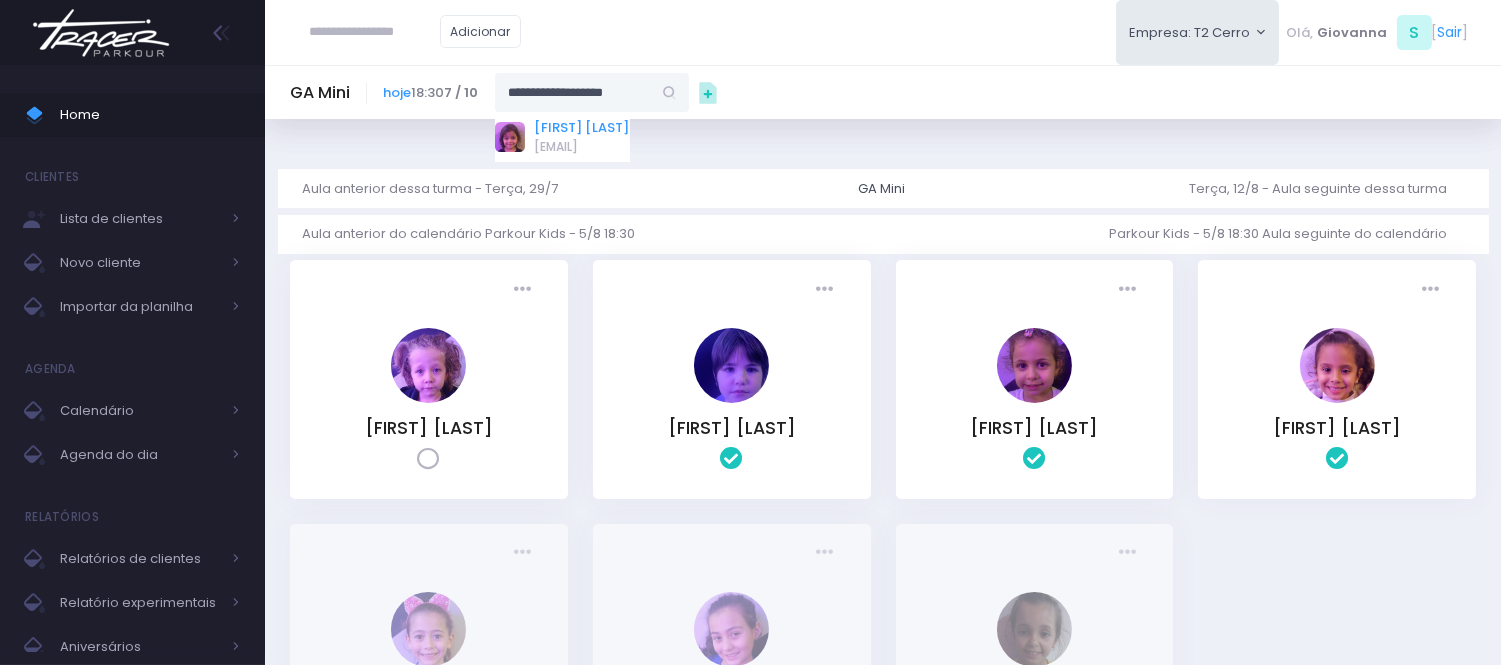 click on "[FIRST] [LAST] [LAST]" at bounding box center [582, 128] 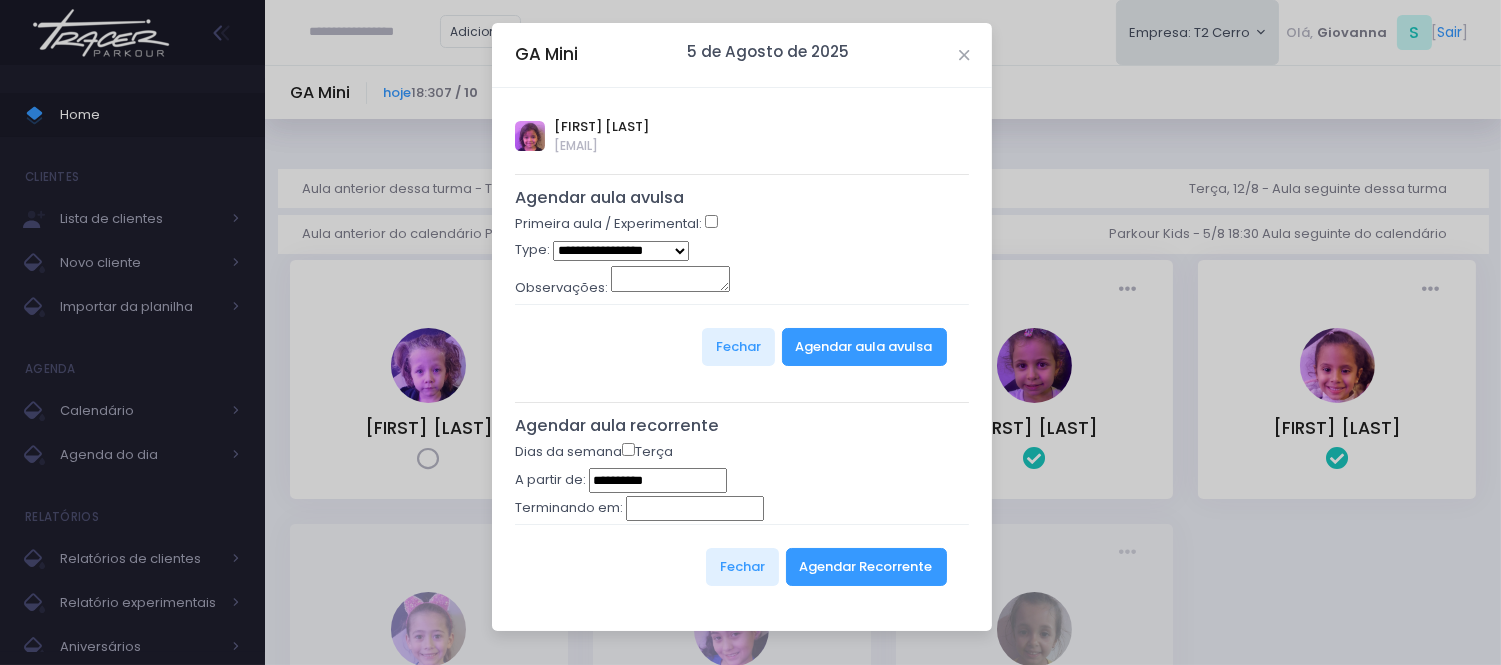type on "**********" 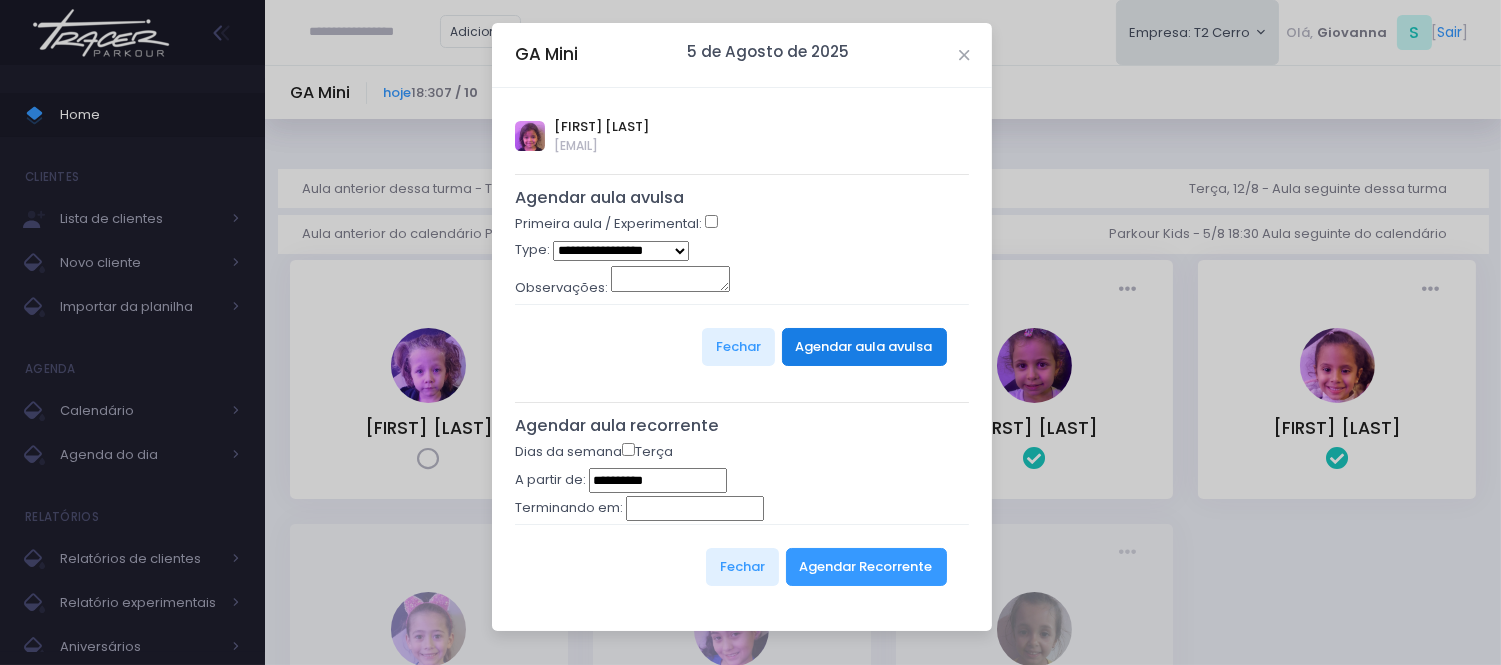 click on "Agendar aula avulsa" at bounding box center (864, 347) 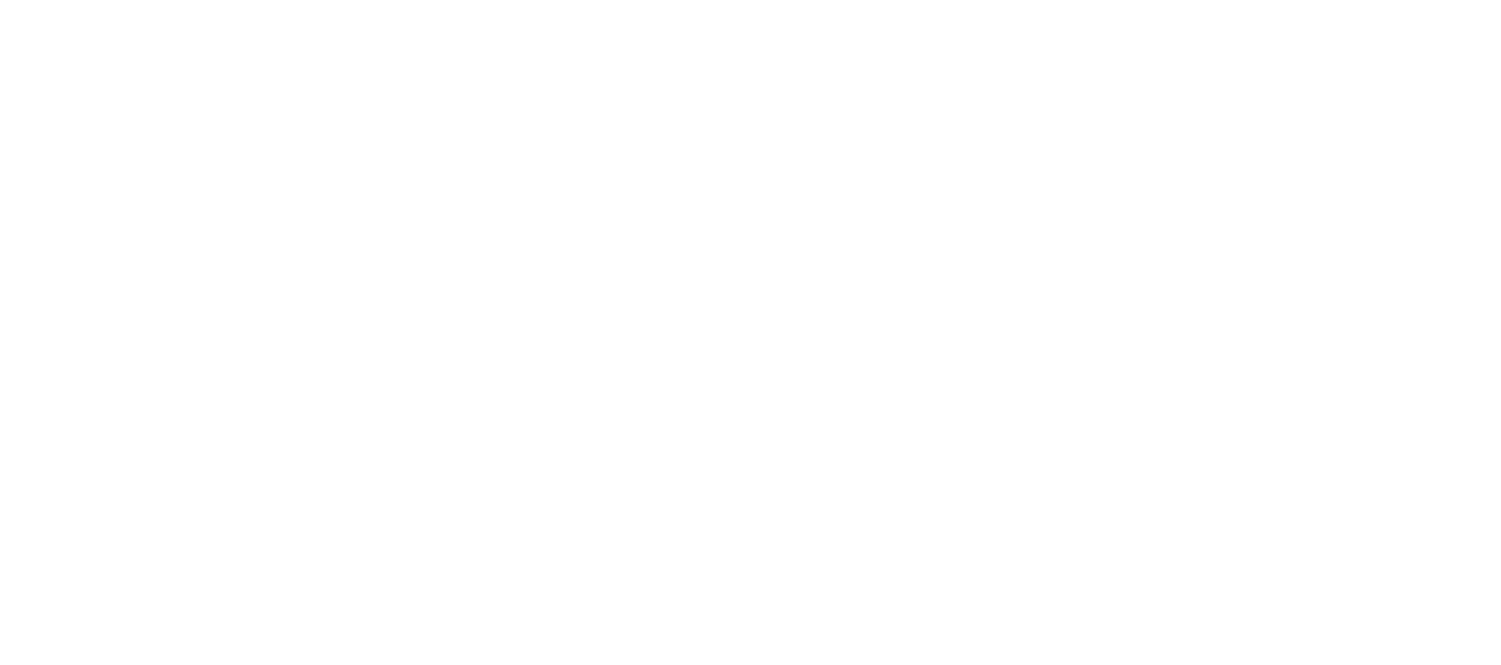scroll, scrollTop: 0, scrollLeft: 0, axis: both 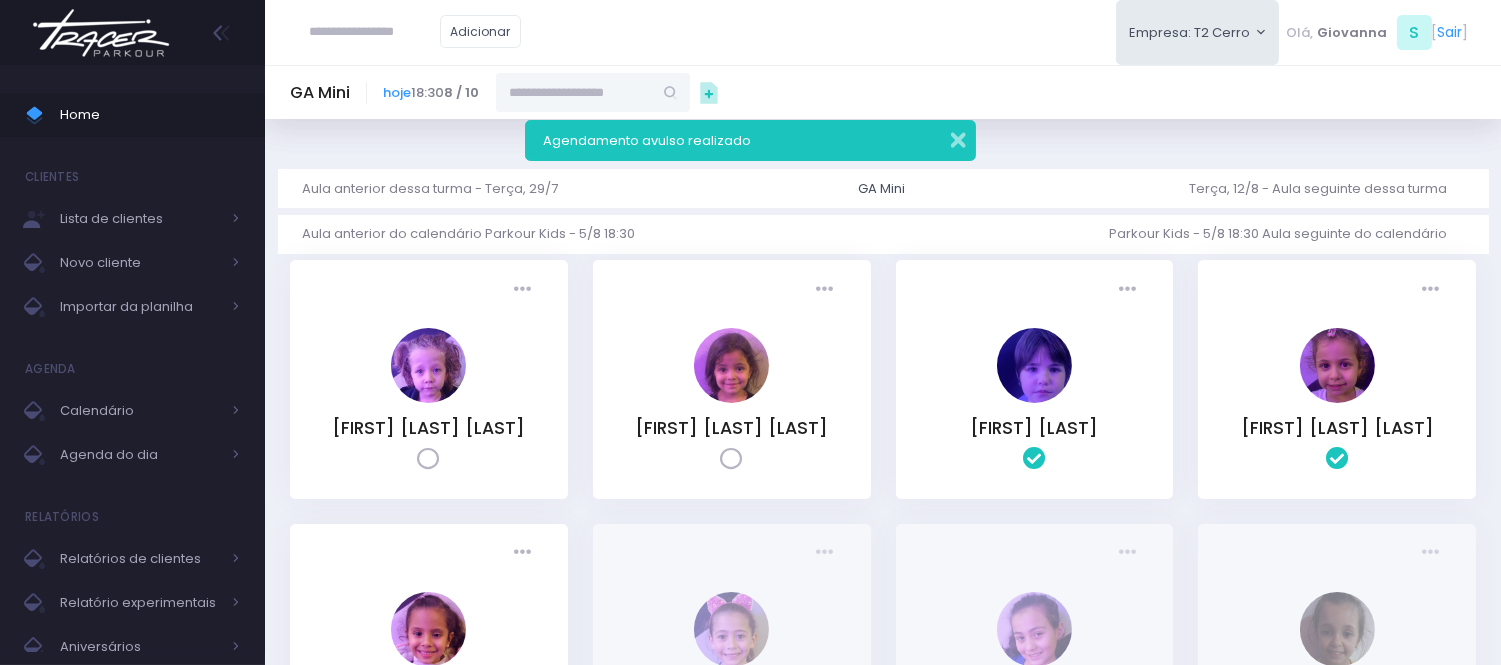 drag, startPoint x: 954, startPoint y: 131, endPoint x: 893, endPoint y: 116, distance: 62.817196 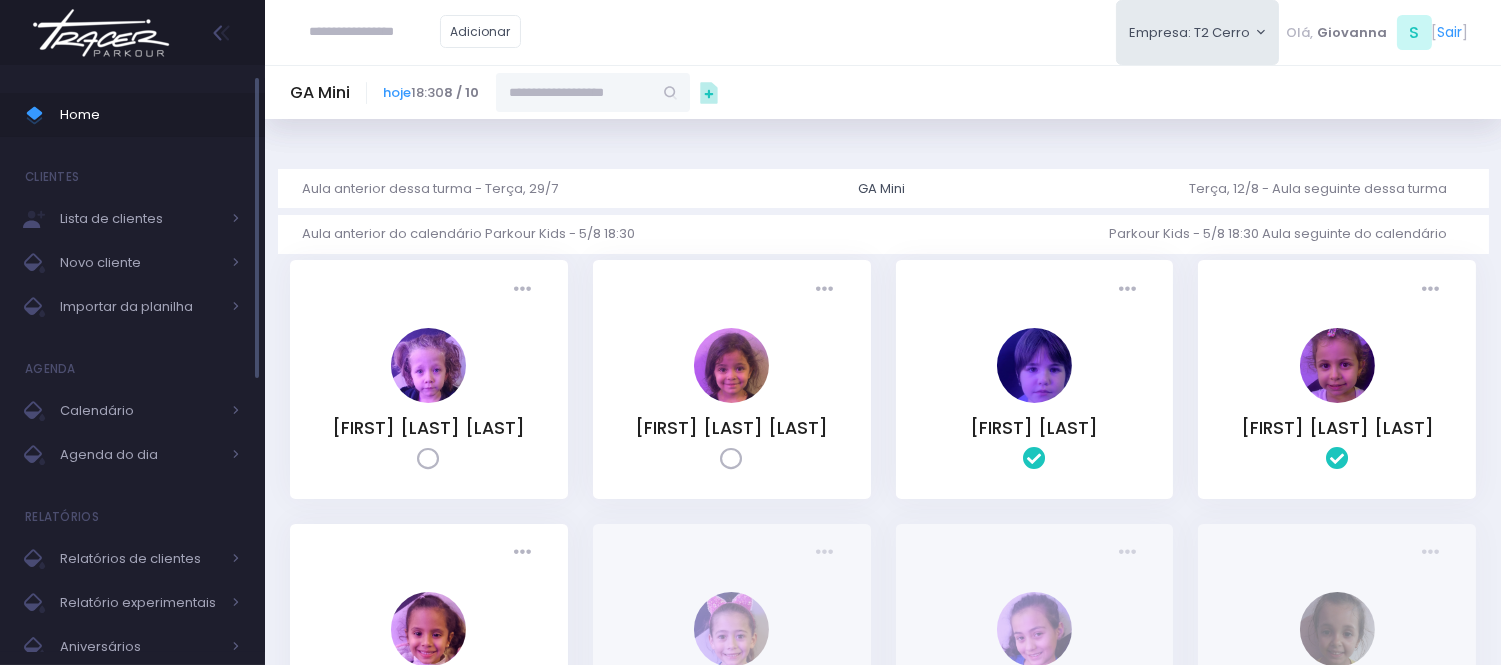 click on "Home" at bounding box center (150, 115) 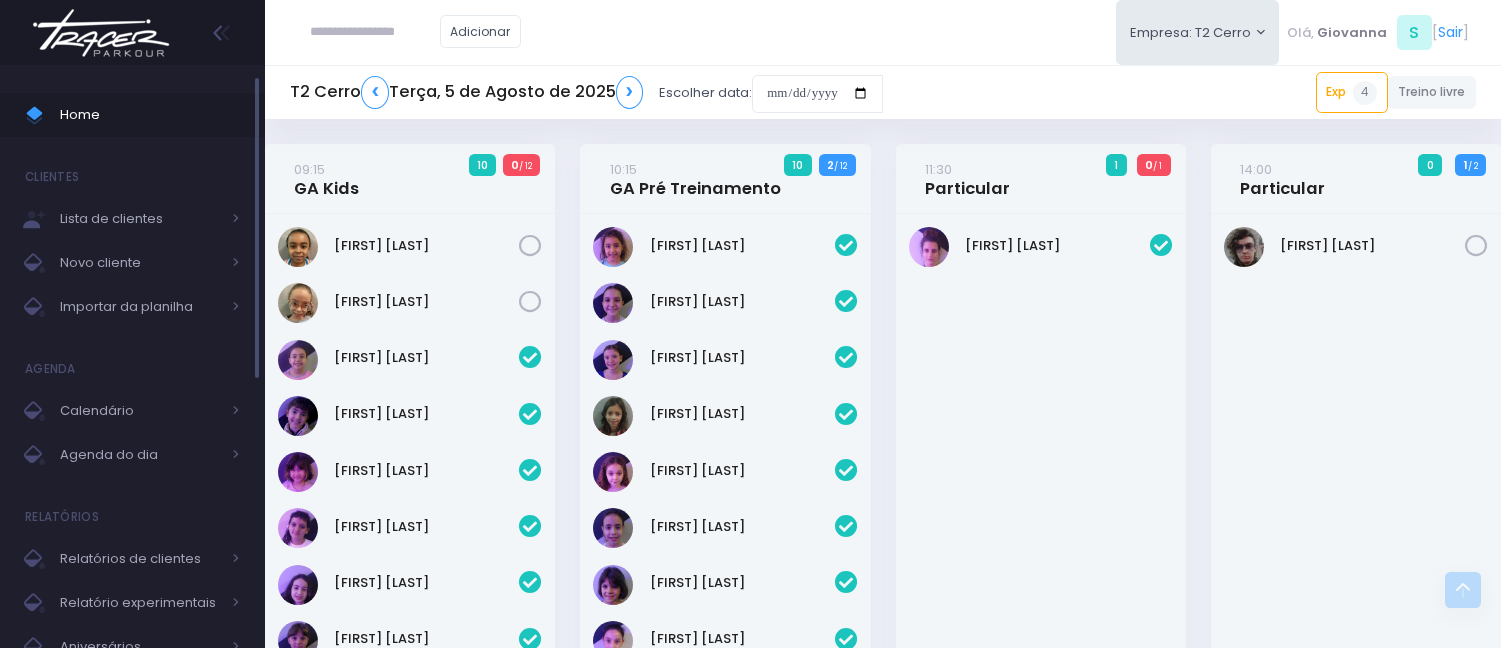 scroll, scrollTop: 2196, scrollLeft: 0, axis: vertical 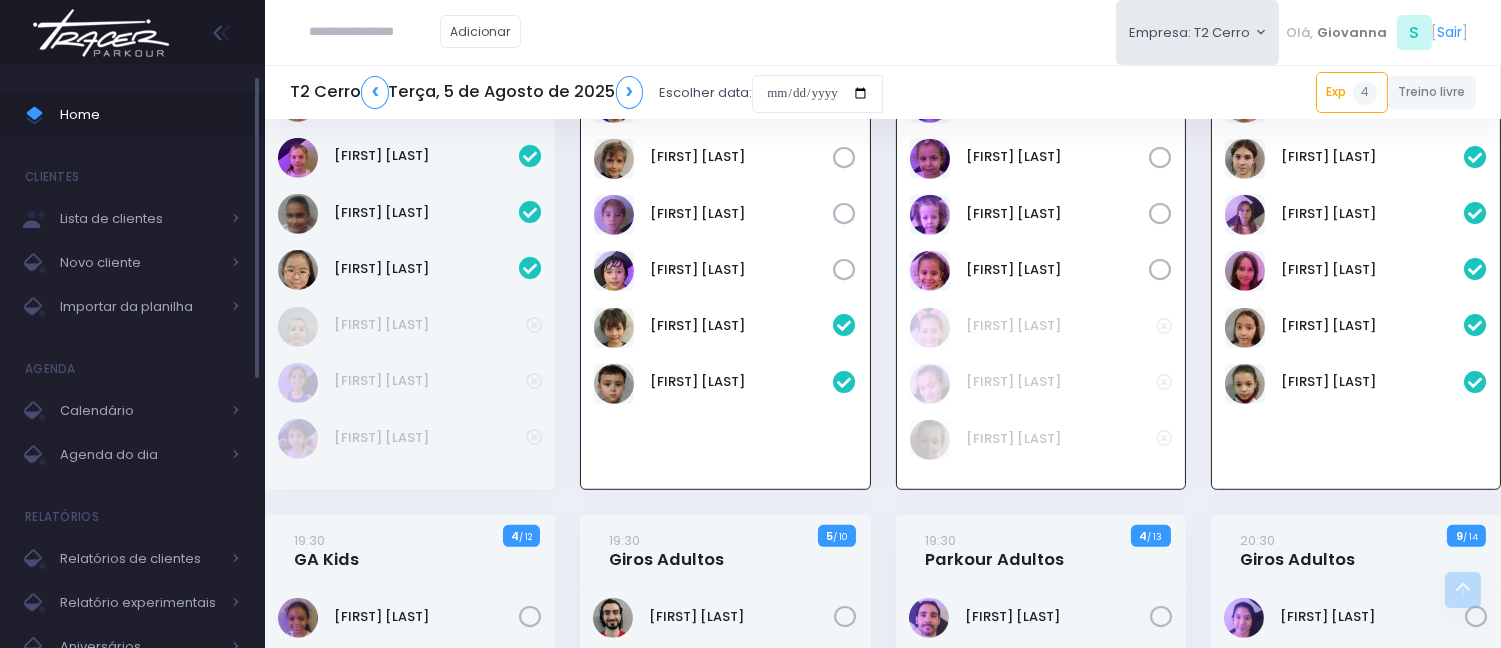 click on "Home" at bounding box center (150, 115) 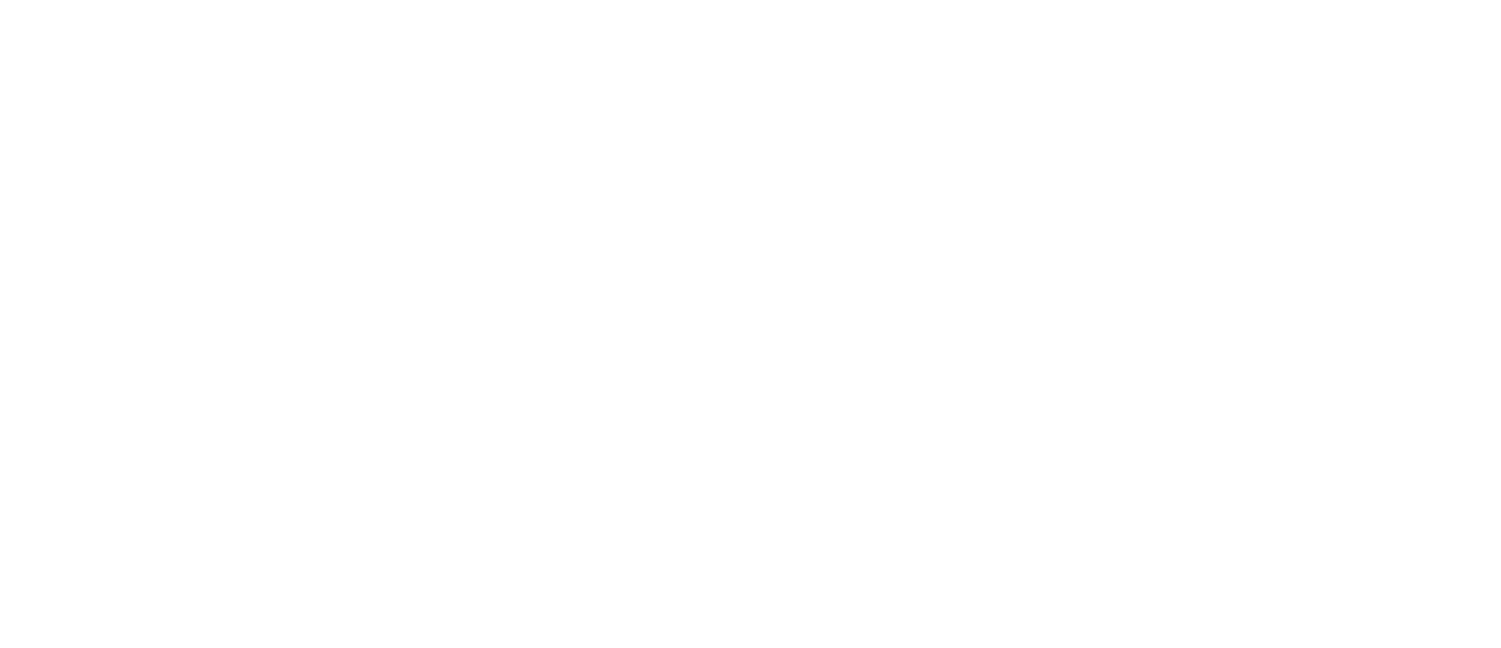 scroll, scrollTop: 0, scrollLeft: 0, axis: both 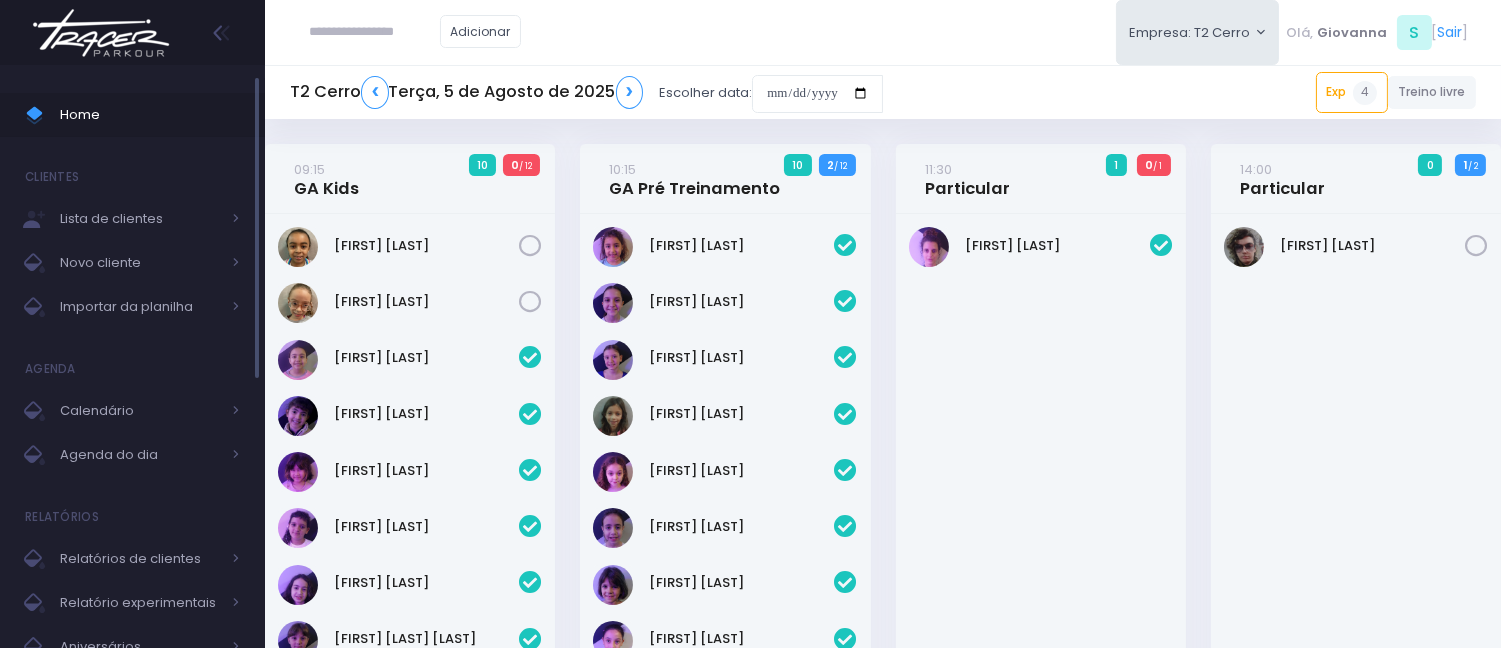 click on "Home" at bounding box center (150, 115) 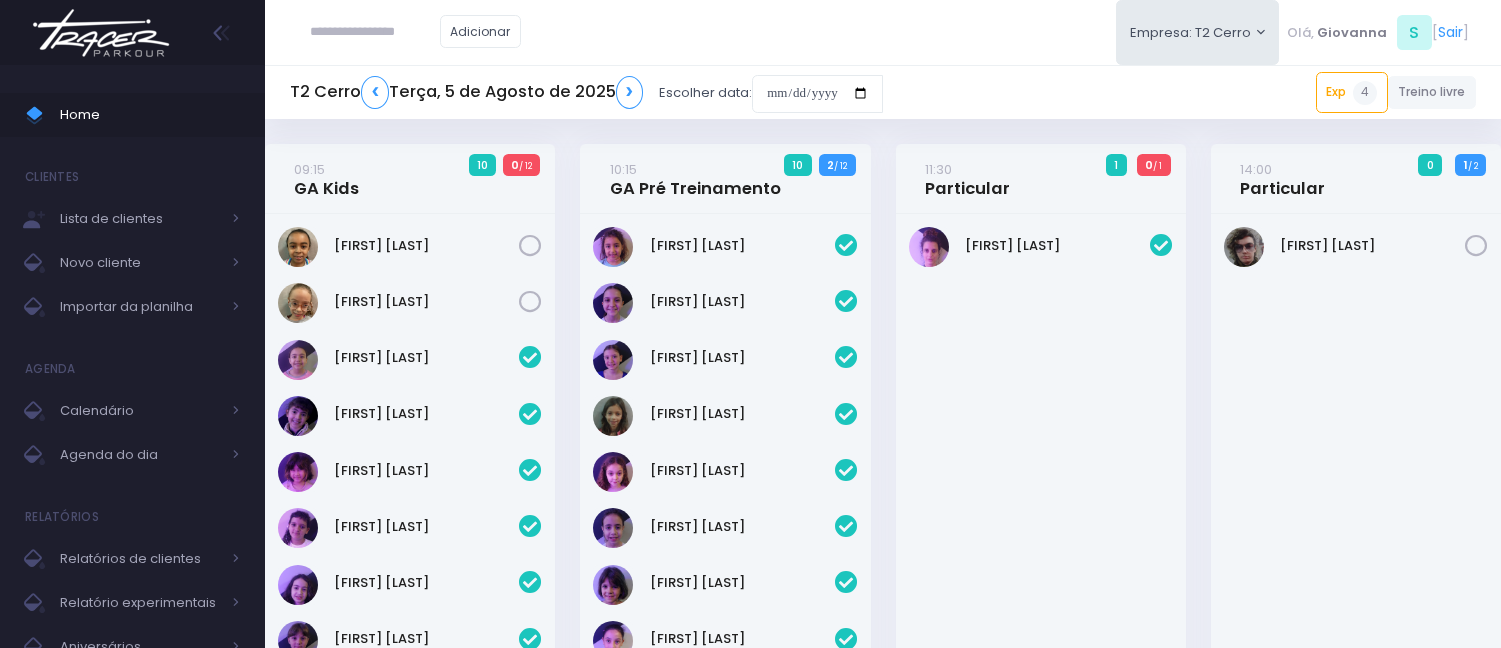 scroll, scrollTop: 0, scrollLeft: 0, axis: both 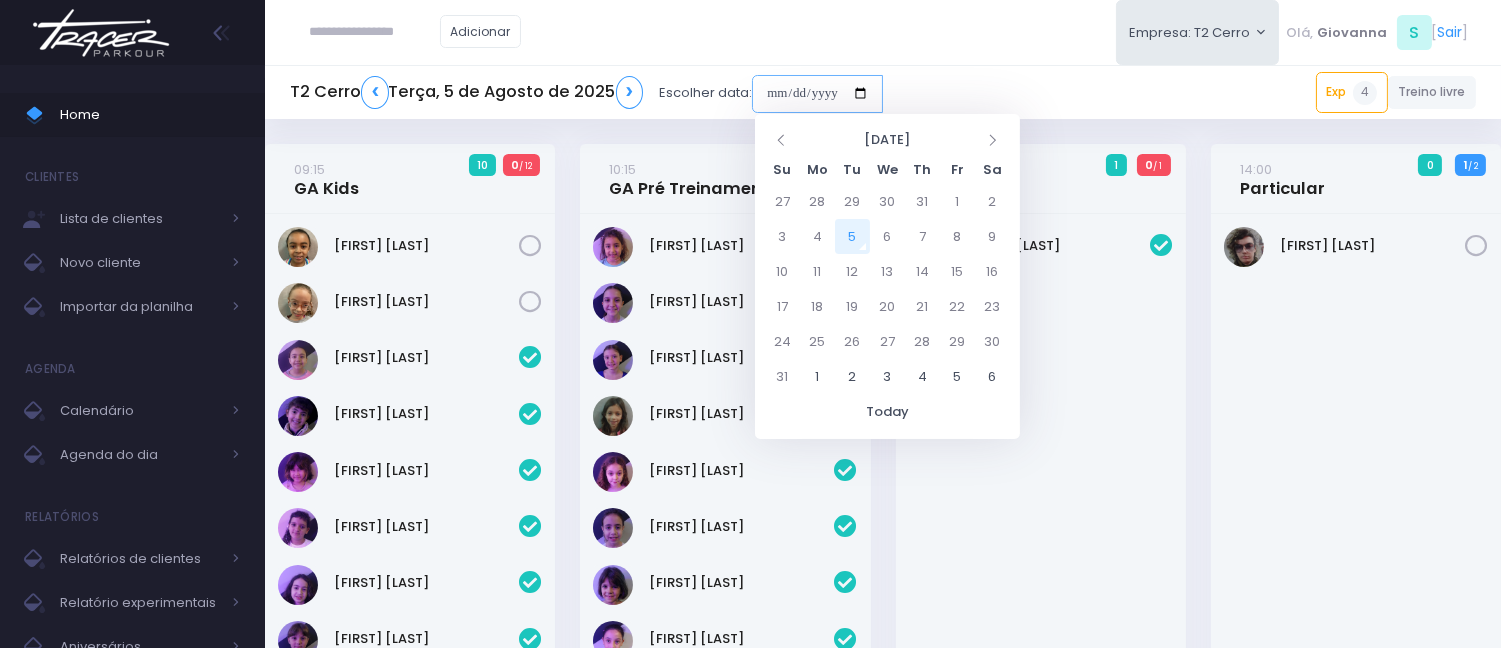 click at bounding box center (817, 94) 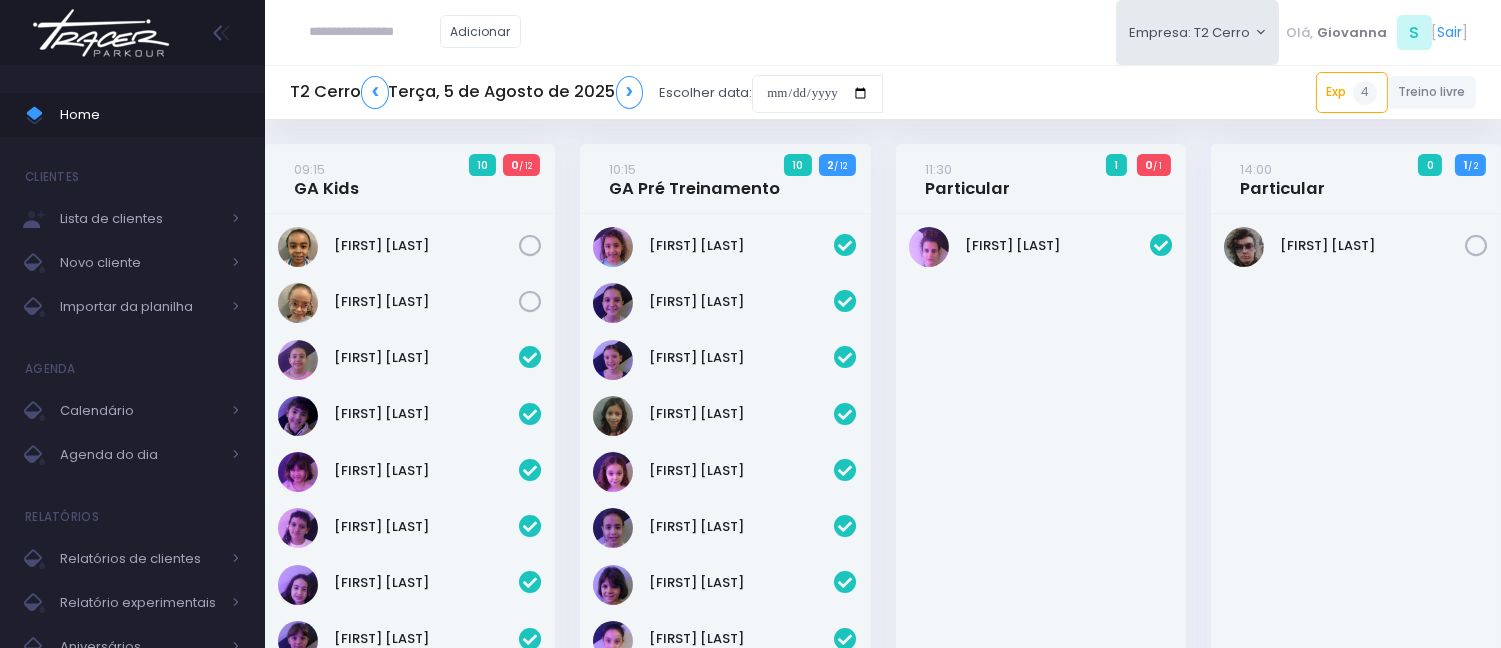 click on "Adicionar
Empresa: T2 Cerro
T2 Cerro T3 Santana T4 Pompeia Olá, S [" at bounding box center [883, 32] 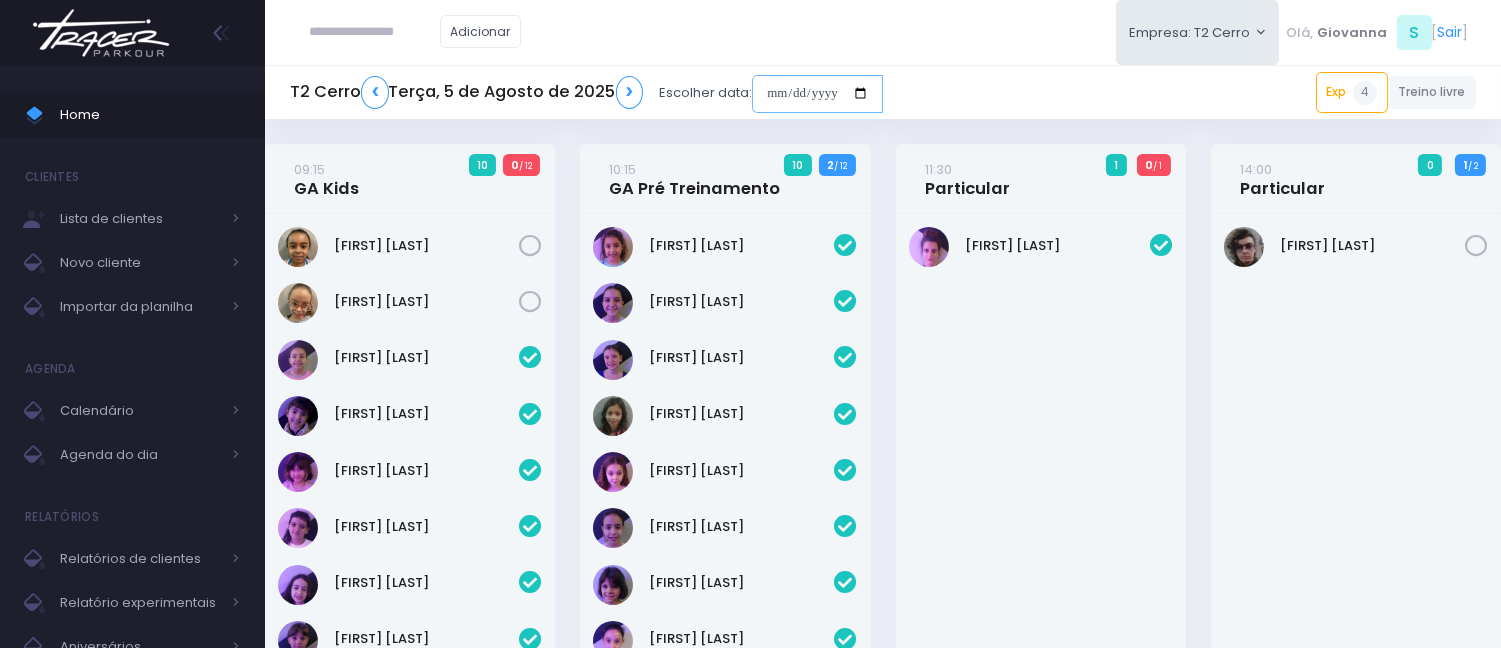 click at bounding box center (817, 94) 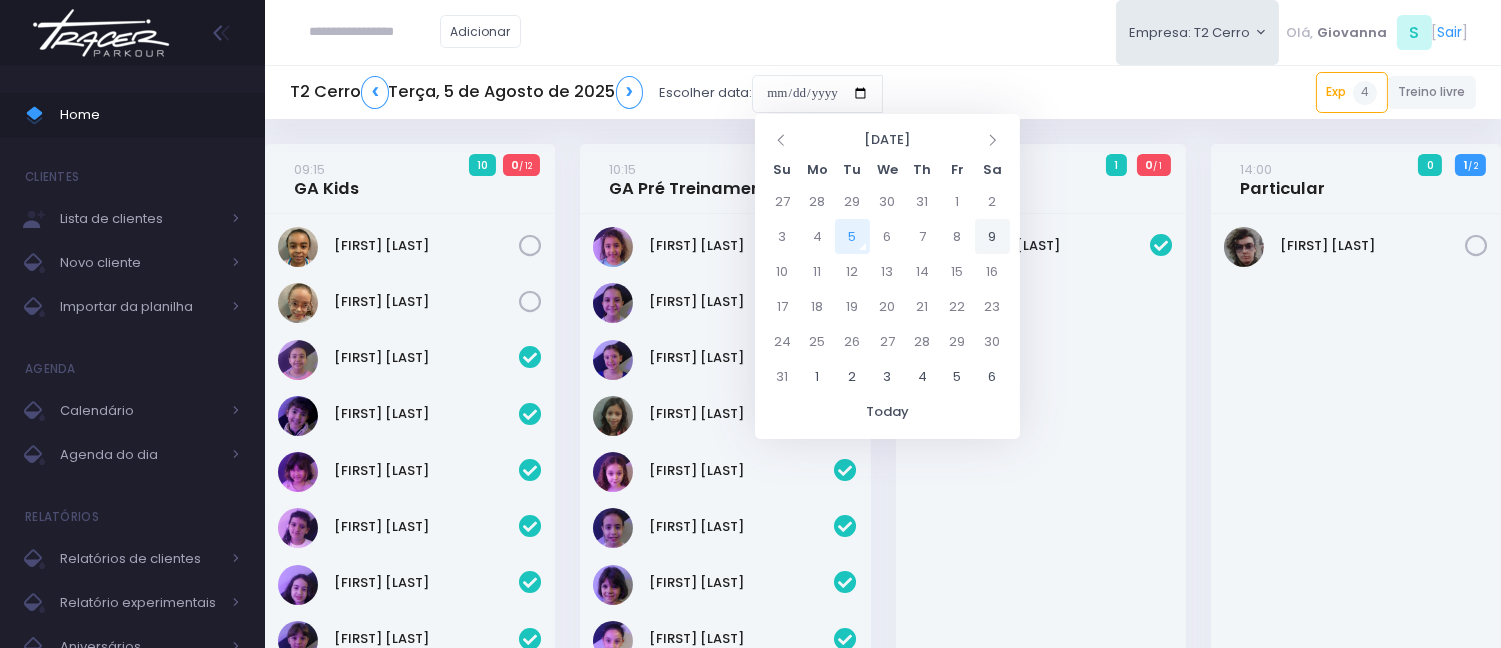 click on "9" at bounding box center (992, 236) 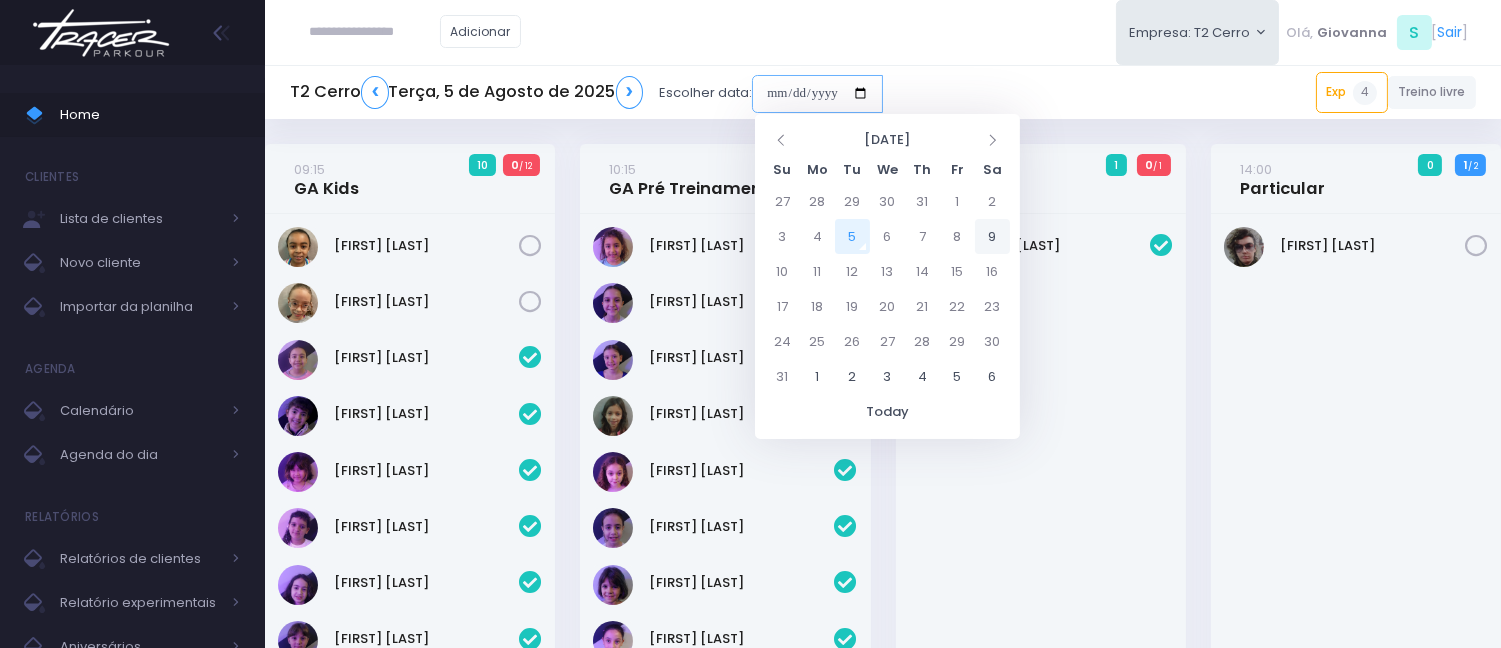 type on "**********" 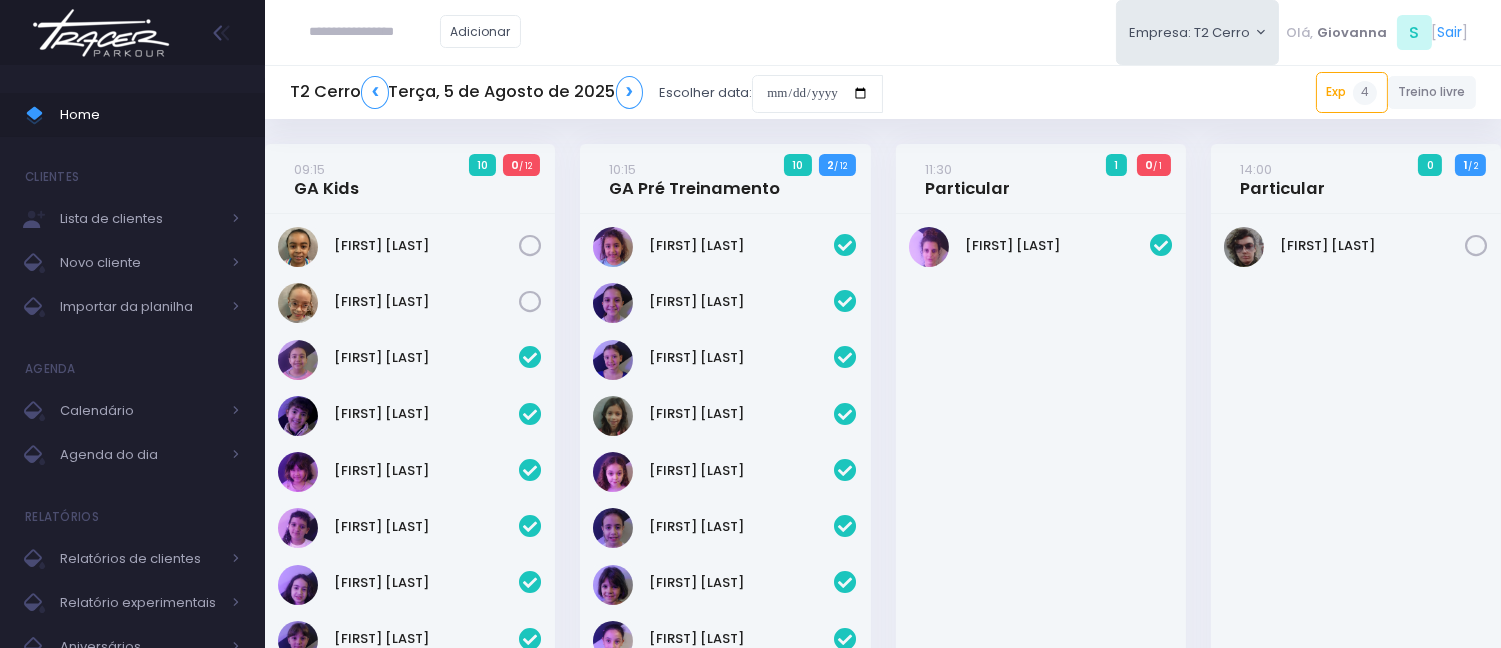 click on "Adicionar
Empresa: T2 Cerro
T2 Cerro T3 Santana T4 Pompeia Olá, S [" at bounding box center [883, 32] 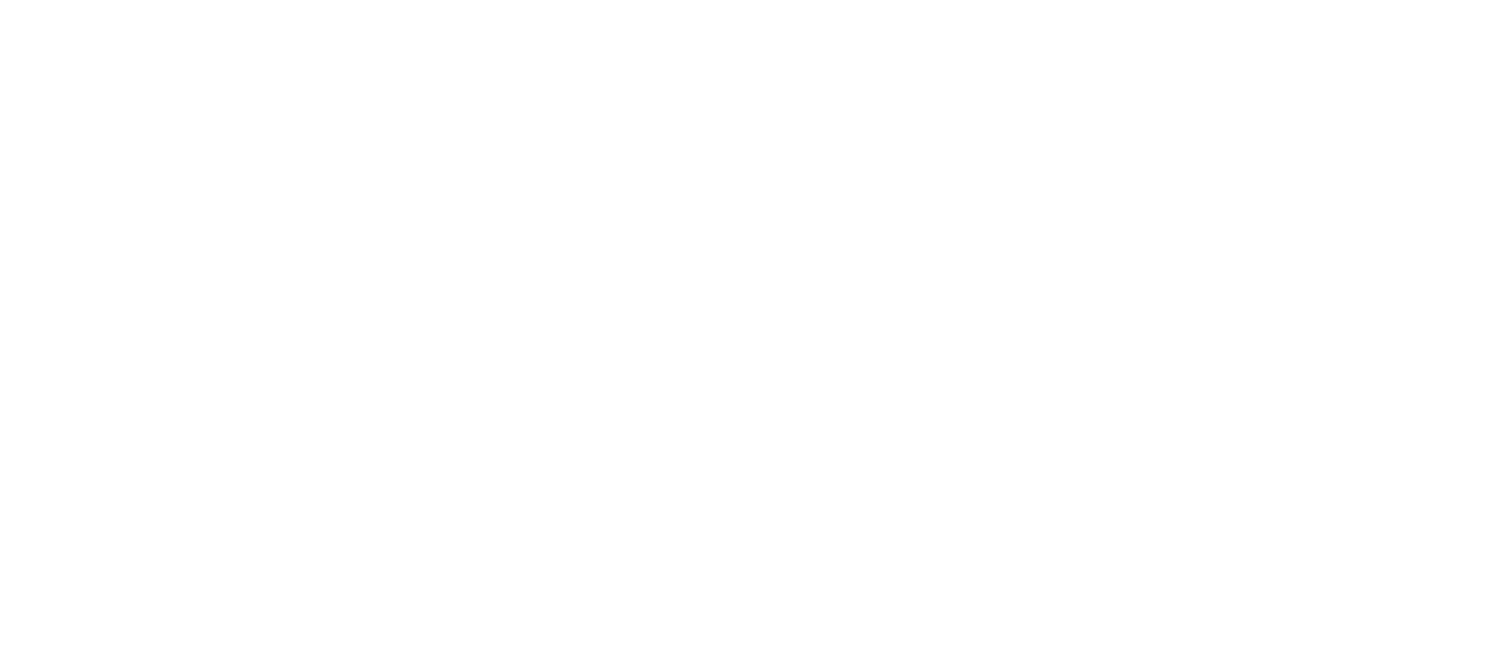 scroll, scrollTop: 0, scrollLeft: 0, axis: both 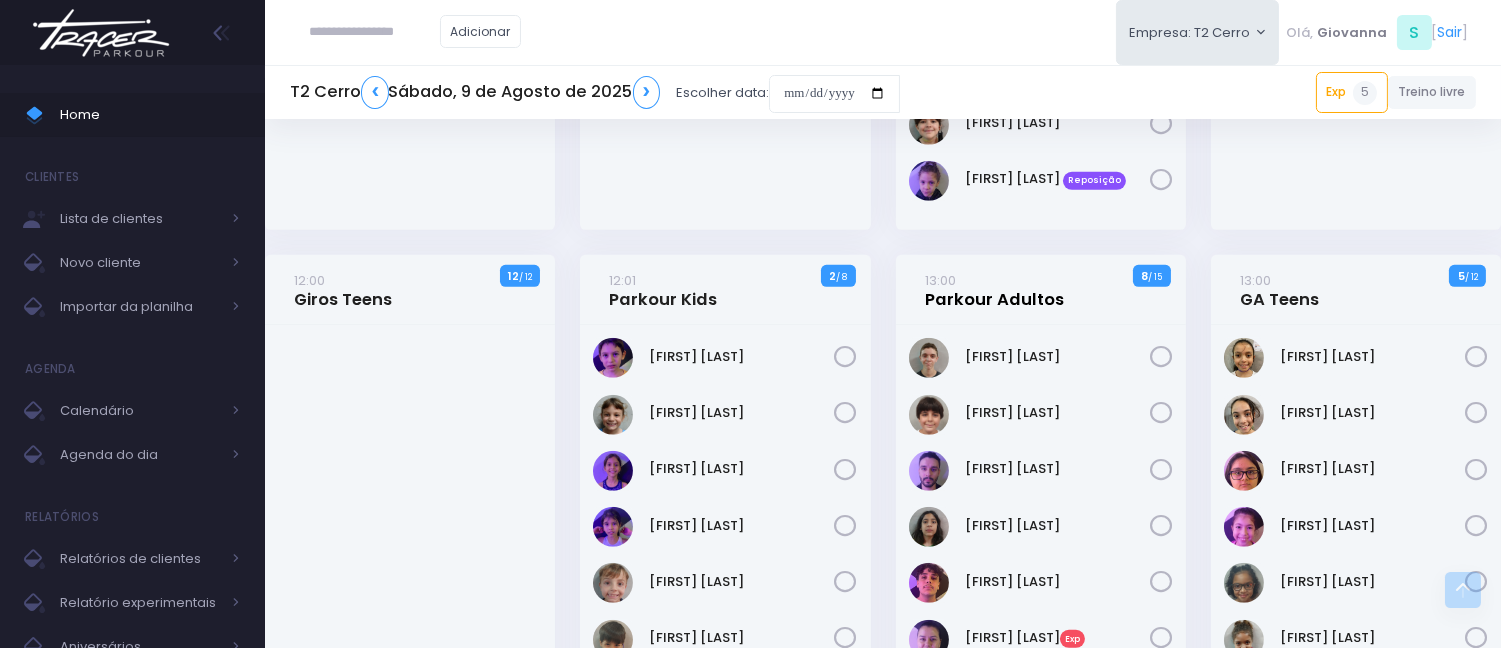 click on "13:00 Parkour Adultos" at bounding box center [994, 290] 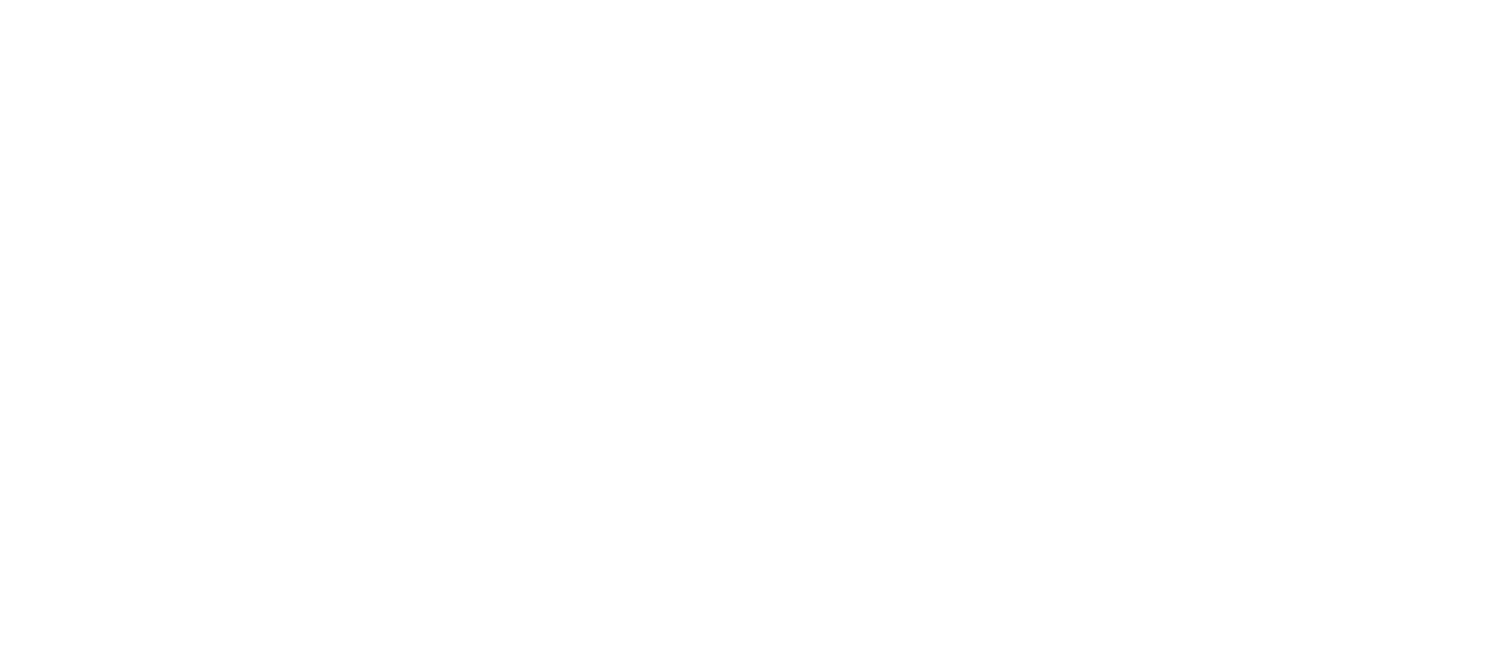 scroll, scrollTop: 0, scrollLeft: 0, axis: both 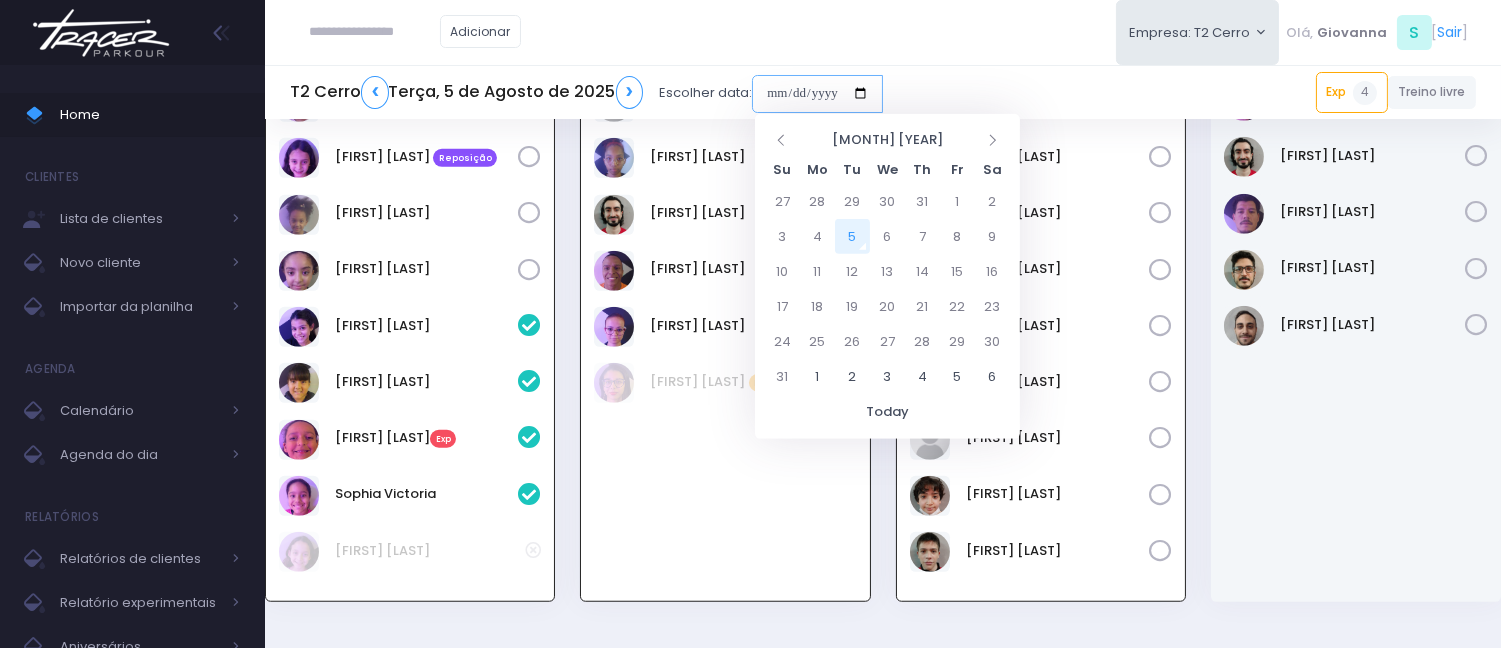 click at bounding box center (817, 94) 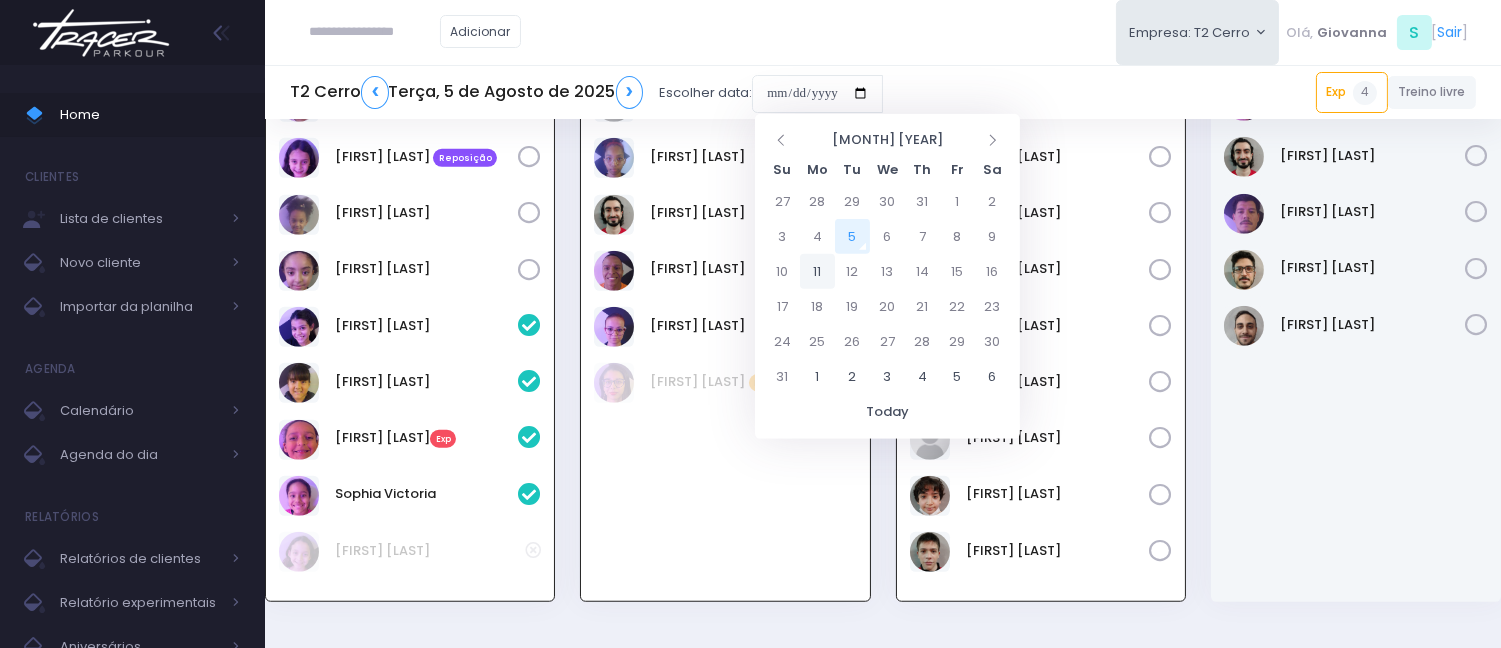 click on "11" at bounding box center (817, 271) 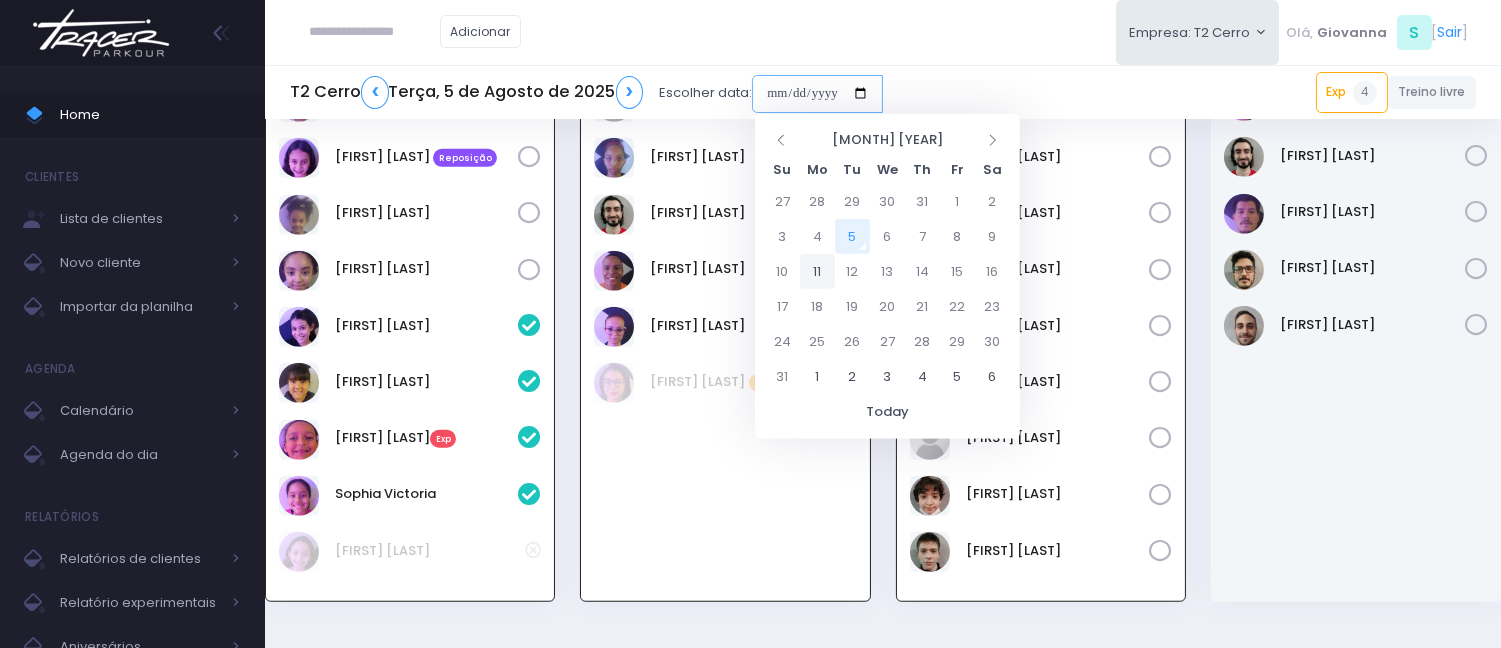 type on "**********" 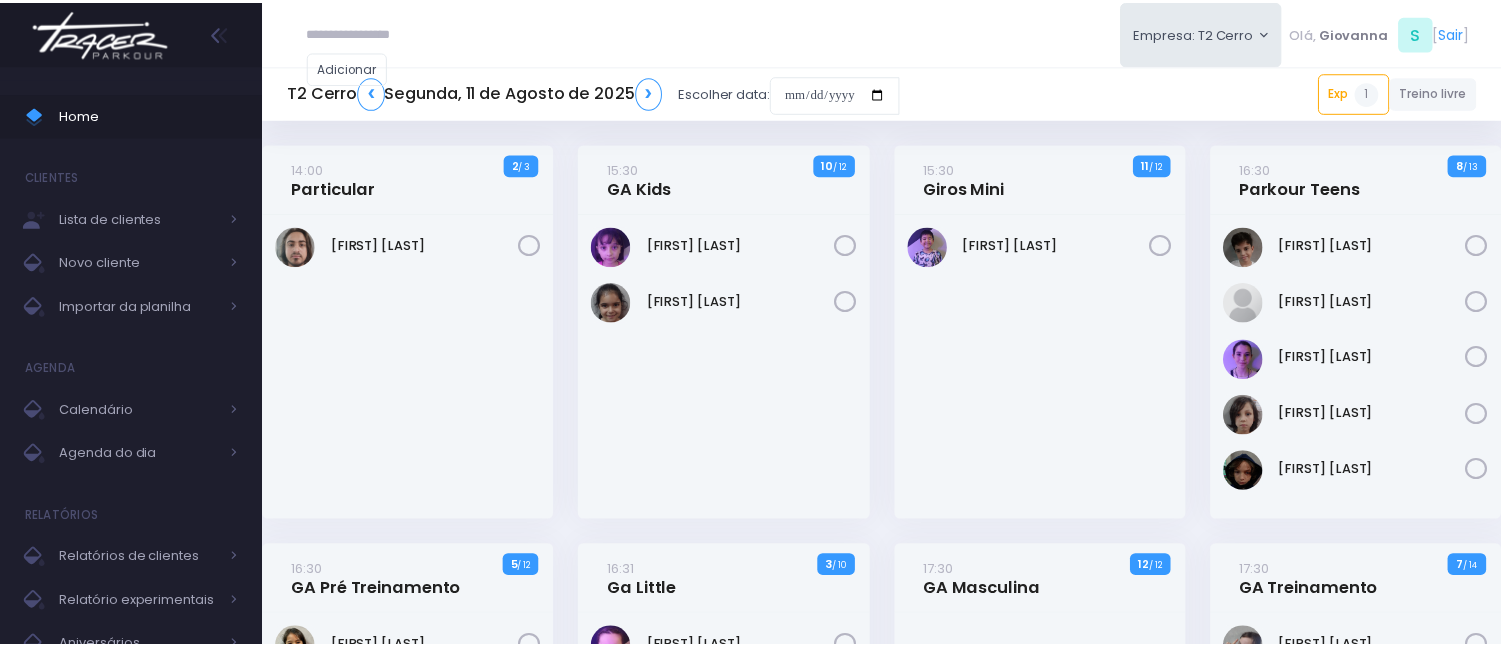 scroll, scrollTop: 0, scrollLeft: 0, axis: both 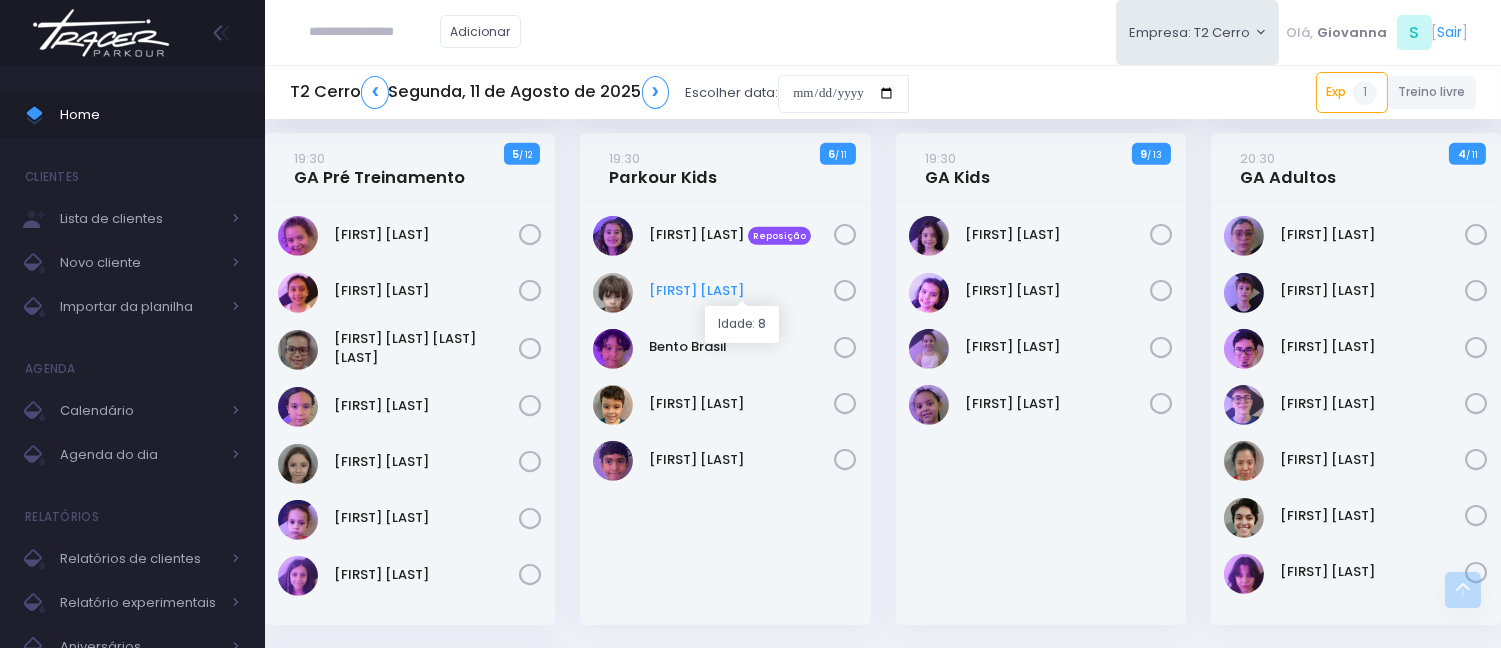 click on "[FIRST] [LAST]" at bounding box center [742, 291] 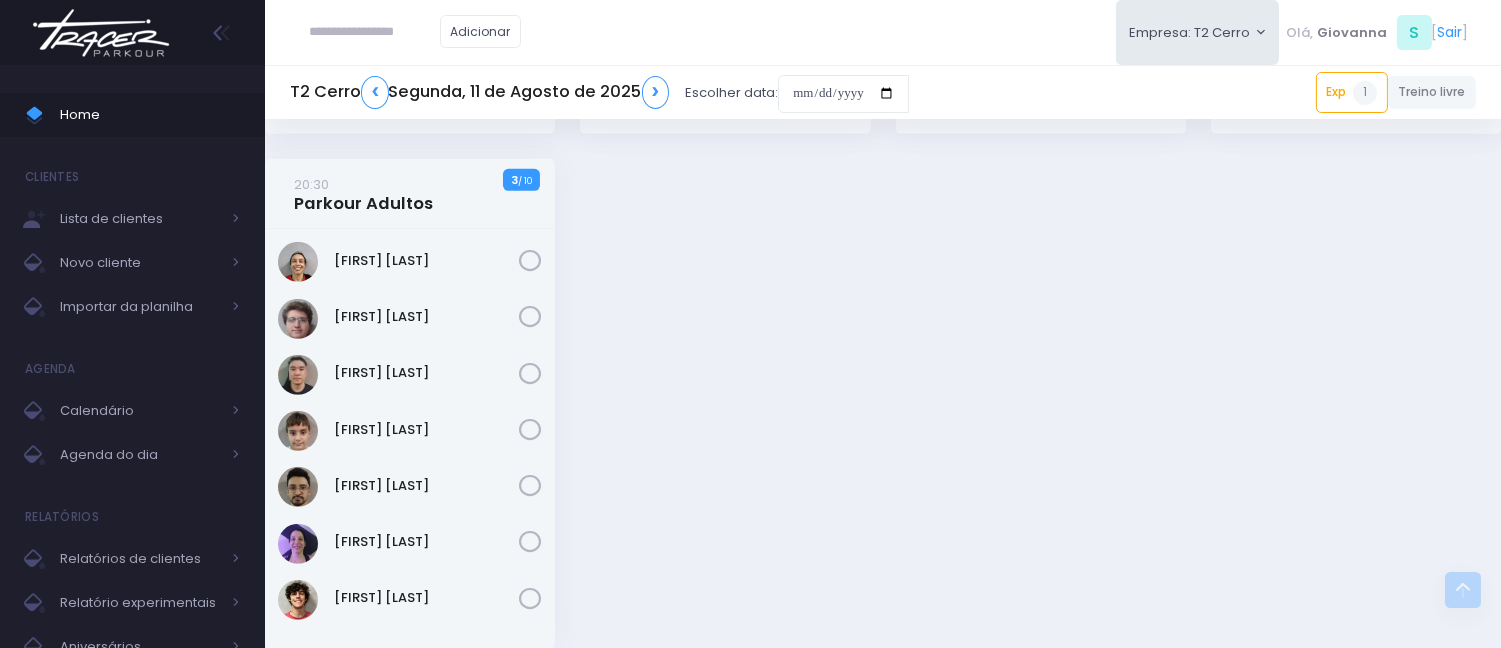 scroll, scrollTop: 2047, scrollLeft: 0, axis: vertical 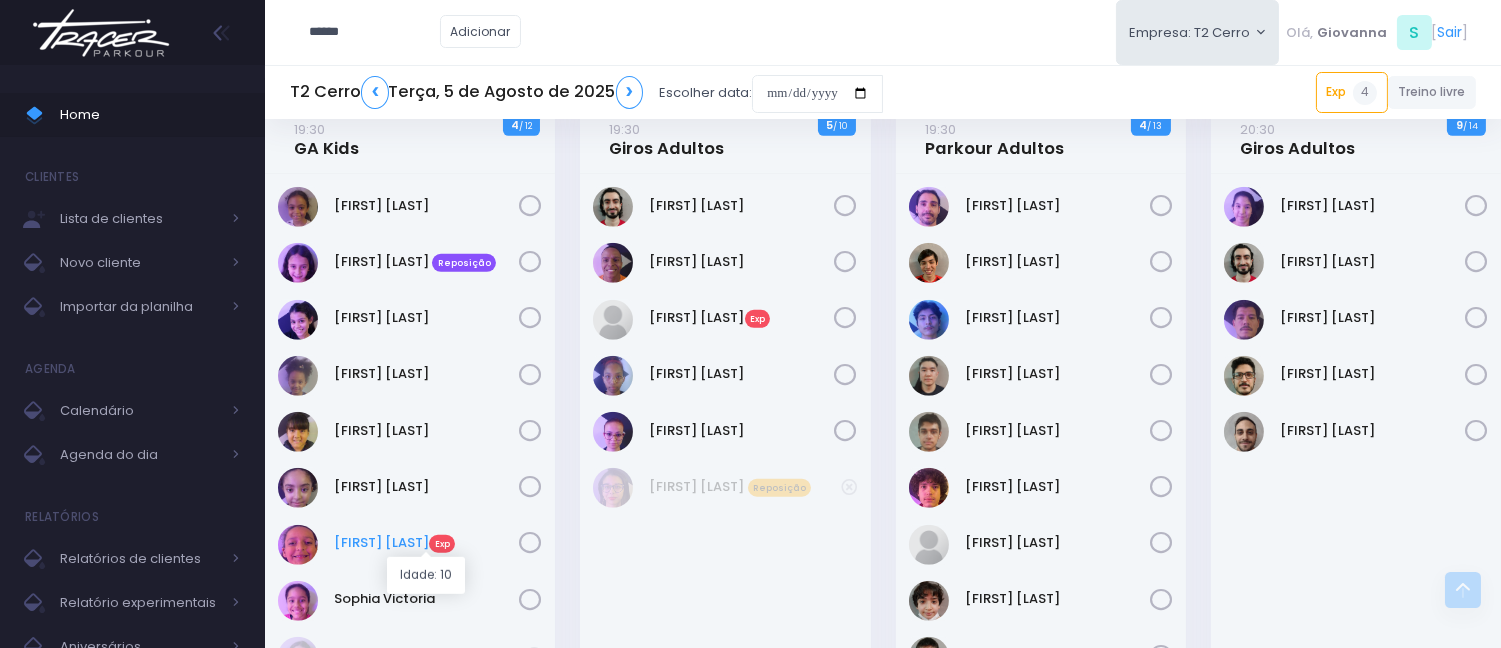 click on "Maria Júlia
Exp" at bounding box center [426, 543] 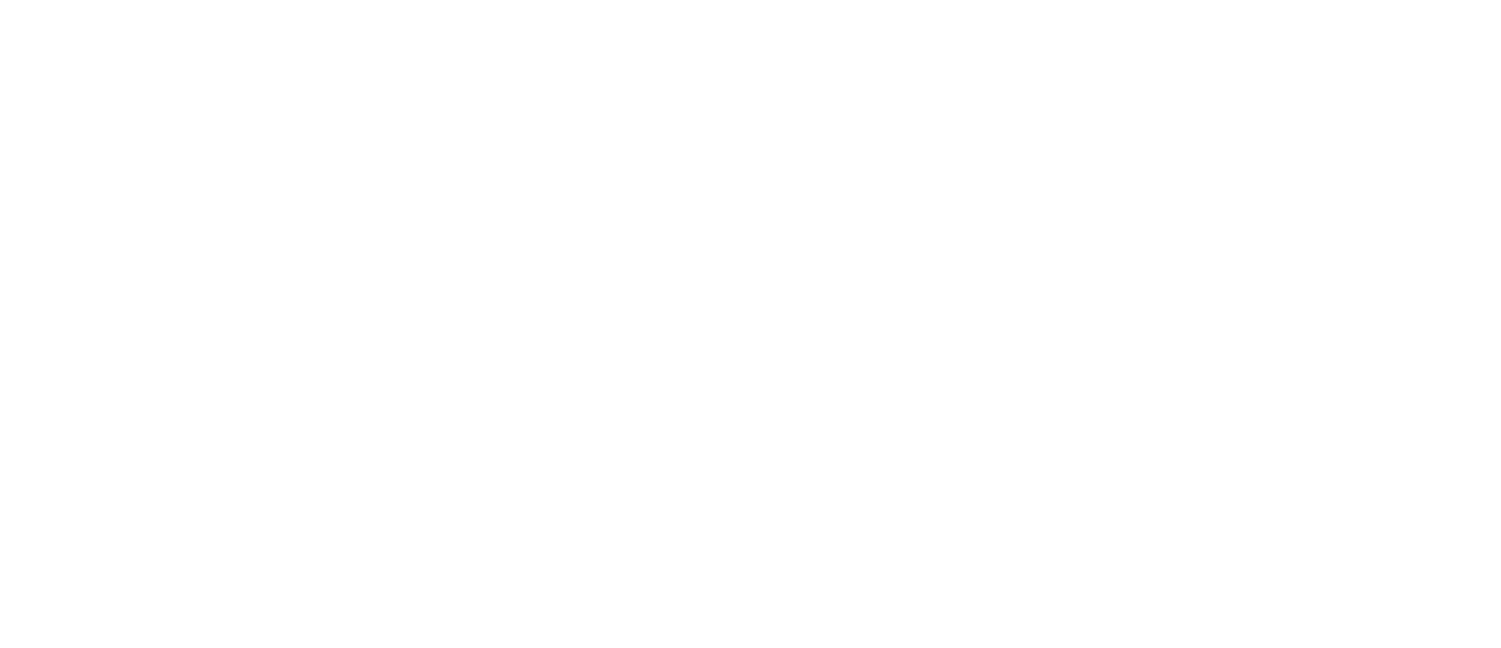 scroll, scrollTop: 0, scrollLeft: 0, axis: both 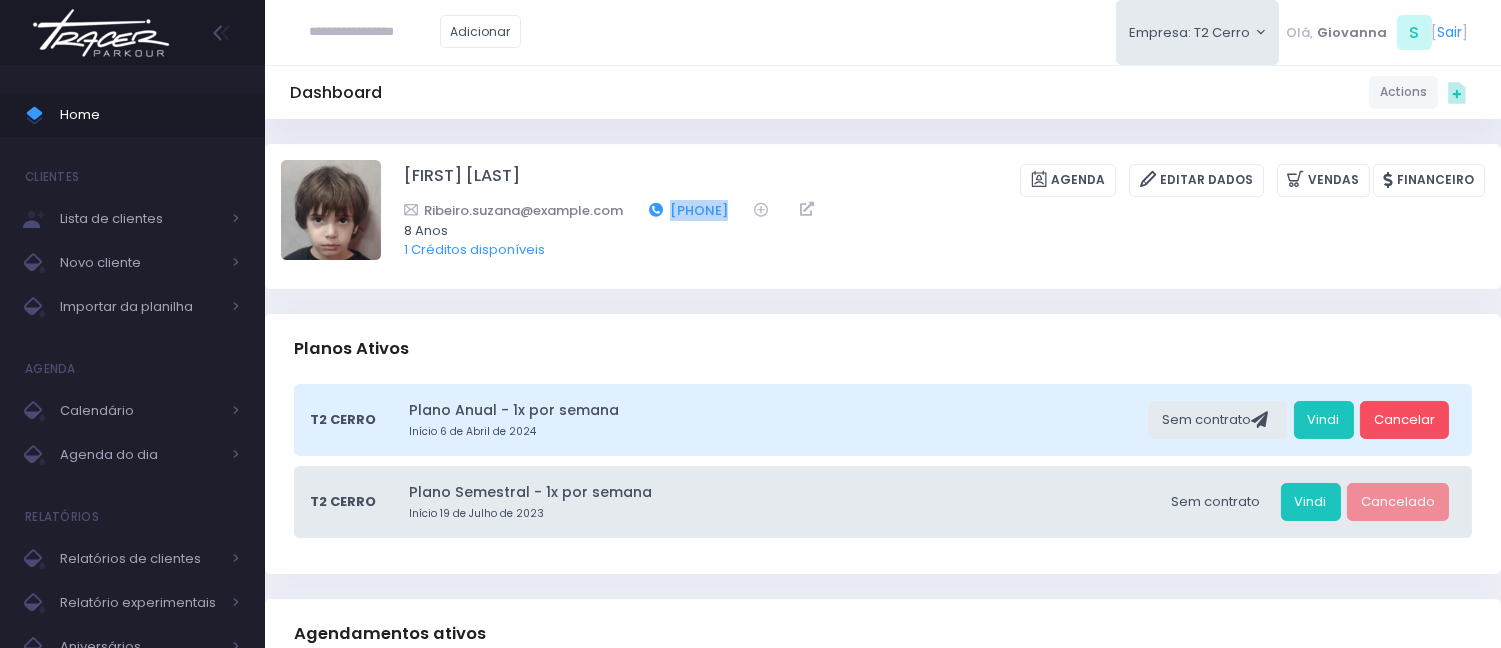 drag, startPoint x: 746, startPoint y: 208, endPoint x: 645, endPoint y: 202, distance: 101.17806 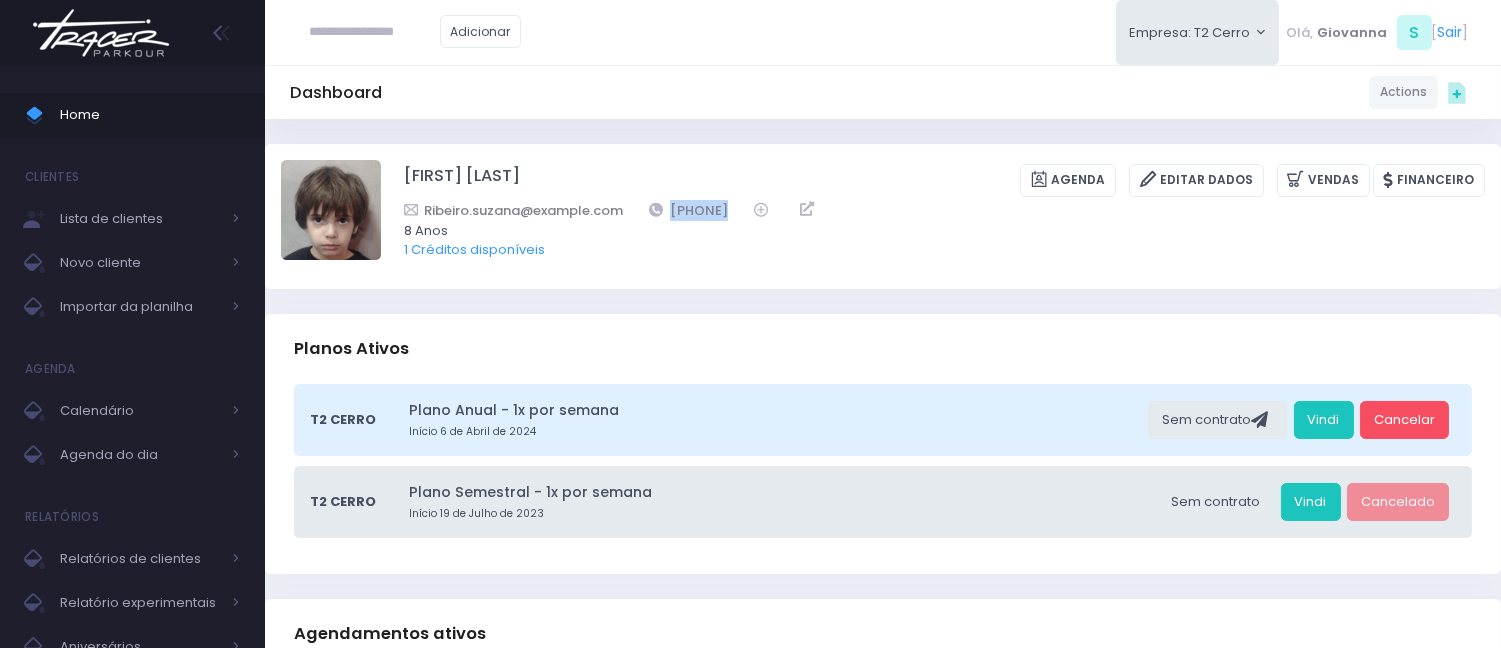 copy on "11992704314" 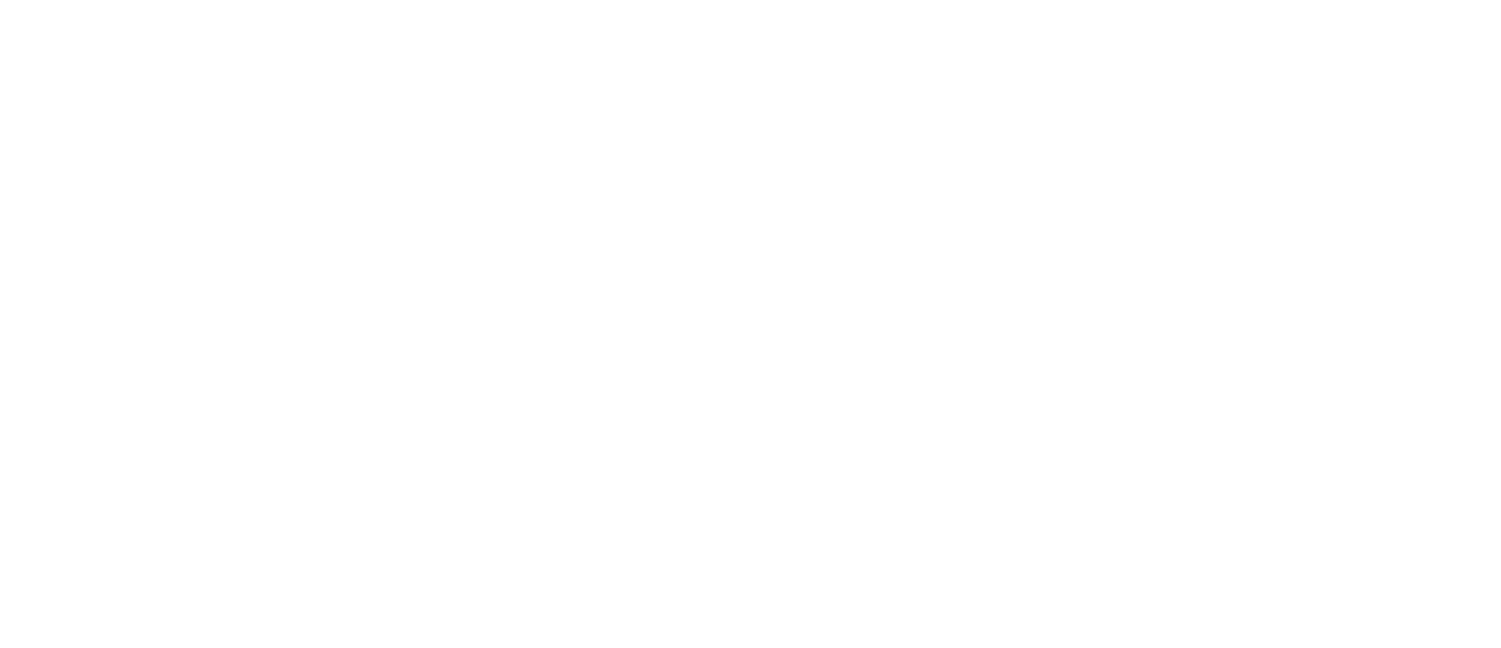 scroll, scrollTop: 0, scrollLeft: 0, axis: both 